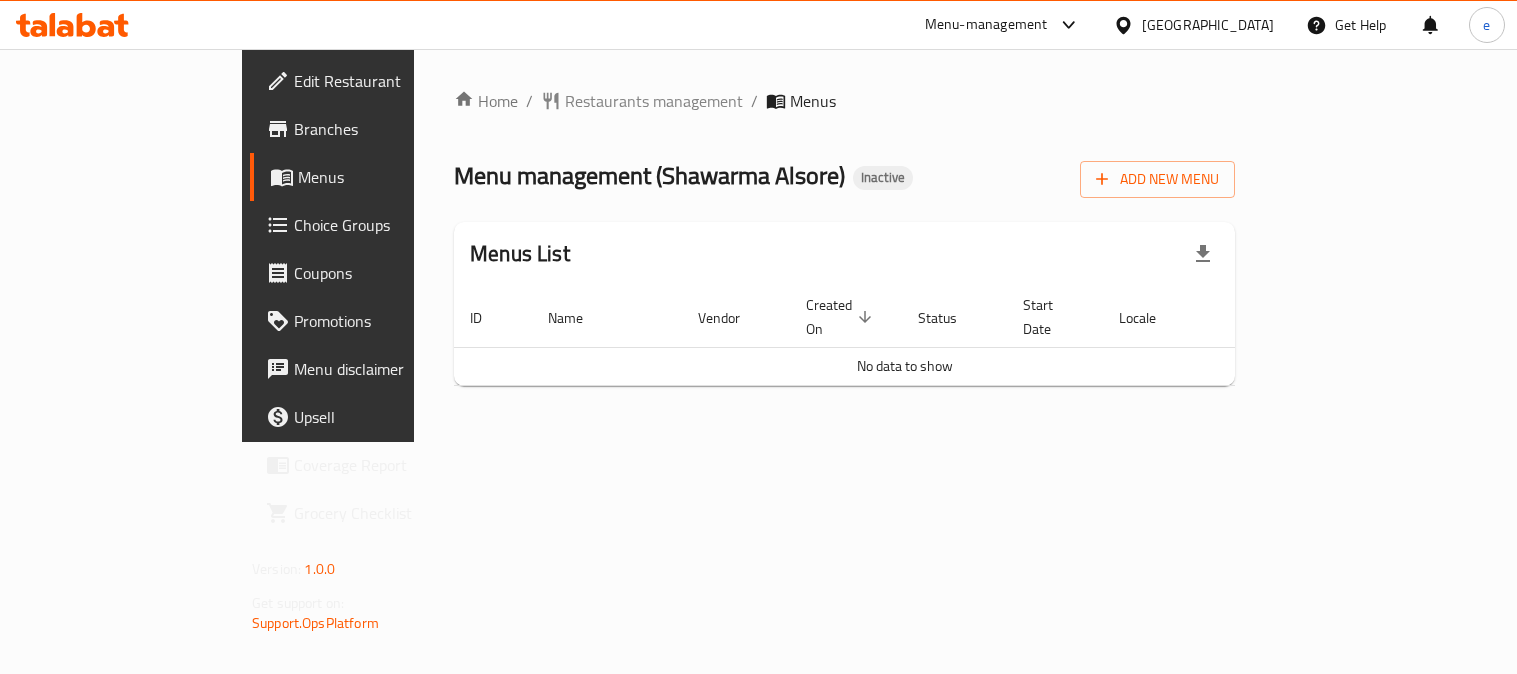 scroll, scrollTop: 0, scrollLeft: 0, axis: both 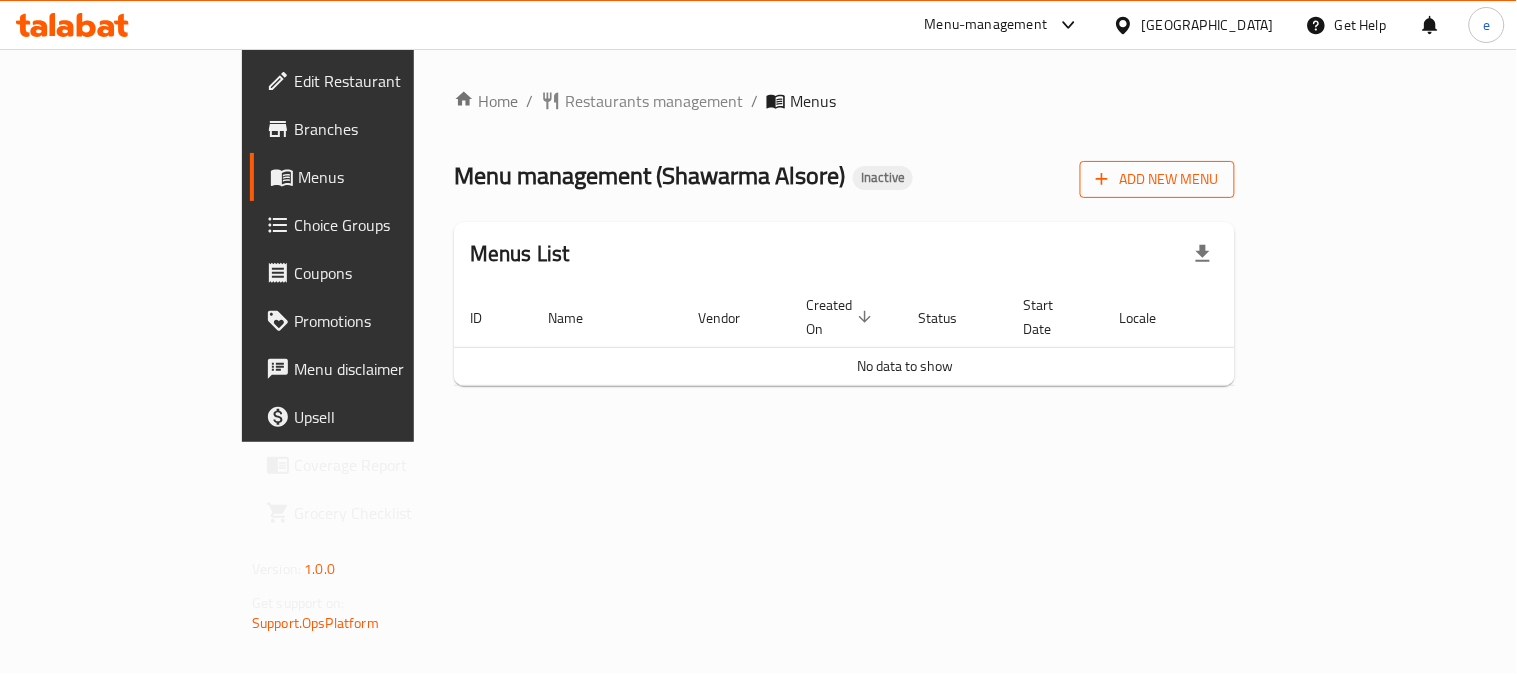 click on "Add New Menu" at bounding box center [1157, 179] 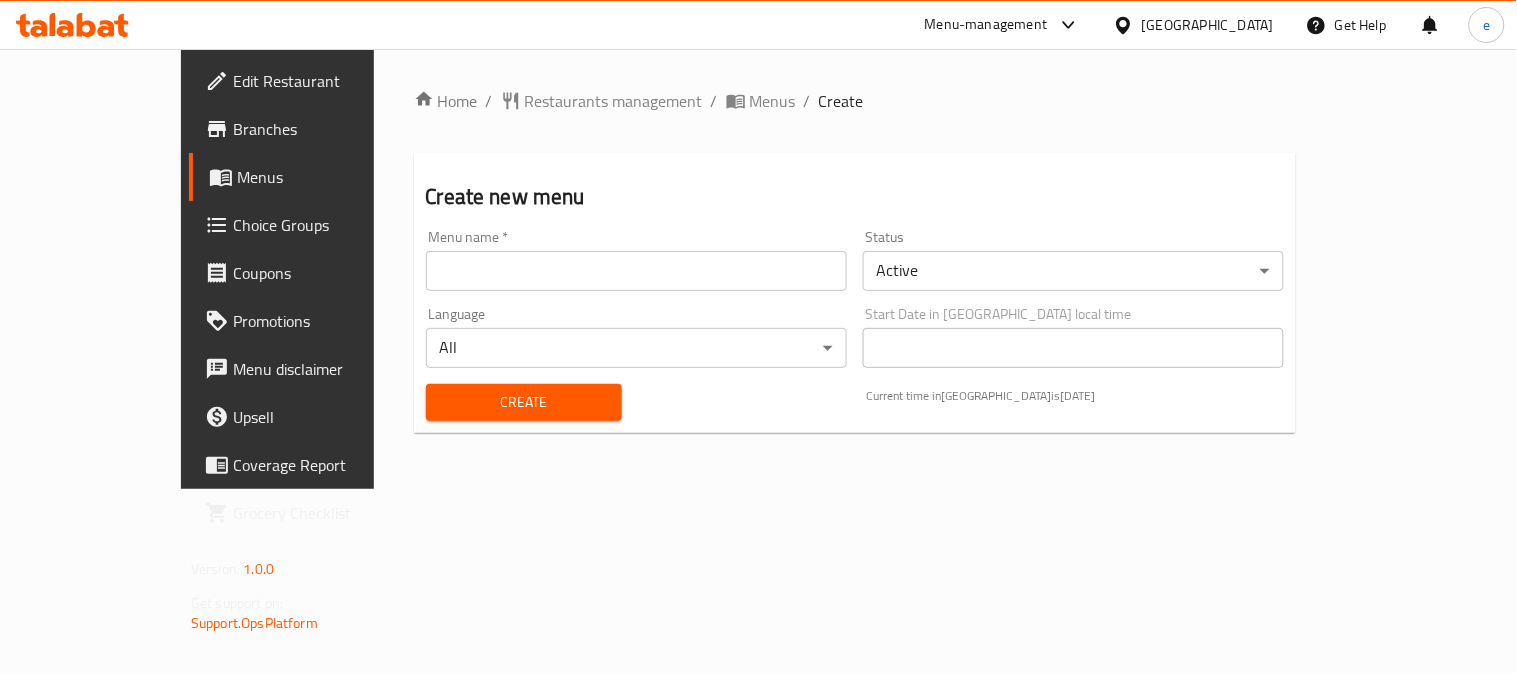 click on "Language All ​" at bounding box center (636, 337) 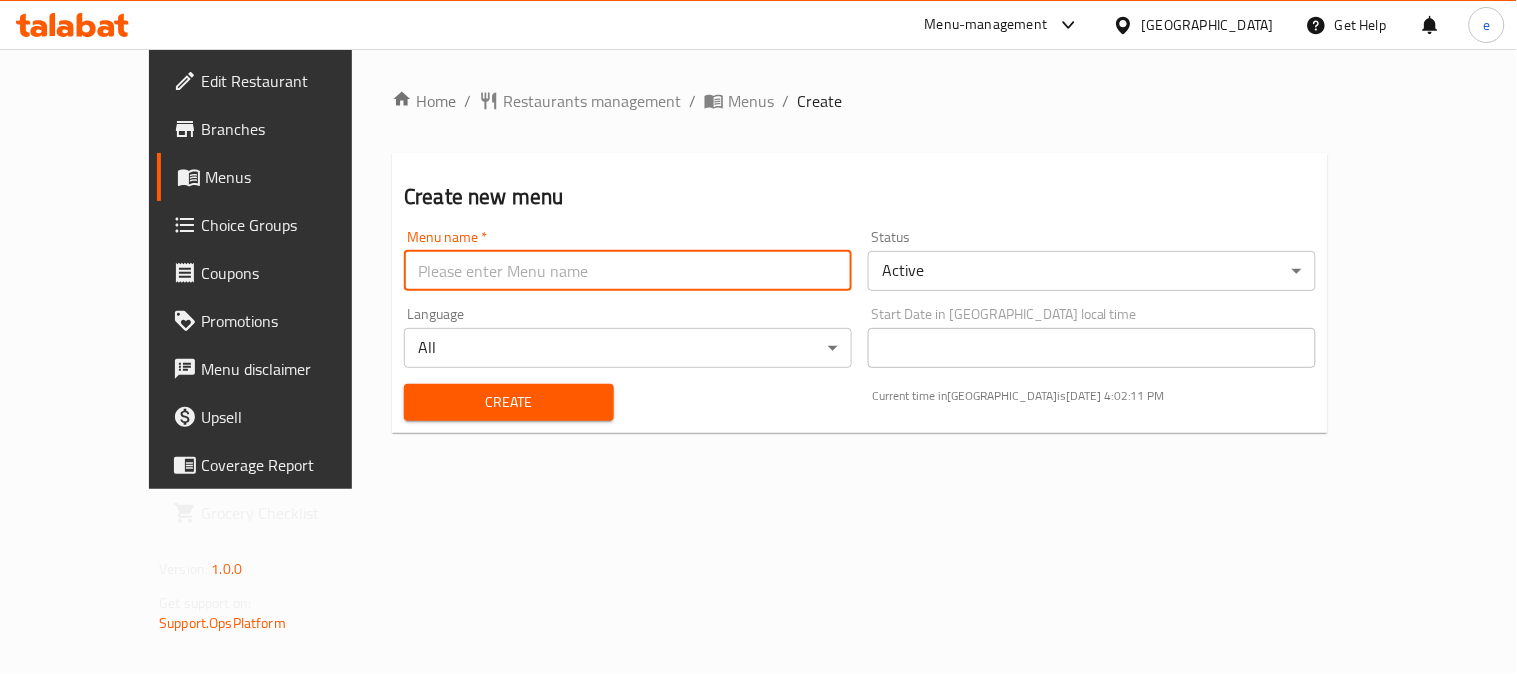 type on "MENU" 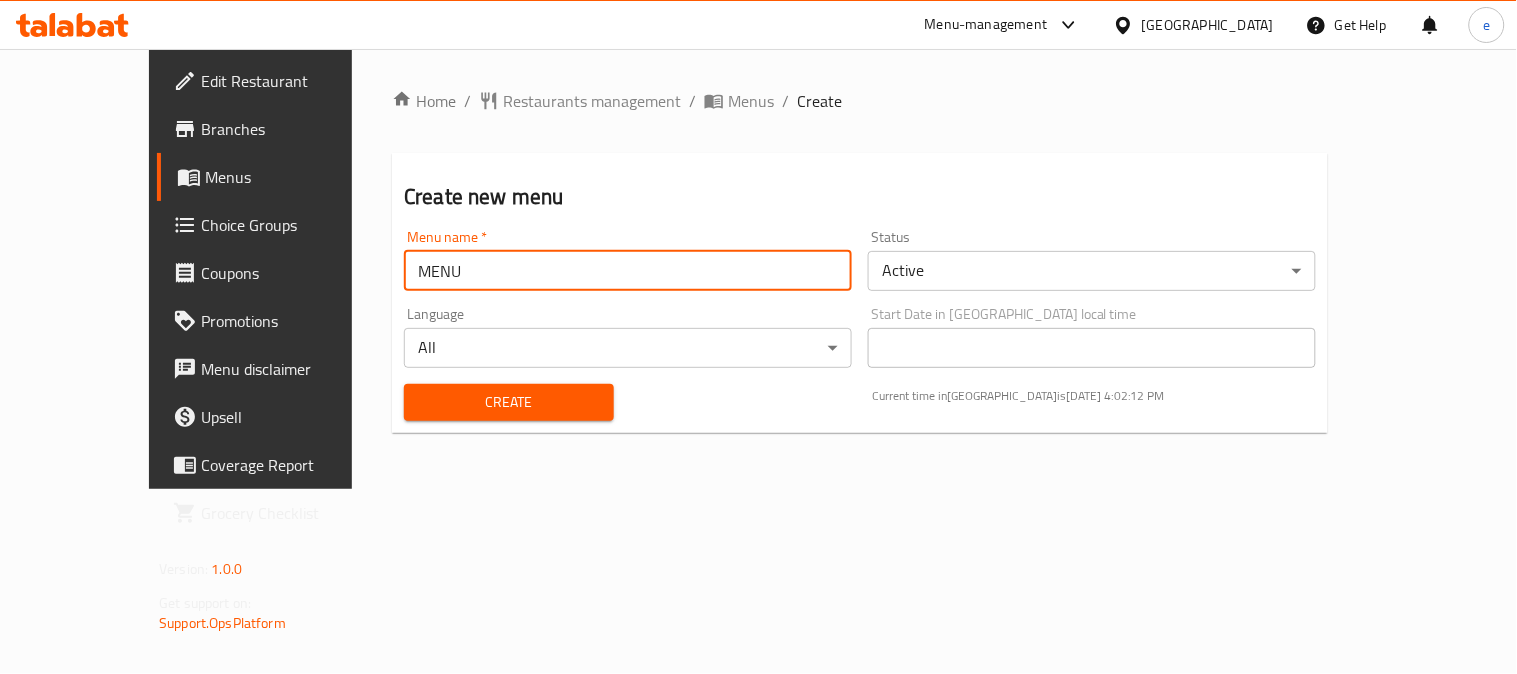 click on "Create" at bounding box center [509, 402] 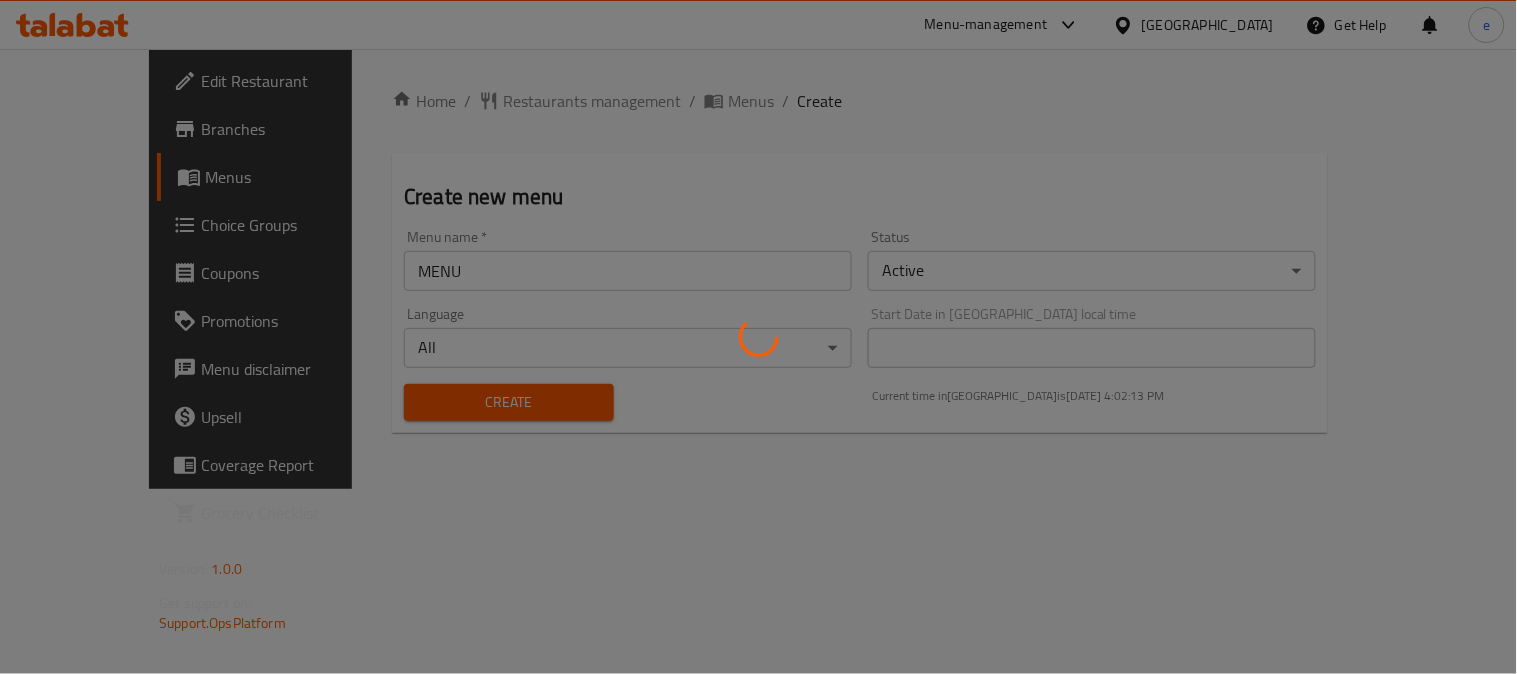 type 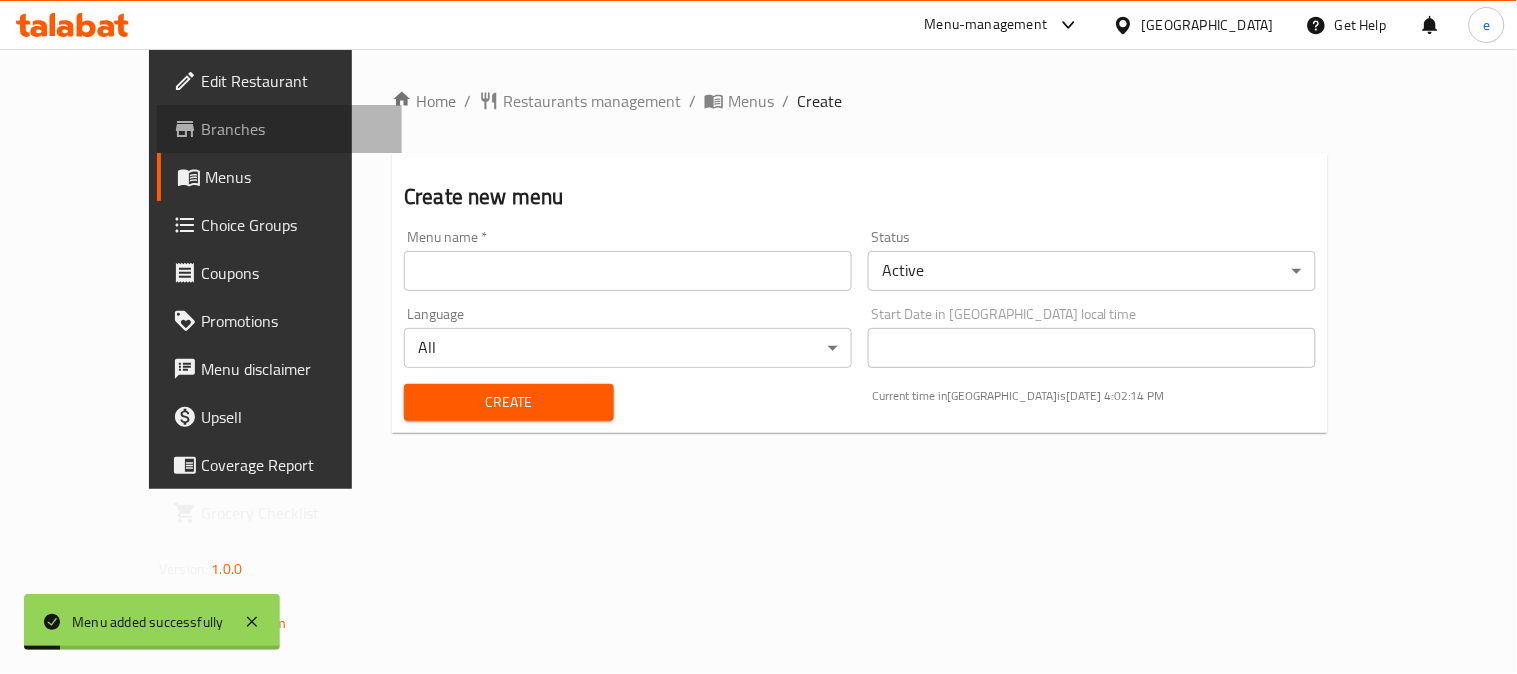 click on "Branches" at bounding box center [293, 129] 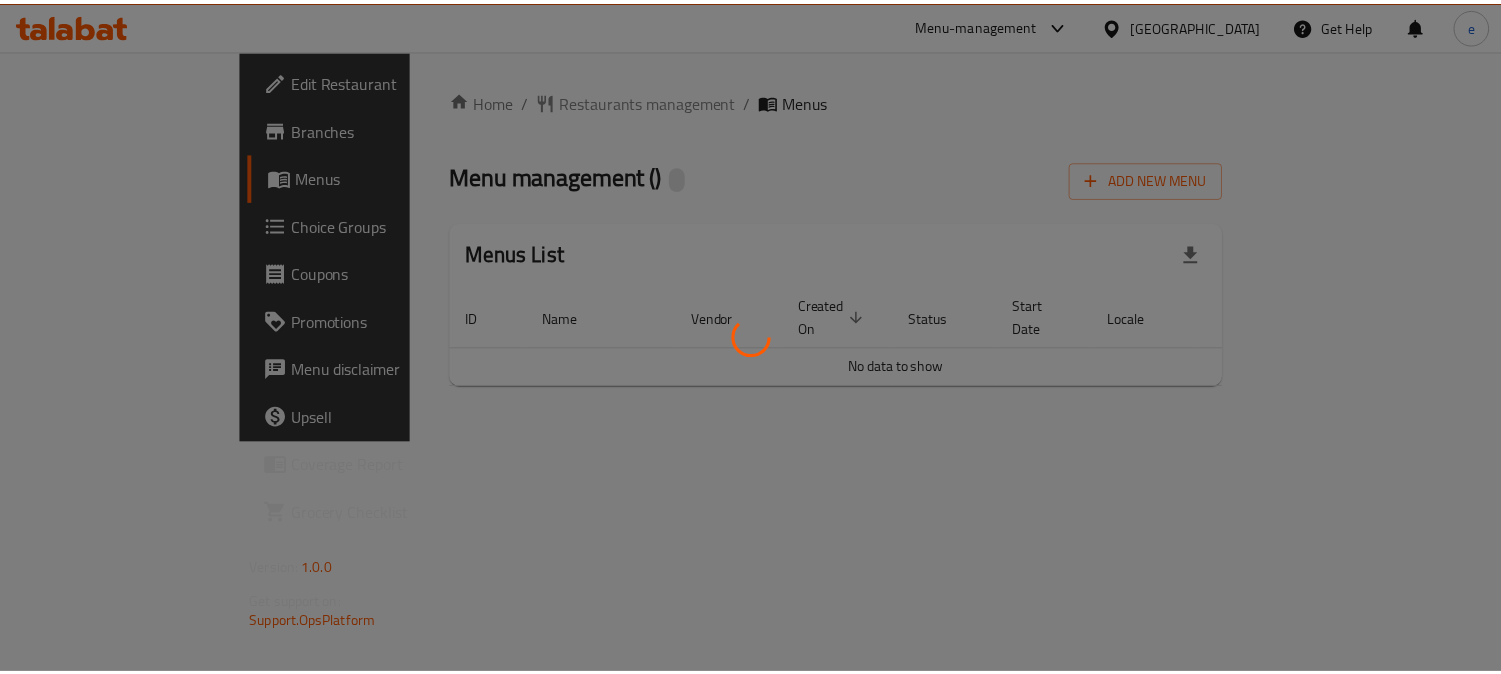 scroll, scrollTop: 0, scrollLeft: 0, axis: both 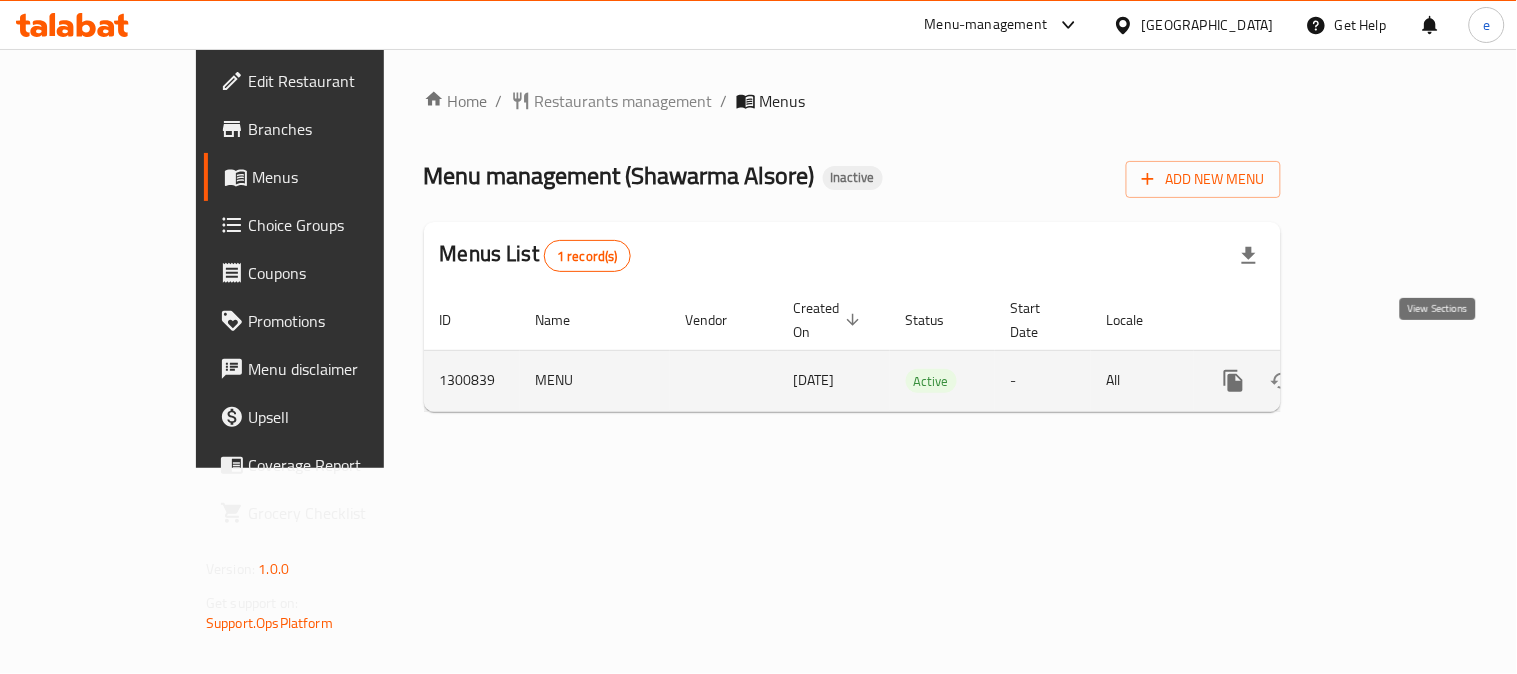 click 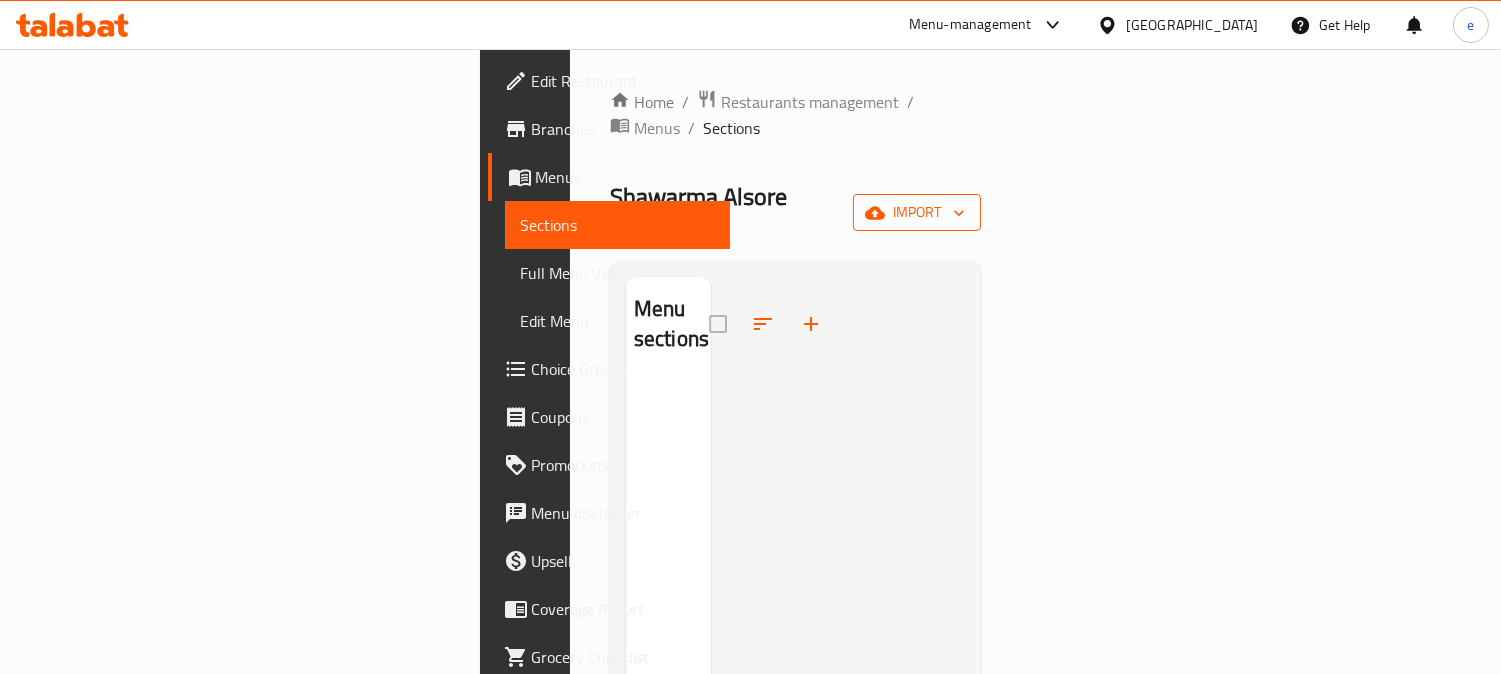 click on "import" at bounding box center (917, 212) 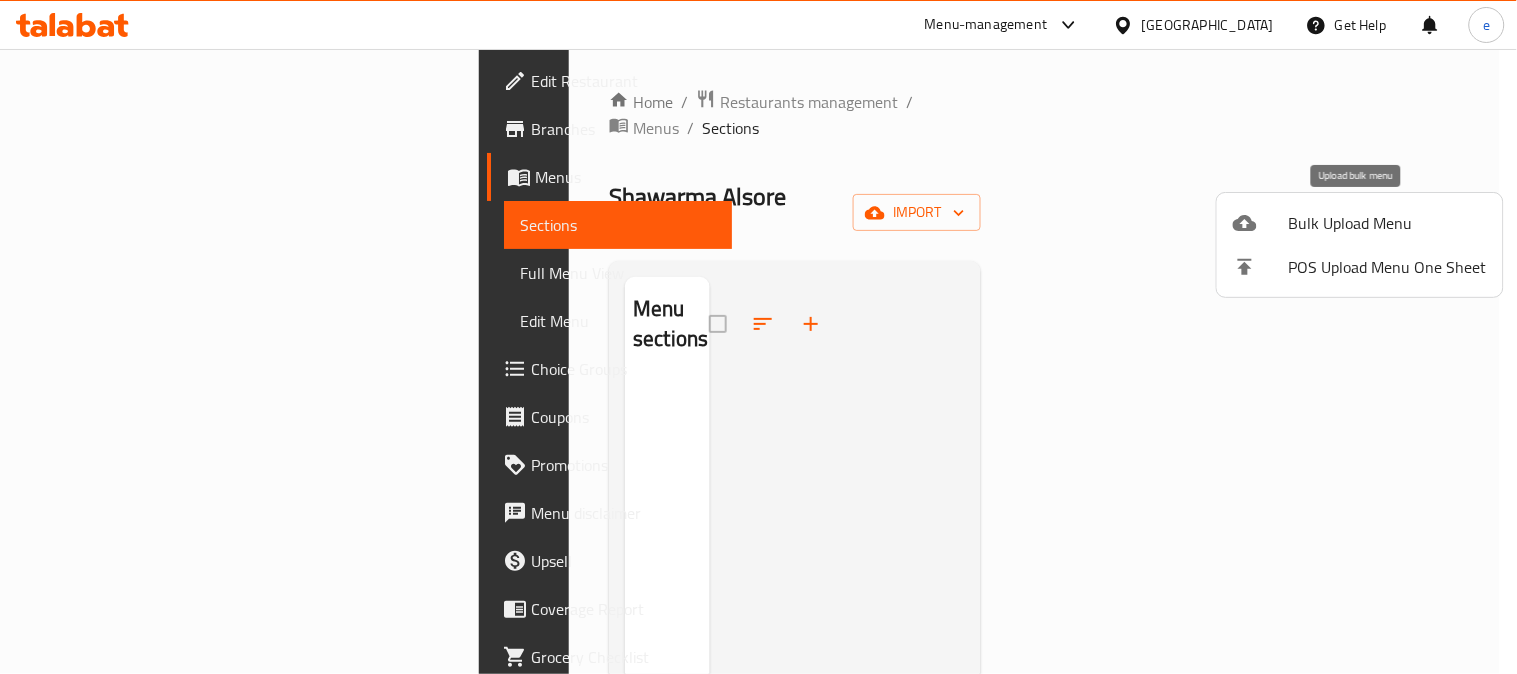 click on "Bulk Upload Menu" at bounding box center [1388, 223] 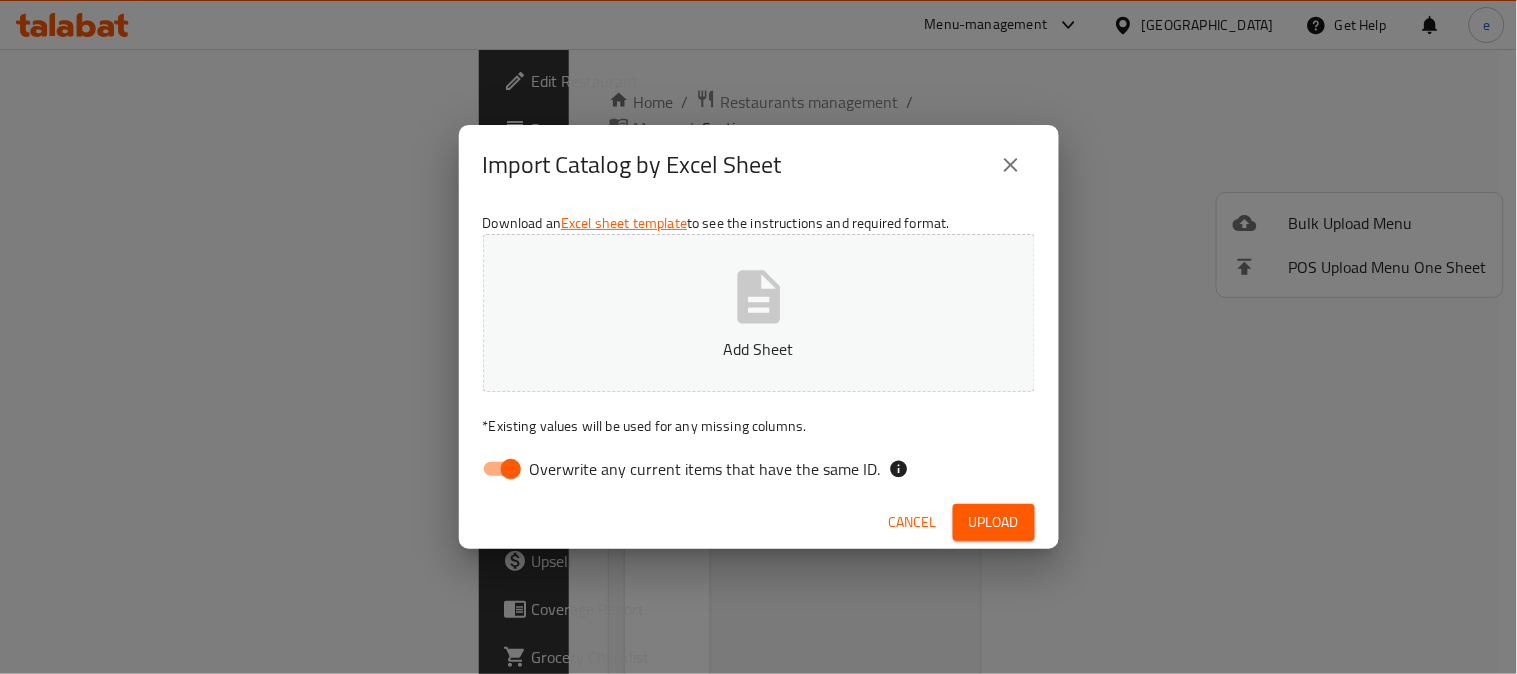 click on "Overwrite any current items that have the same ID." at bounding box center (511, 469) 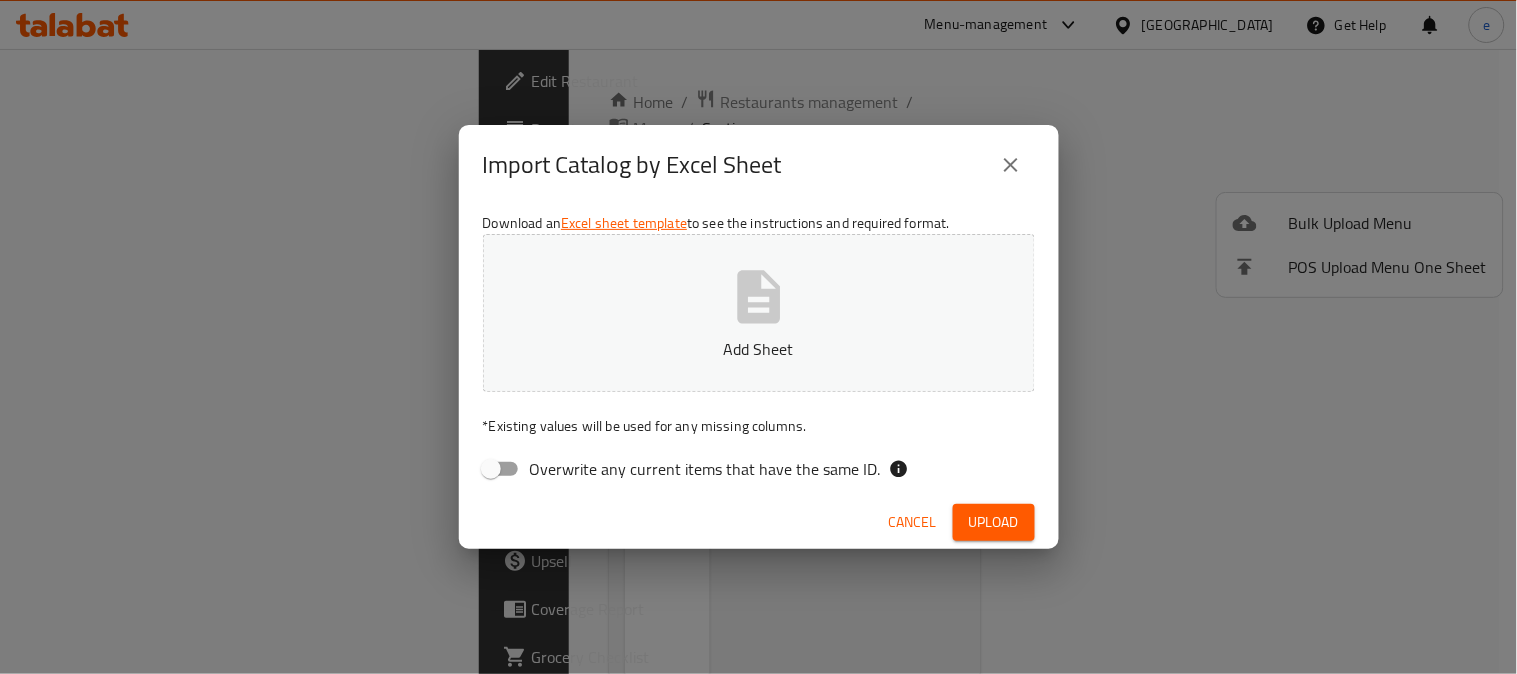 click on "Add Sheet" at bounding box center [759, 313] 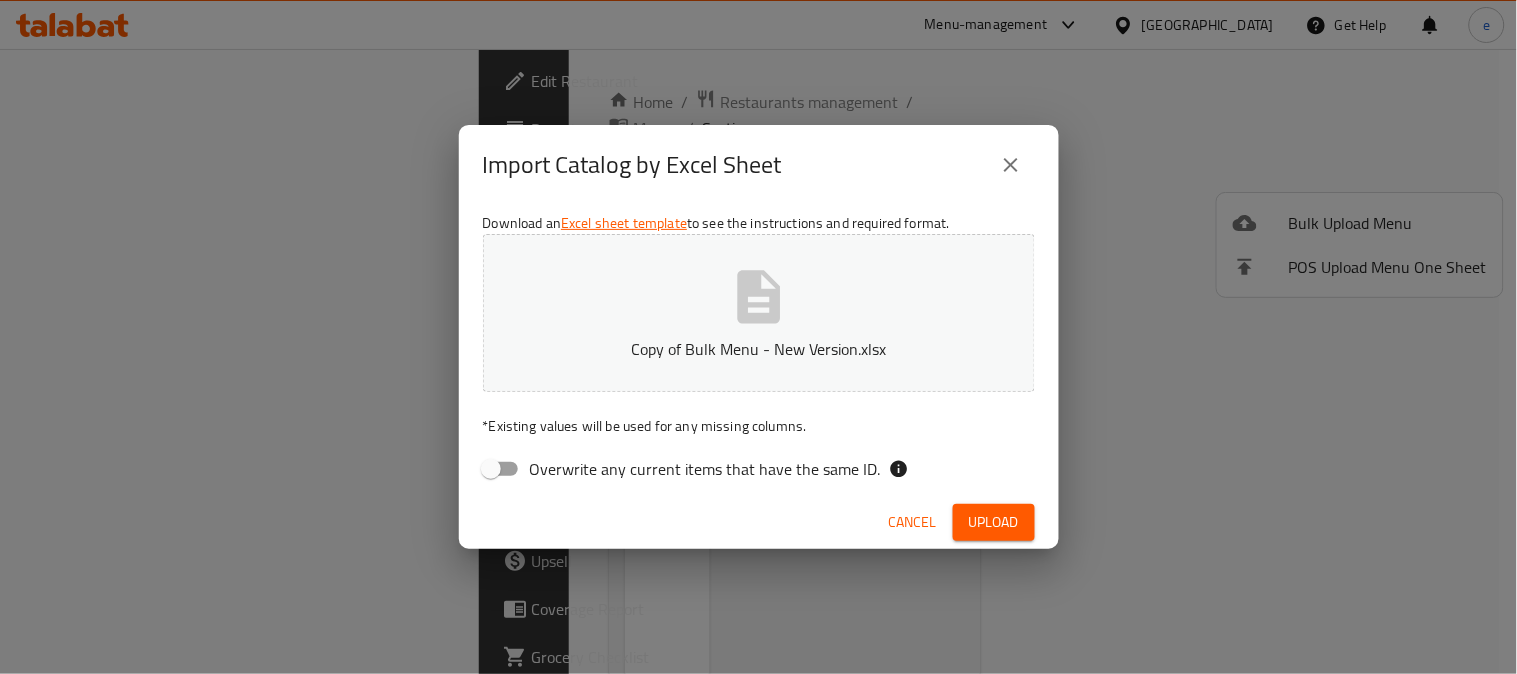 click on "Upload" at bounding box center [994, 522] 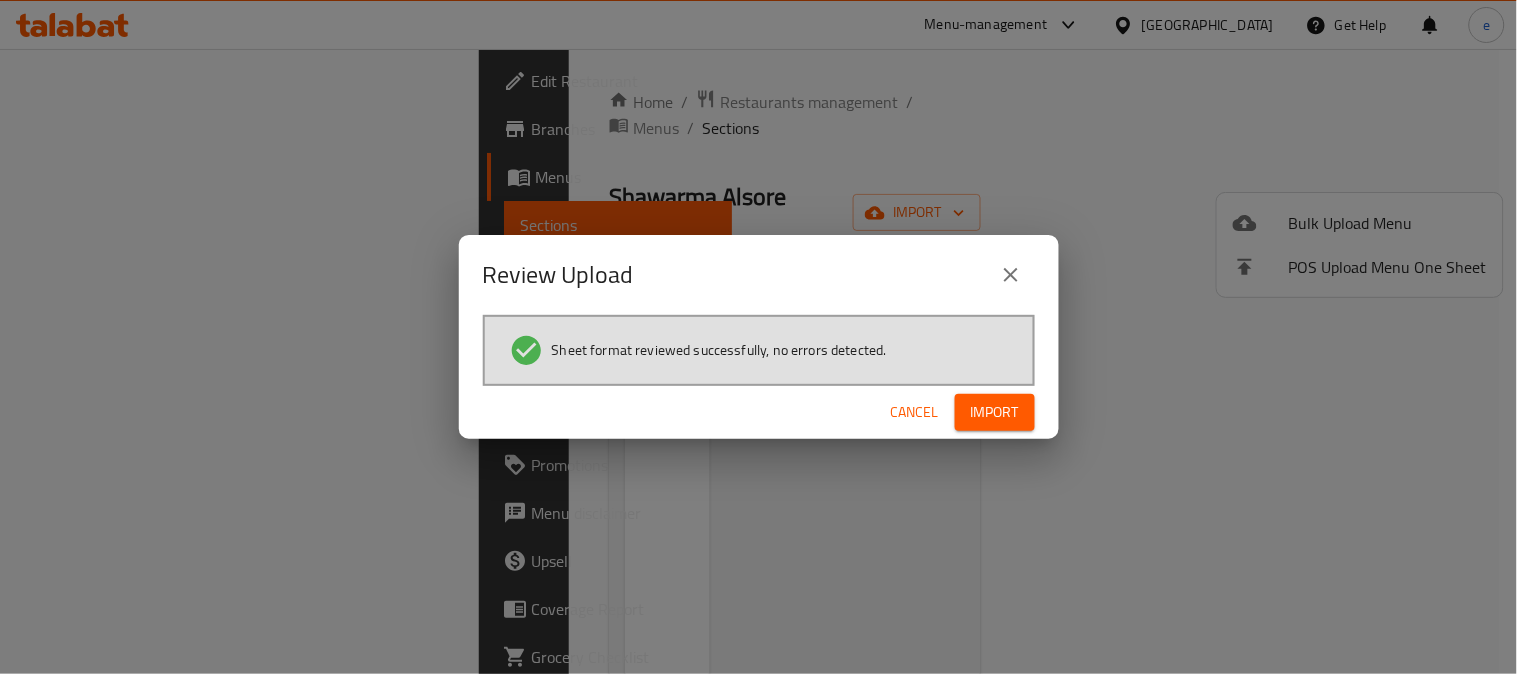 drag, startPoint x: 1002, startPoint y: 415, endPoint x: 994, endPoint y: 423, distance: 11.313708 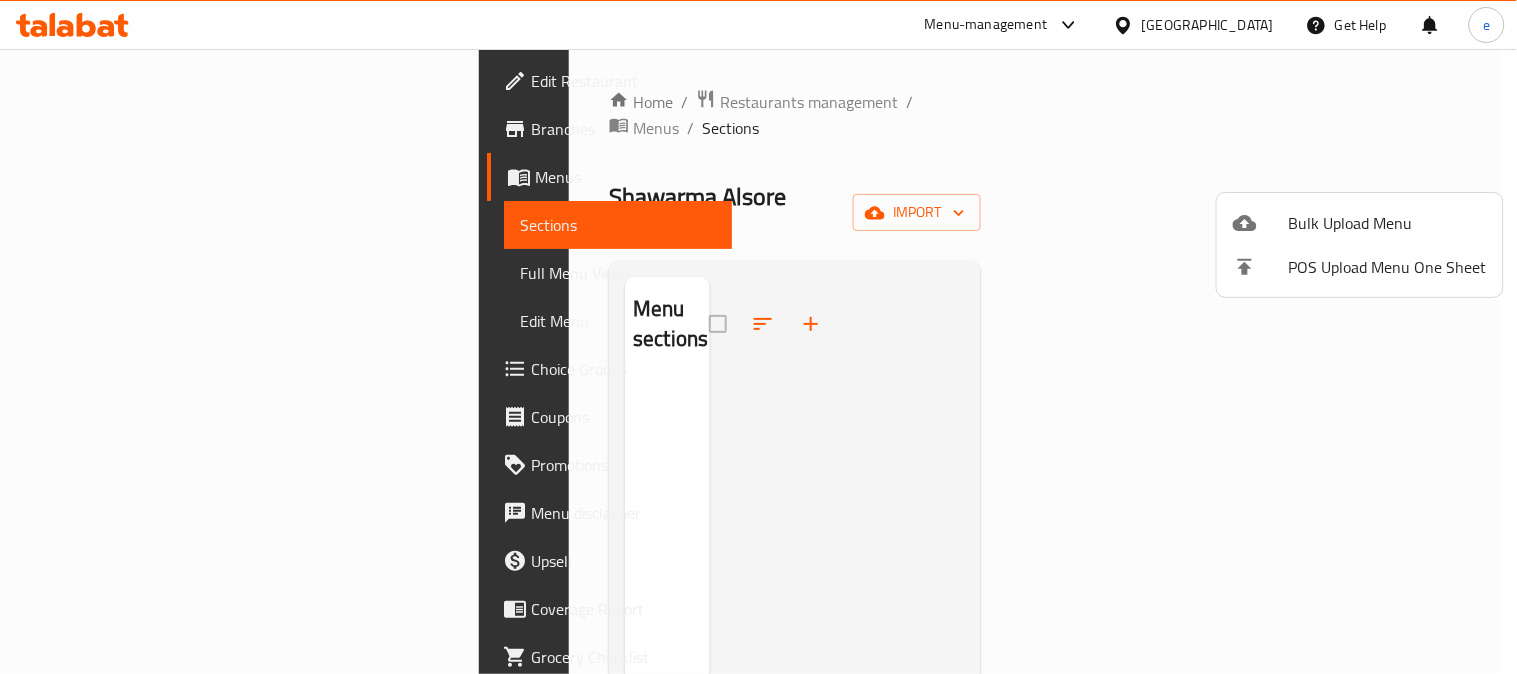 drag, startPoint x: 180, startPoint y: 4, endPoint x: 675, endPoint y: 463, distance: 675.06 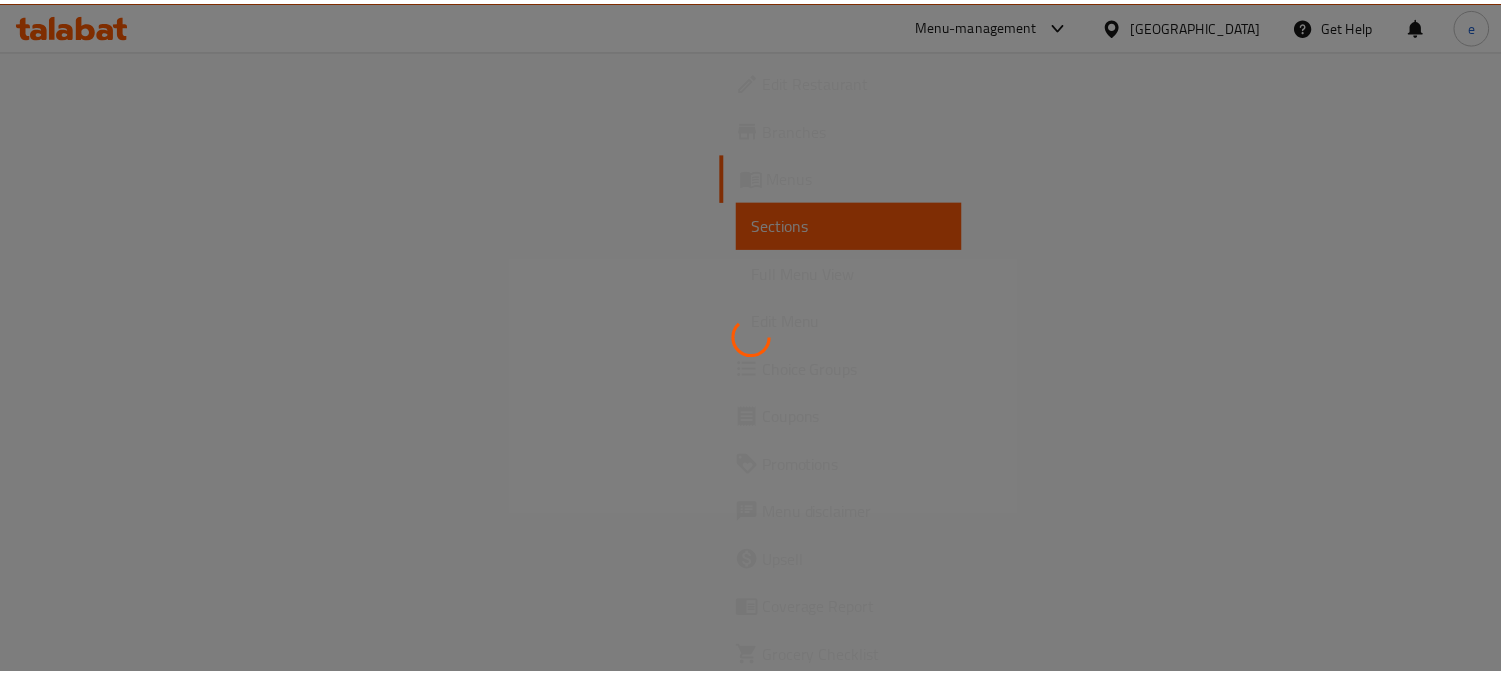 scroll, scrollTop: 0, scrollLeft: 0, axis: both 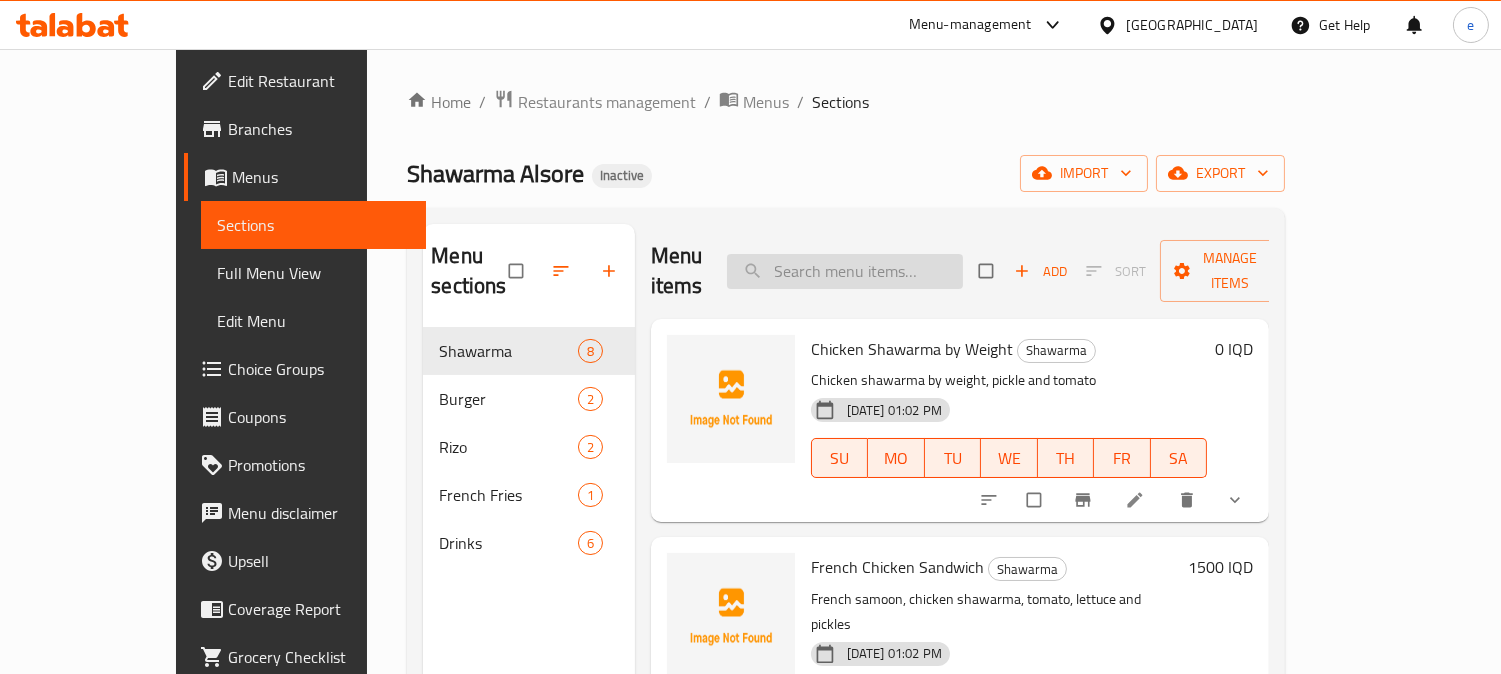 click at bounding box center [845, 271] 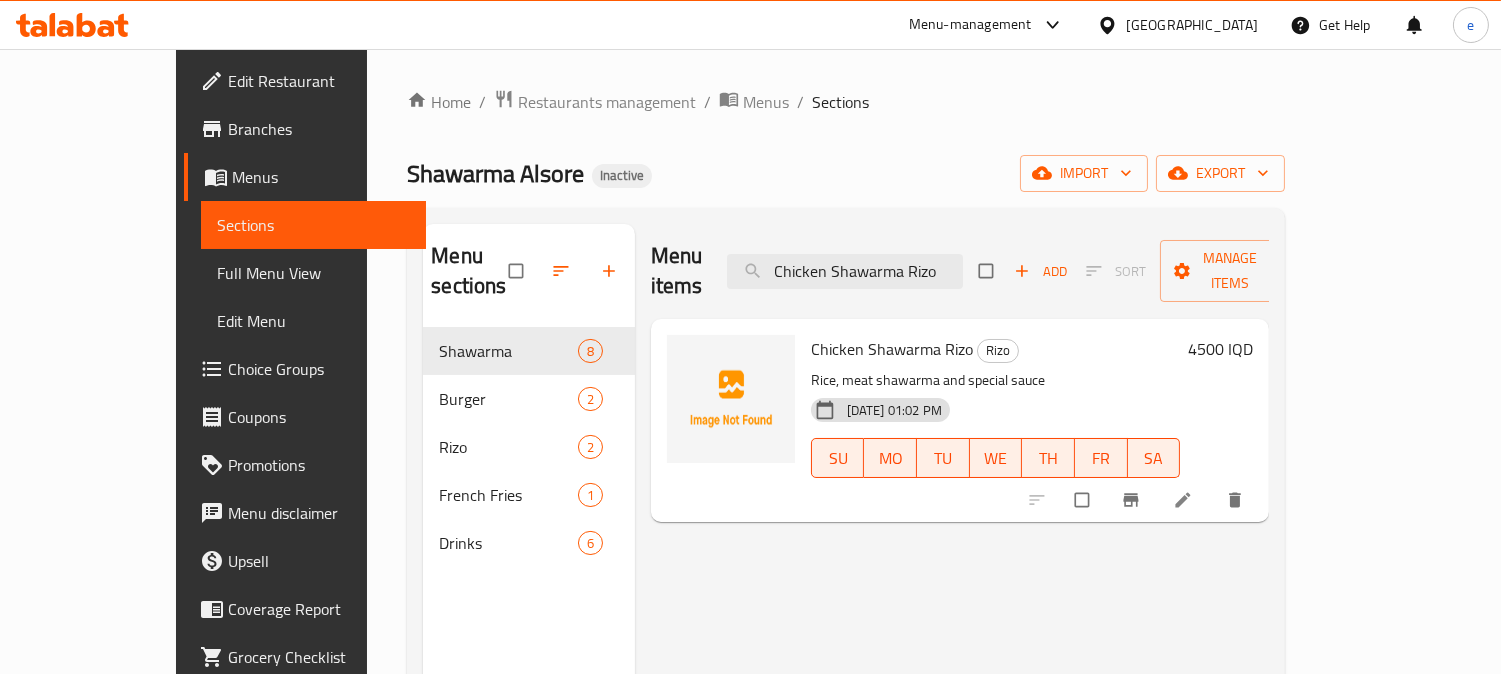 click 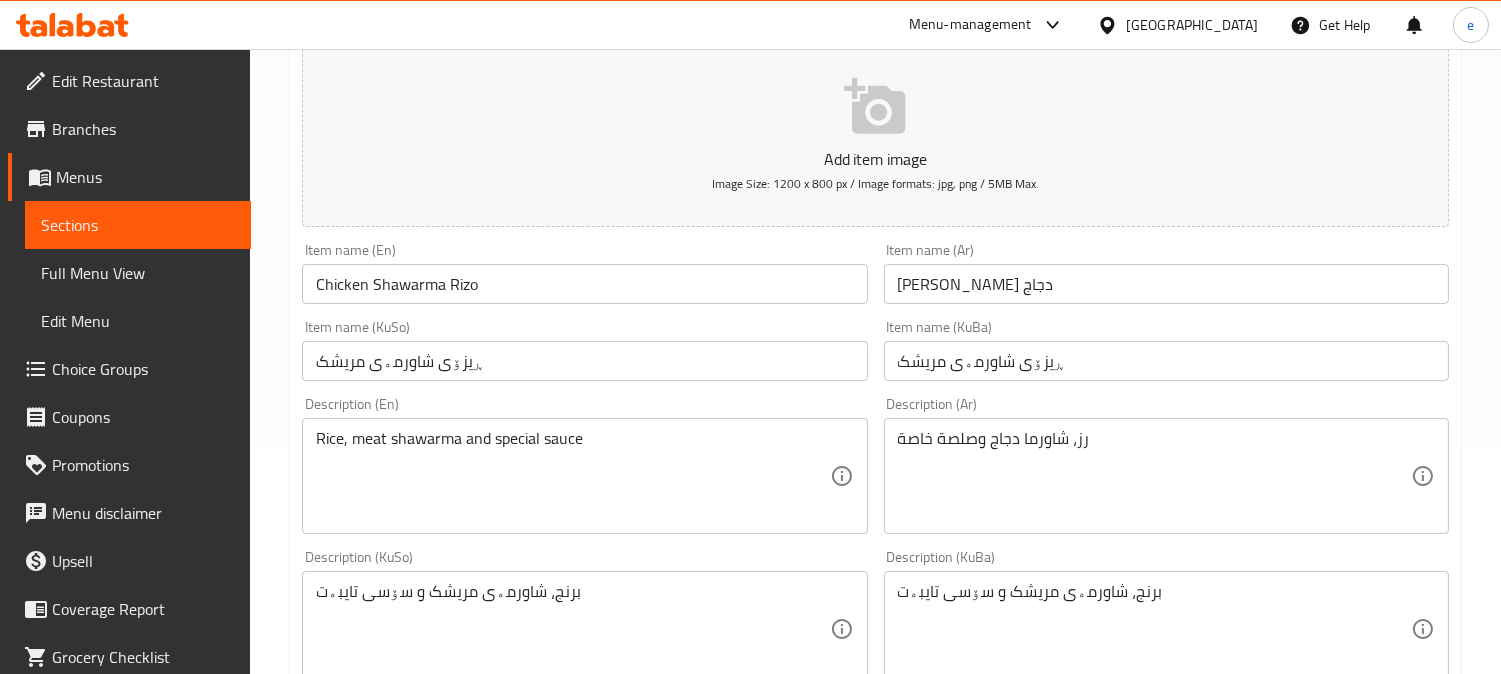 scroll, scrollTop: 444, scrollLeft: 0, axis: vertical 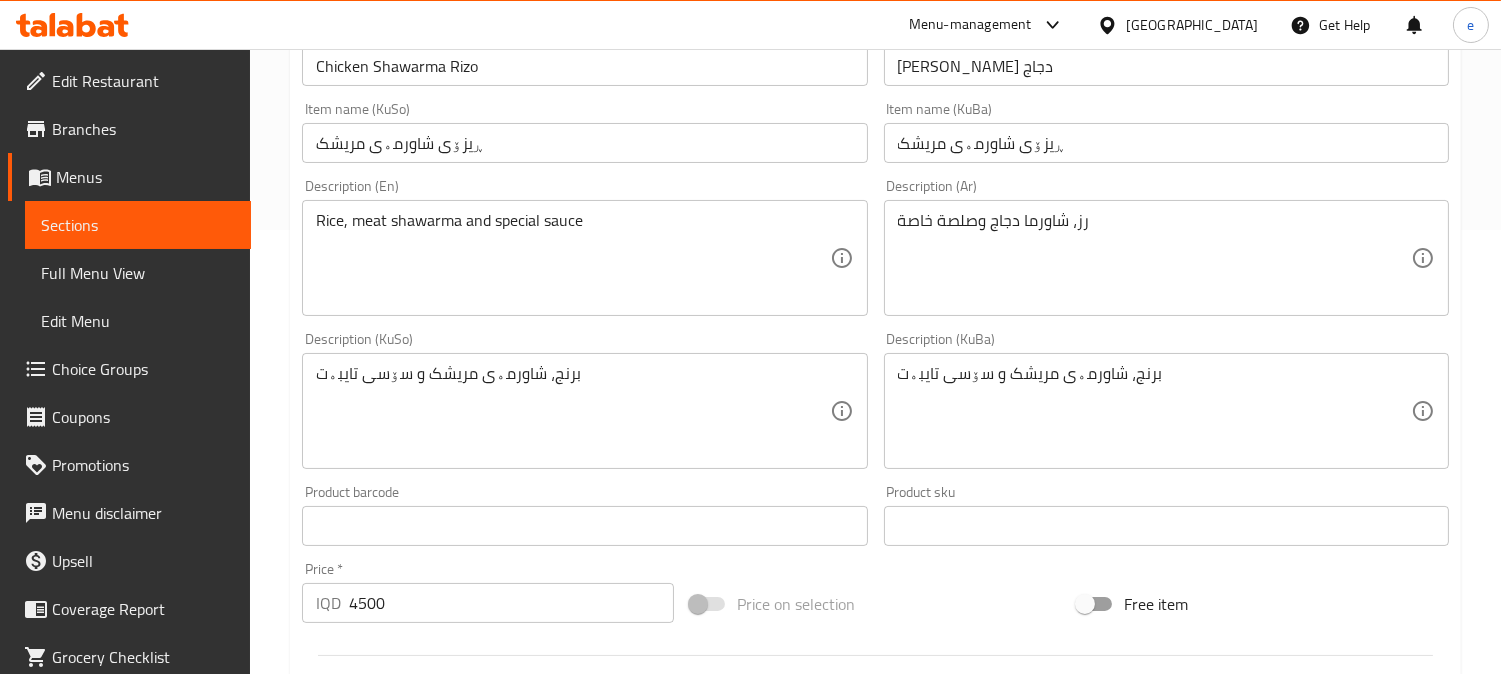 click on "Rice, meat shawarma and special sauce" at bounding box center [572, 258] 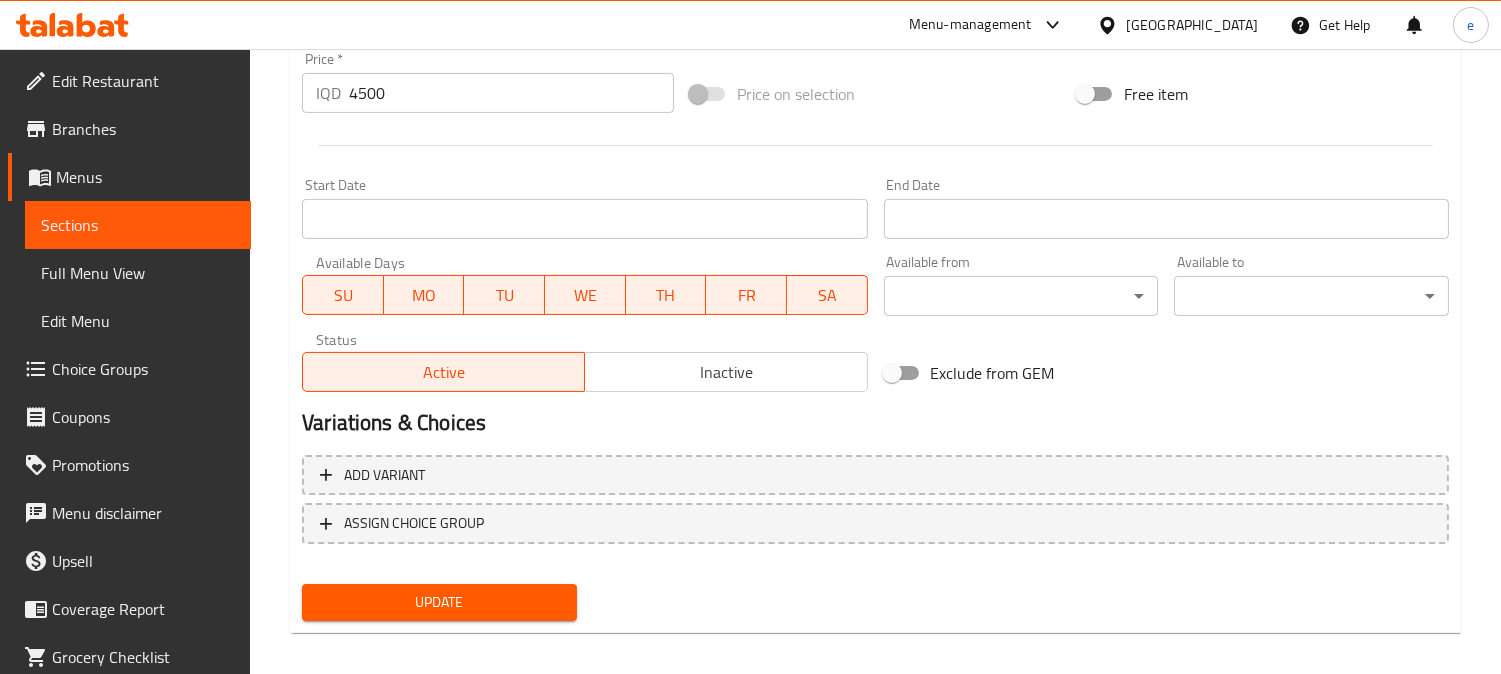 scroll, scrollTop: 965, scrollLeft: 0, axis: vertical 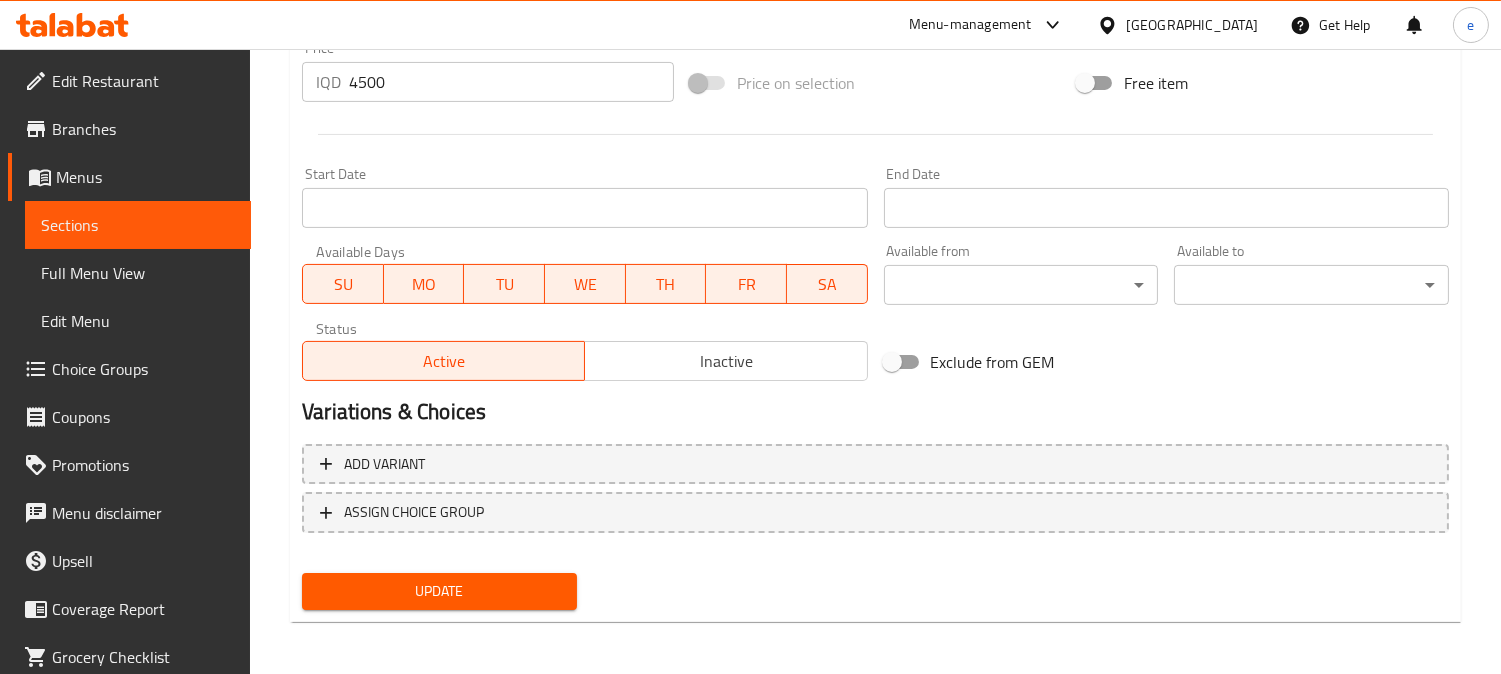 type on "Rice, chicken shawarma and special sauce" 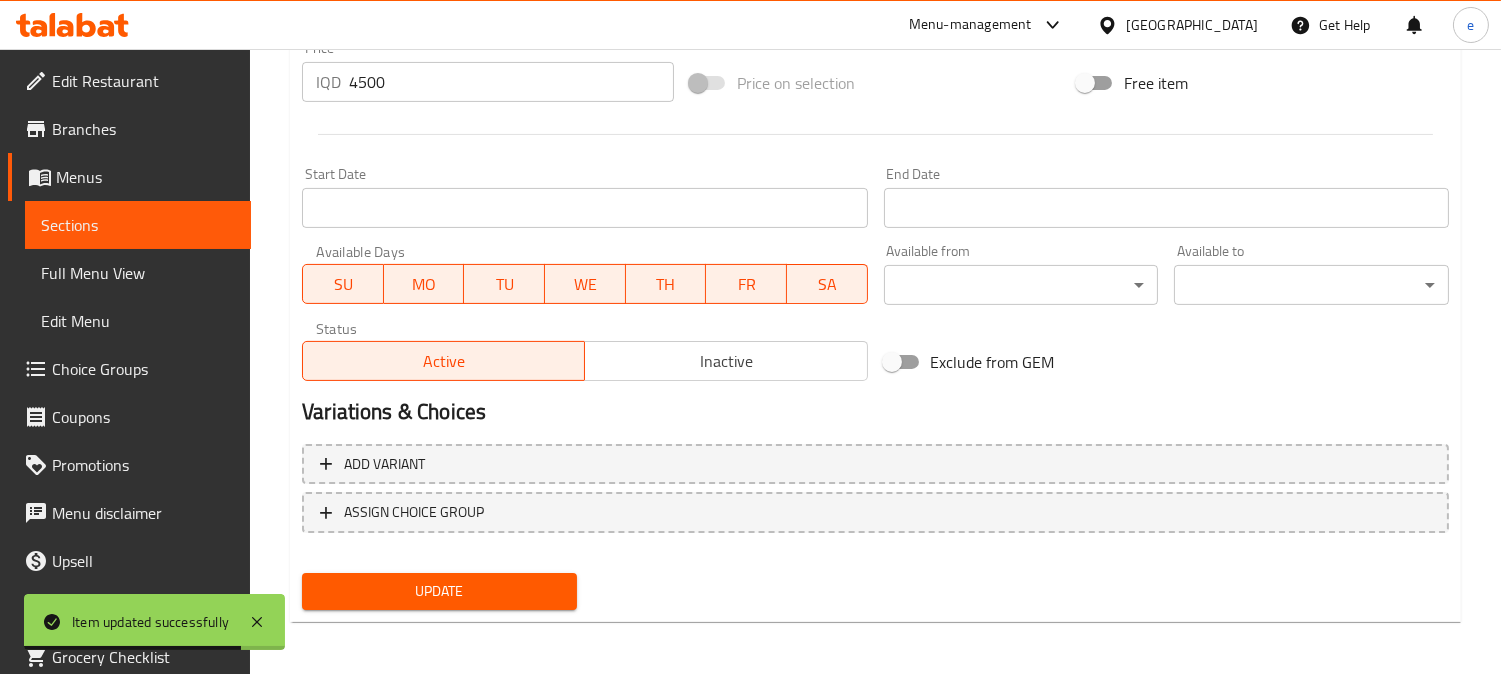 click on "Edit Restaurant" at bounding box center (143, 81) 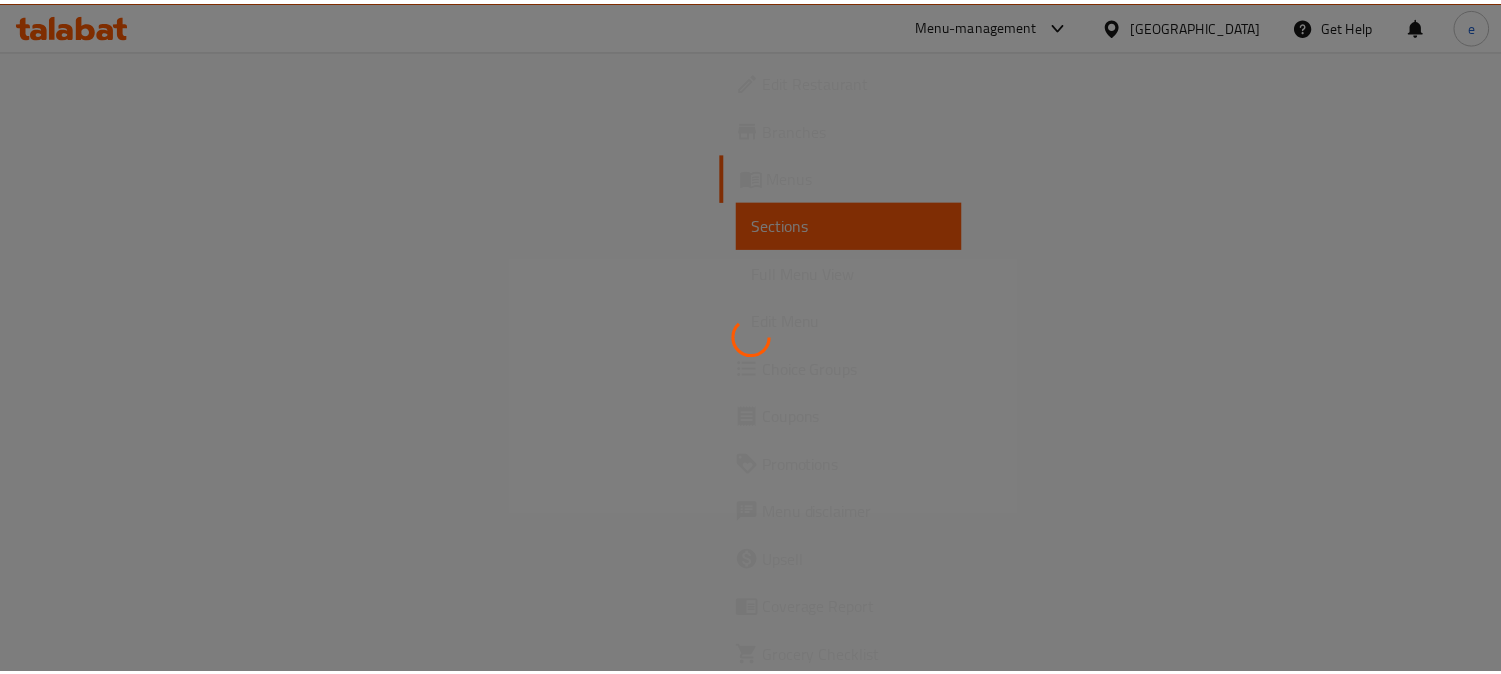 scroll, scrollTop: 0, scrollLeft: 0, axis: both 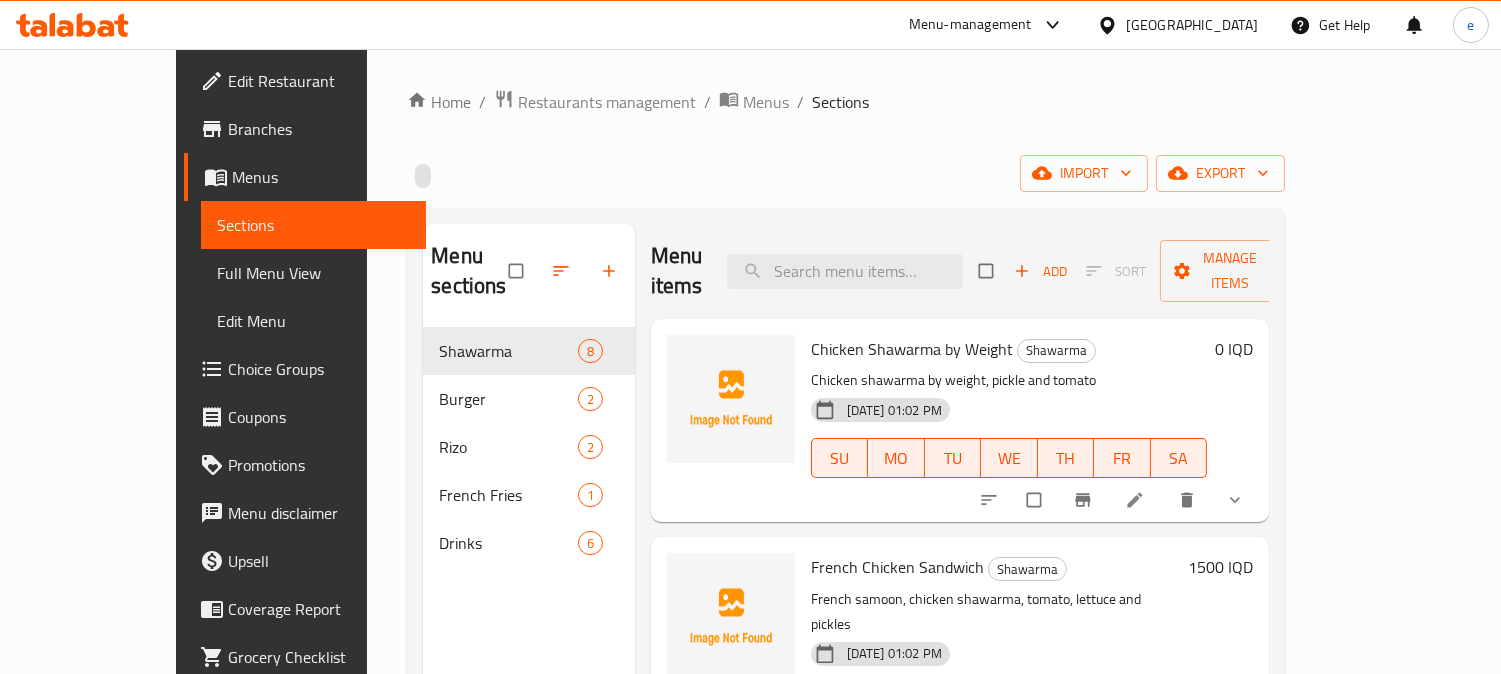 click on "Full Menu View" at bounding box center (314, 273) 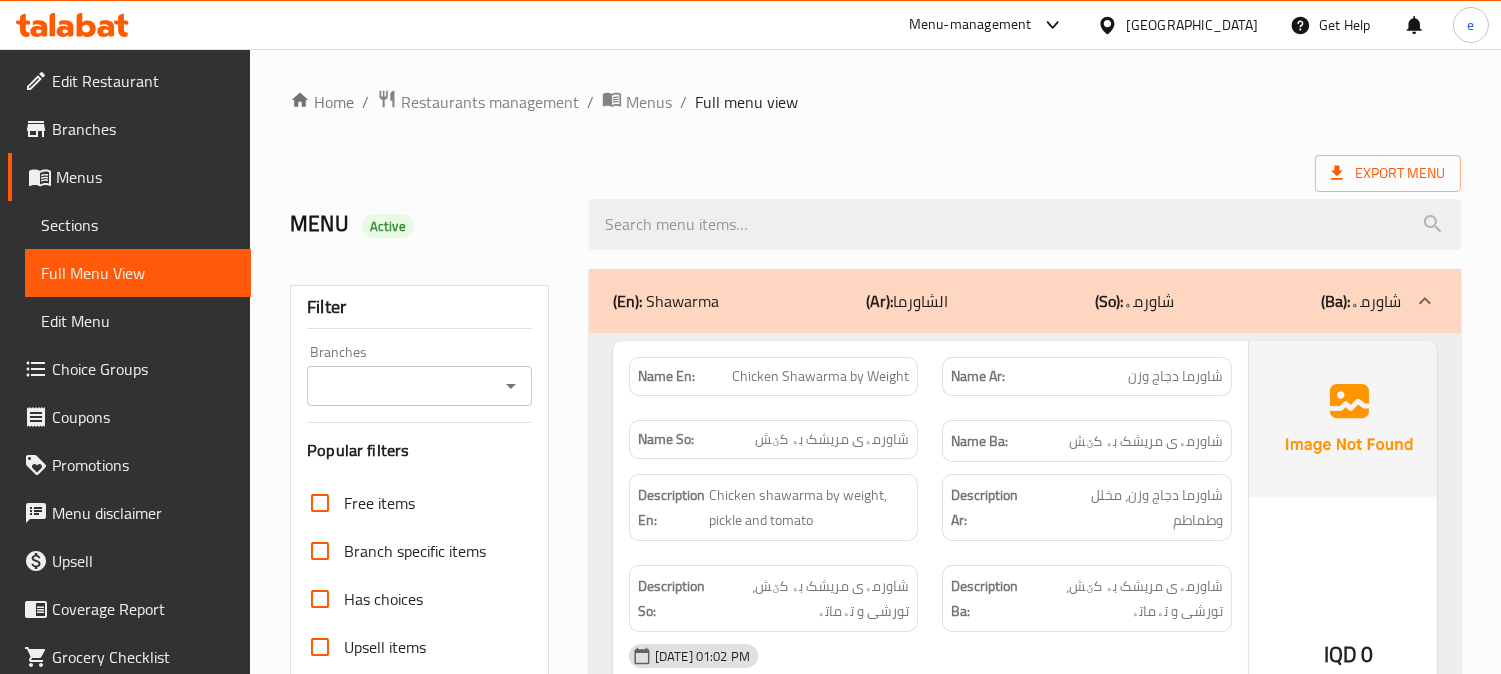 click at bounding box center [511, 386] 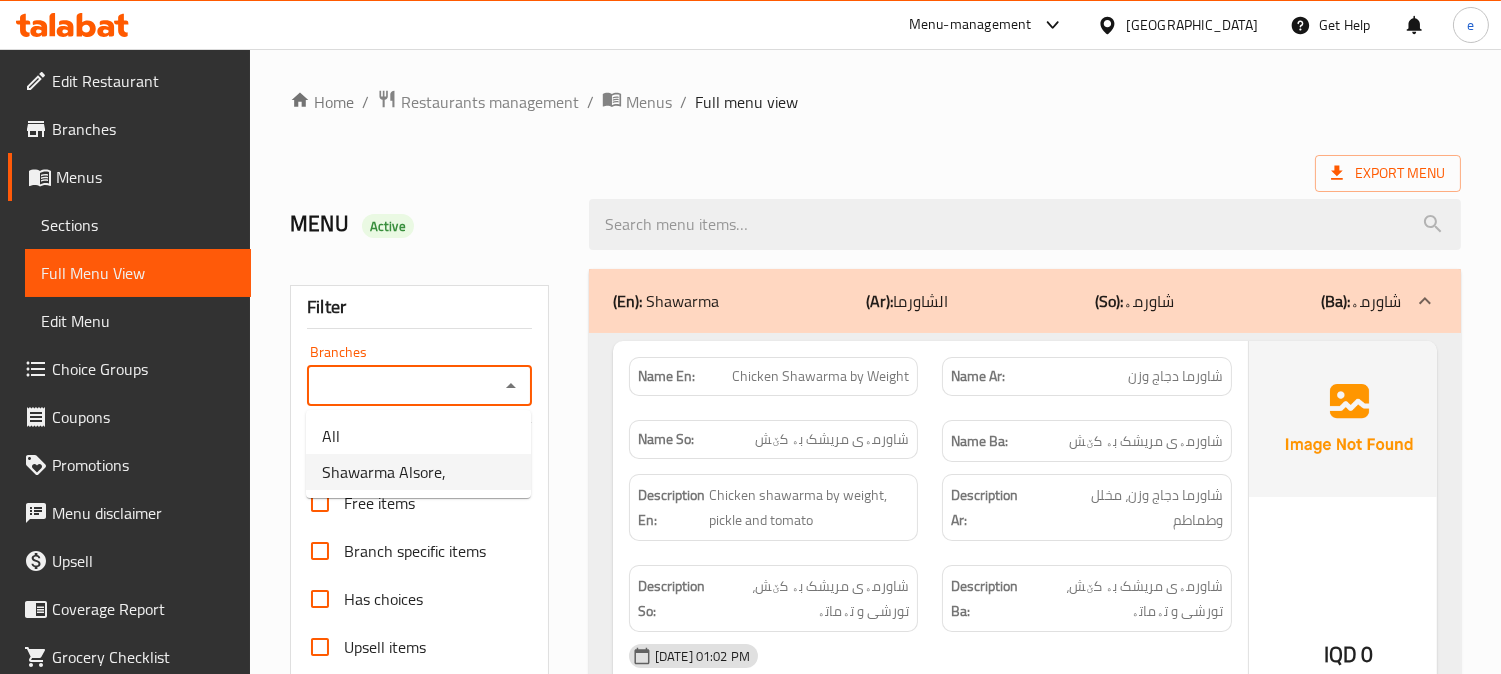 click on "Shawarma Alsore," at bounding box center (418, 472) 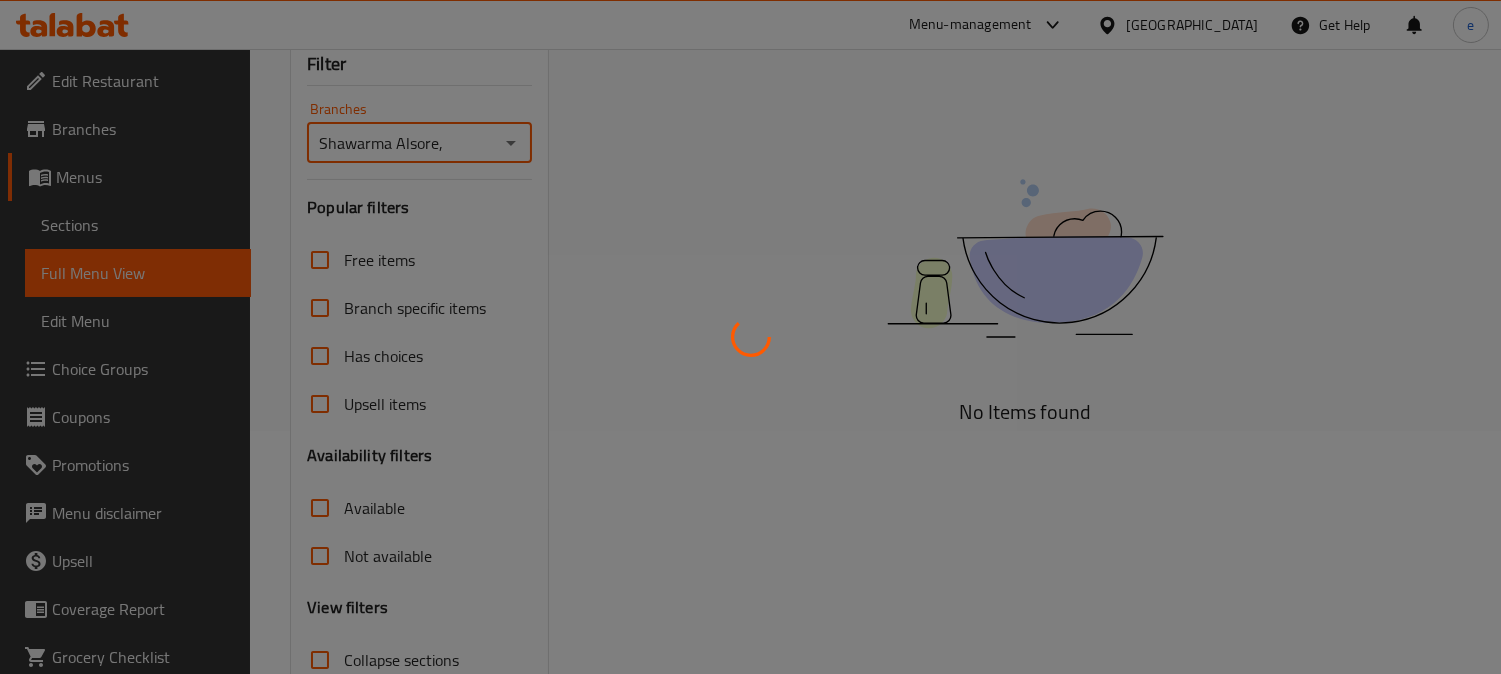 scroll, scrollTop: 390, scrollLeft: 0, axis: vertical 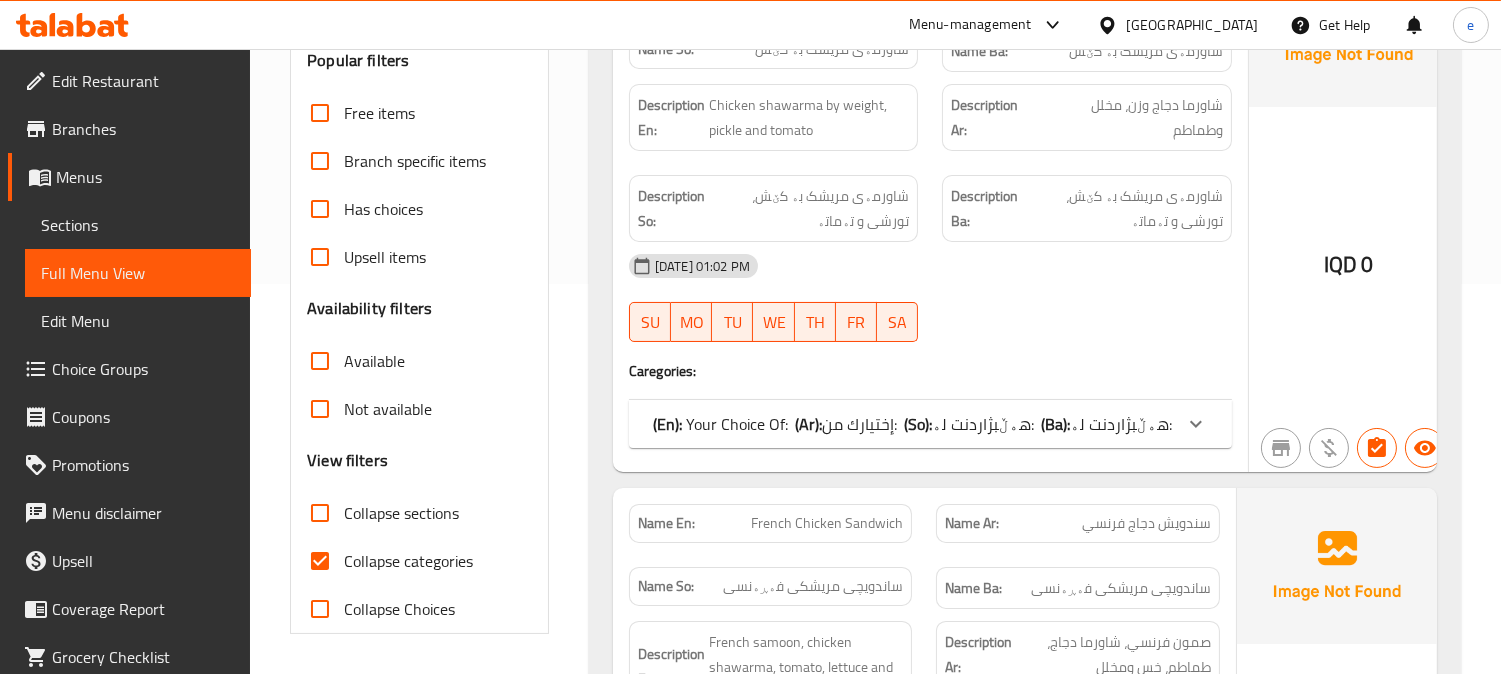 click on "Collapse categories" at bounding box center [320, 561] 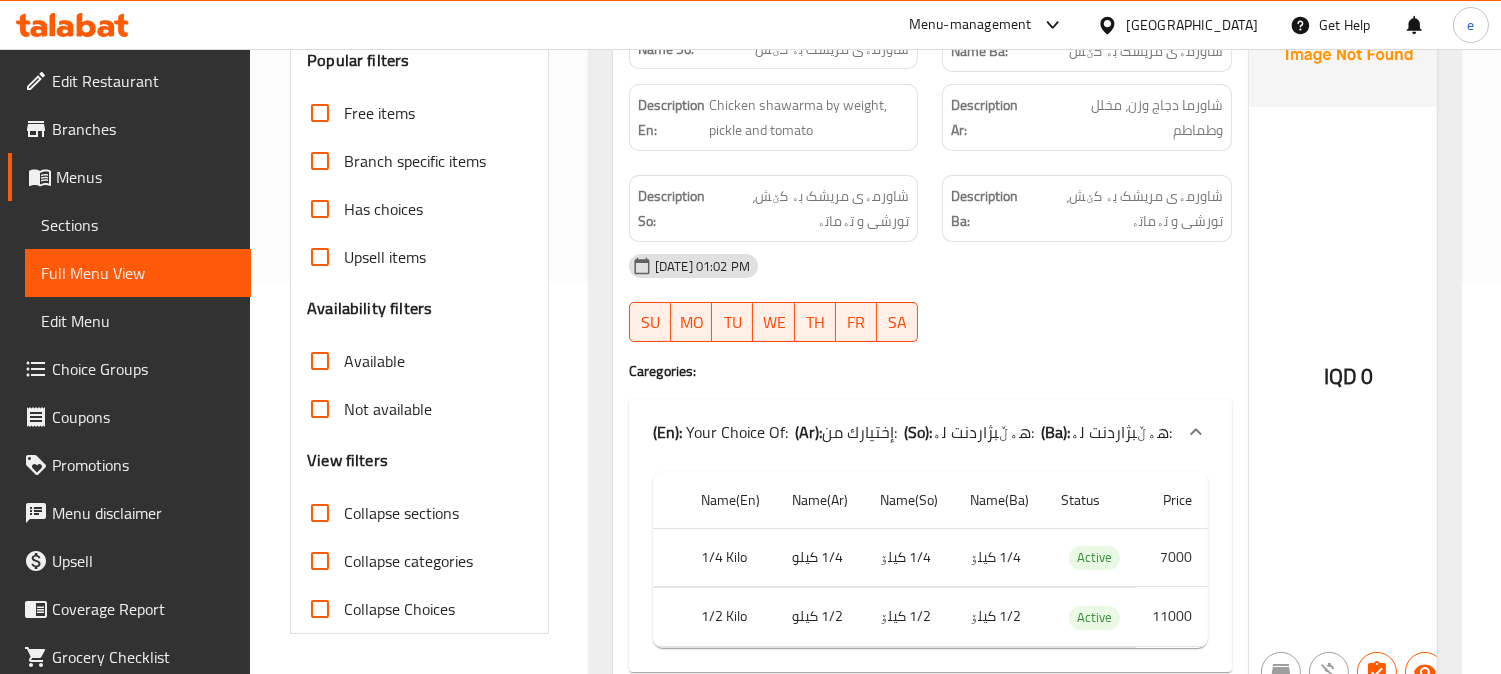 click on "Collapse sections" at bounding box center [320, 513] 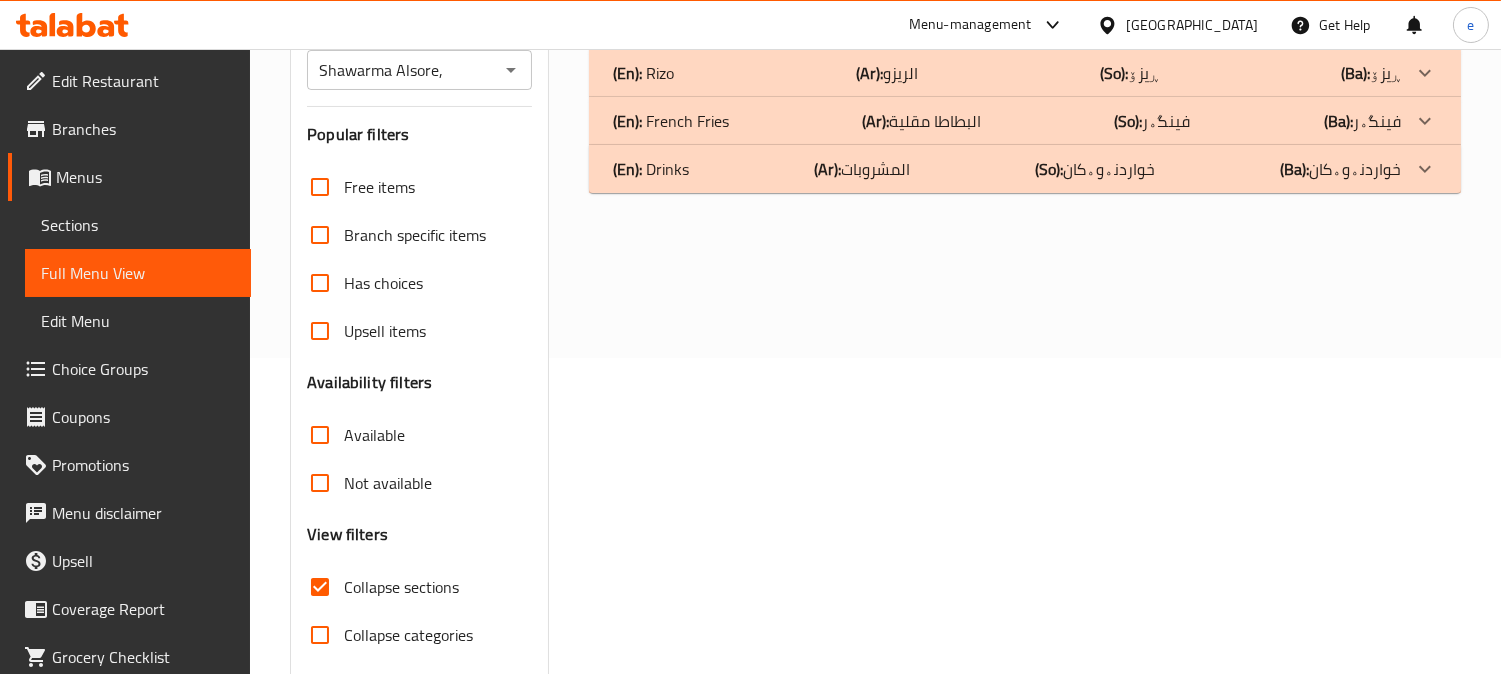 scroll, scrollTop: 390, scrollLeft: 0, axis: vertical 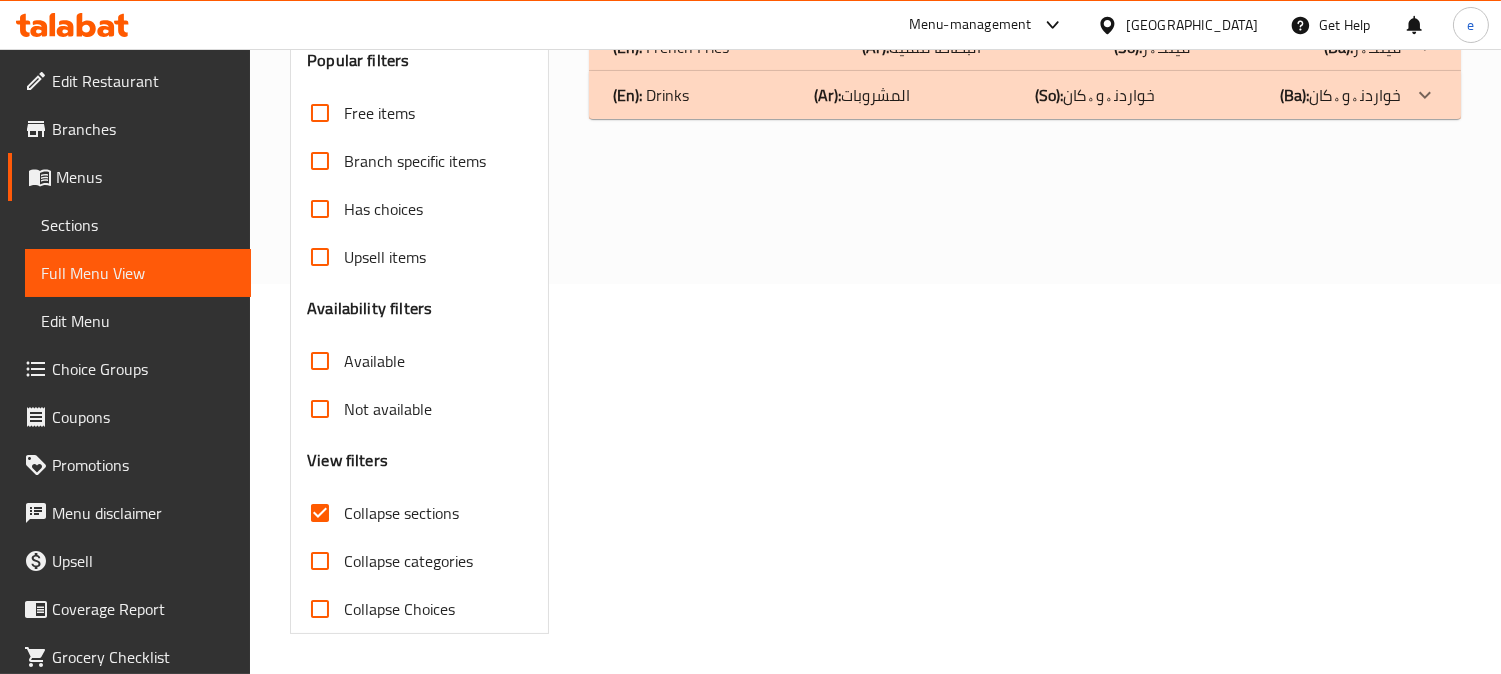 click on "Collapse sections" at bounding box center (320, 513) 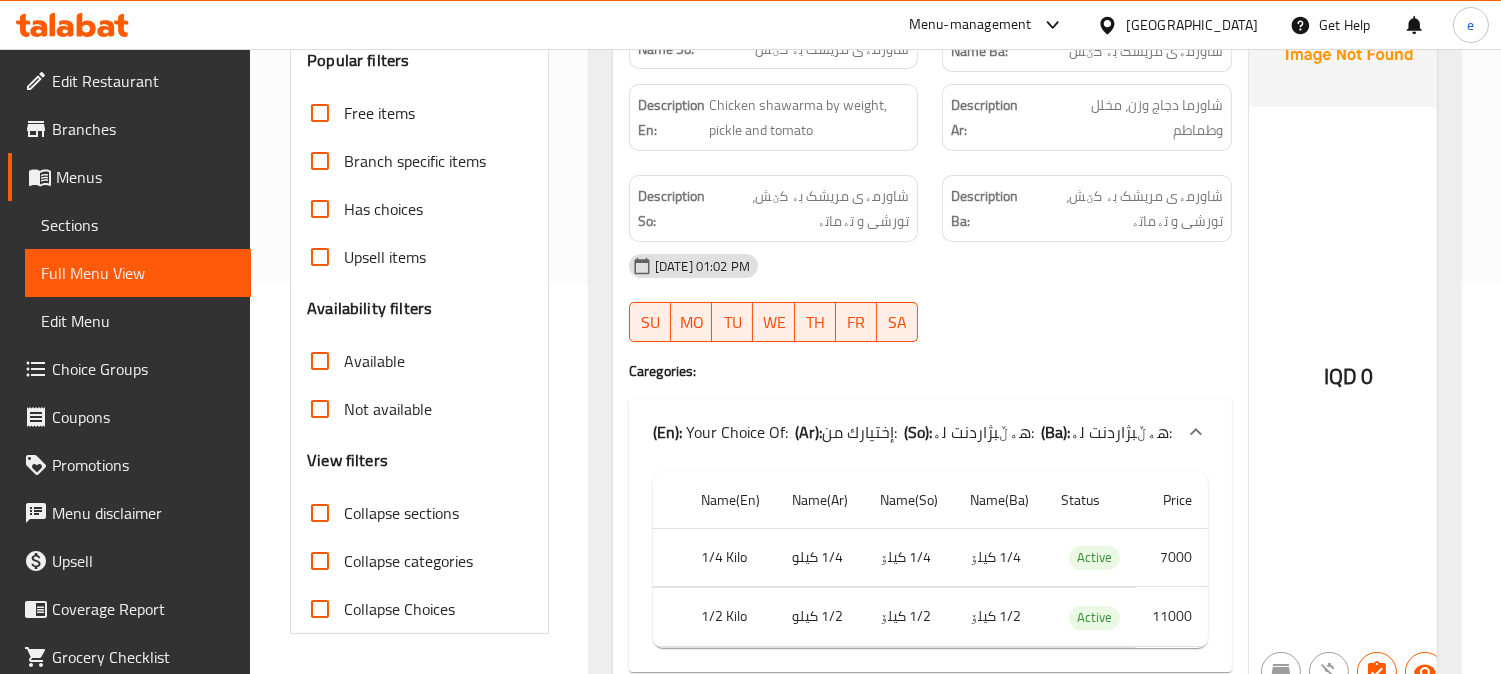 scroll, scrollTop: 0, scrollLeft: 0, axis: both 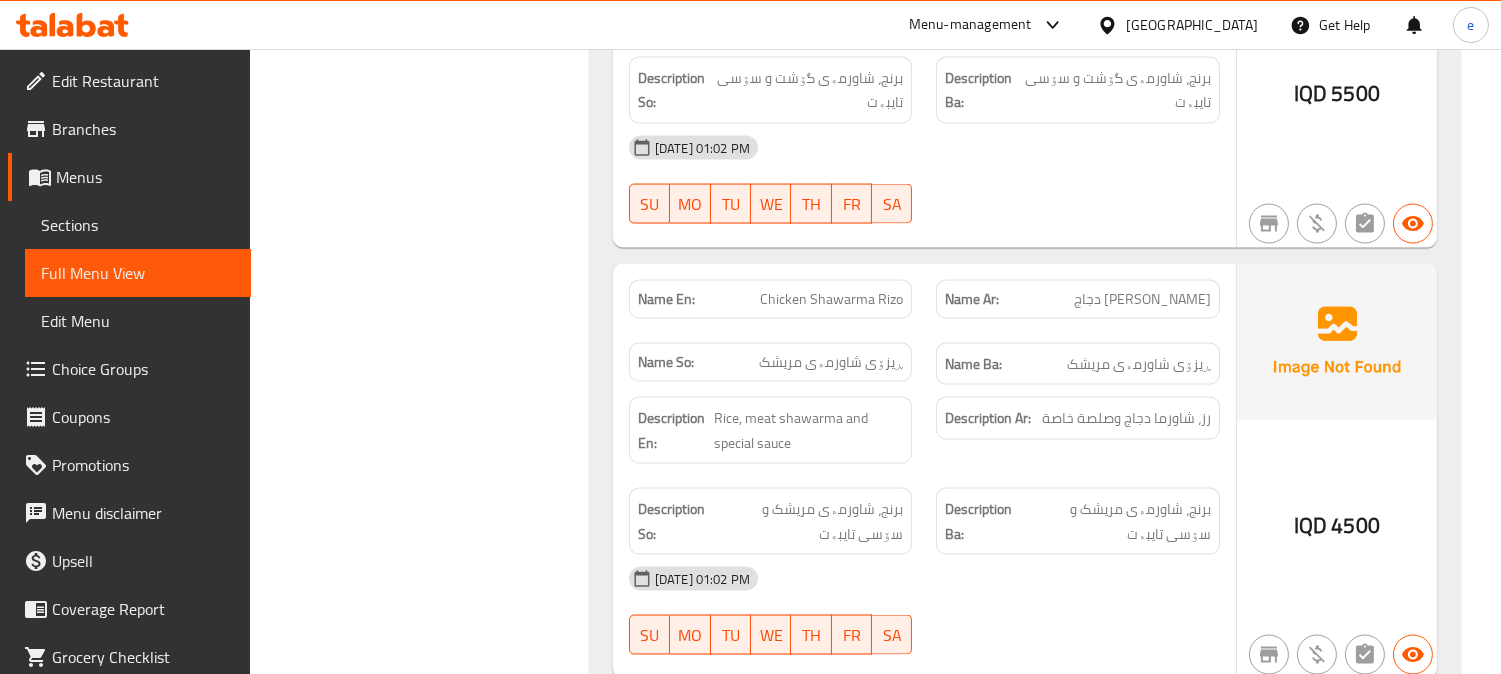 click on "Chicken Shawarma Rizo" at bounding box center [827, -4863] 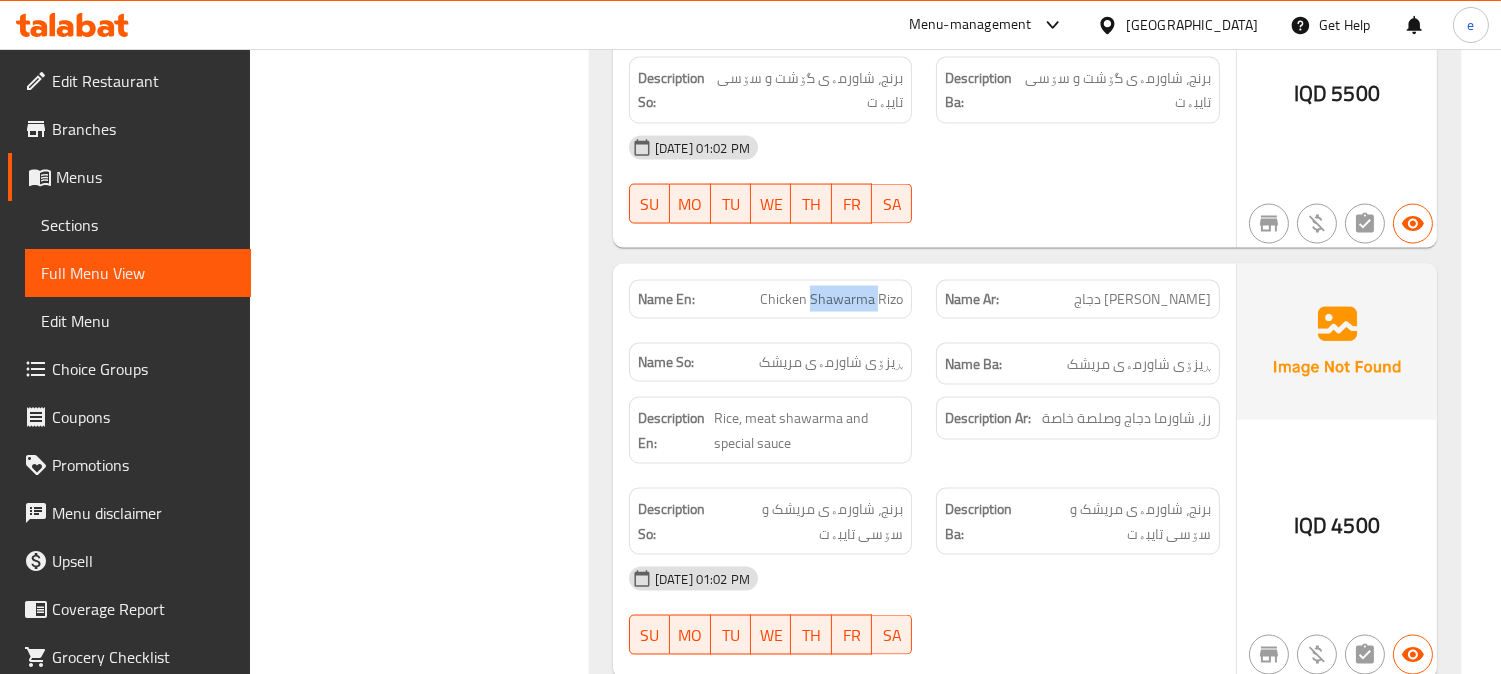 click on "Chicken Shawarma Rizo" at bounding box center [827, -4863] 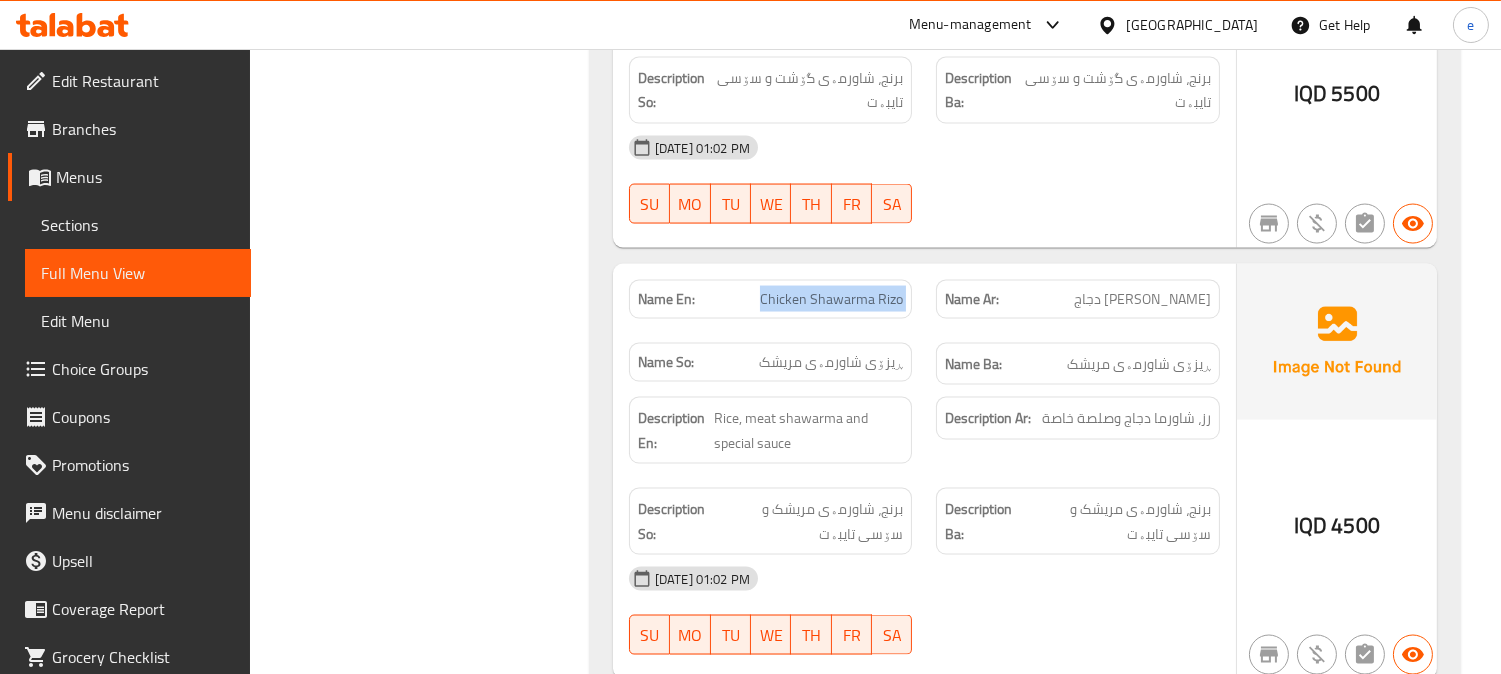 click on "Chicken Shawarma Rizo" at bounding box center [827, -4863] 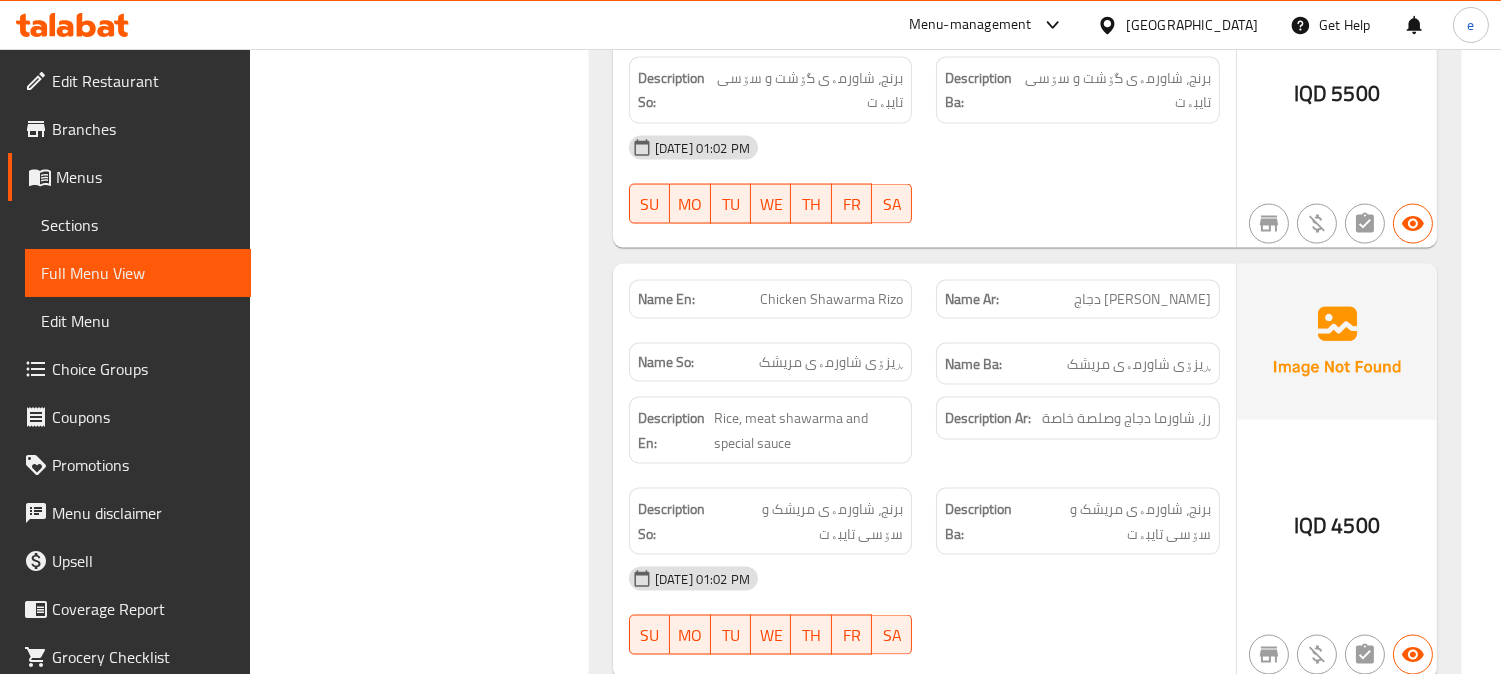 click on "[DATE] 01:02 PM" at bounding box center (924, -4558) 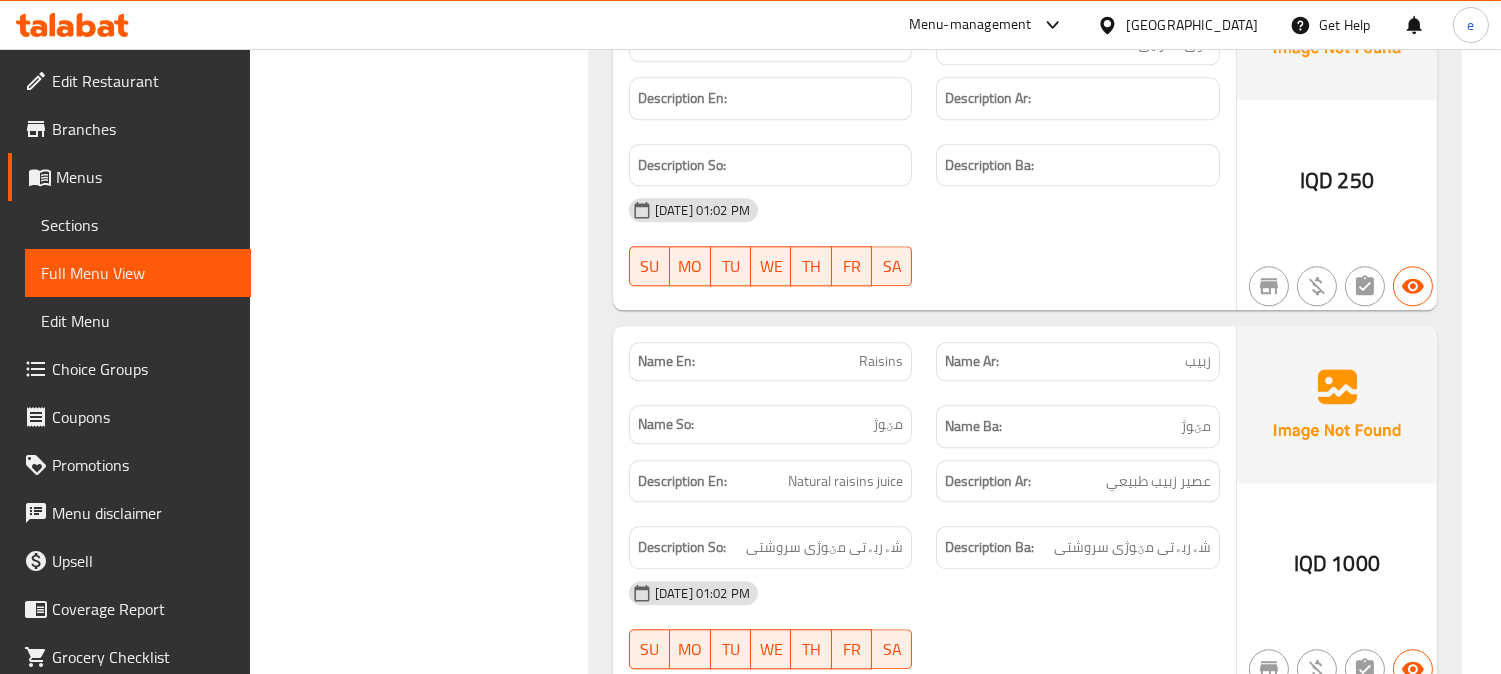 scroll, scrollTop: 8997, scrollLeft: 0, axis: vertical 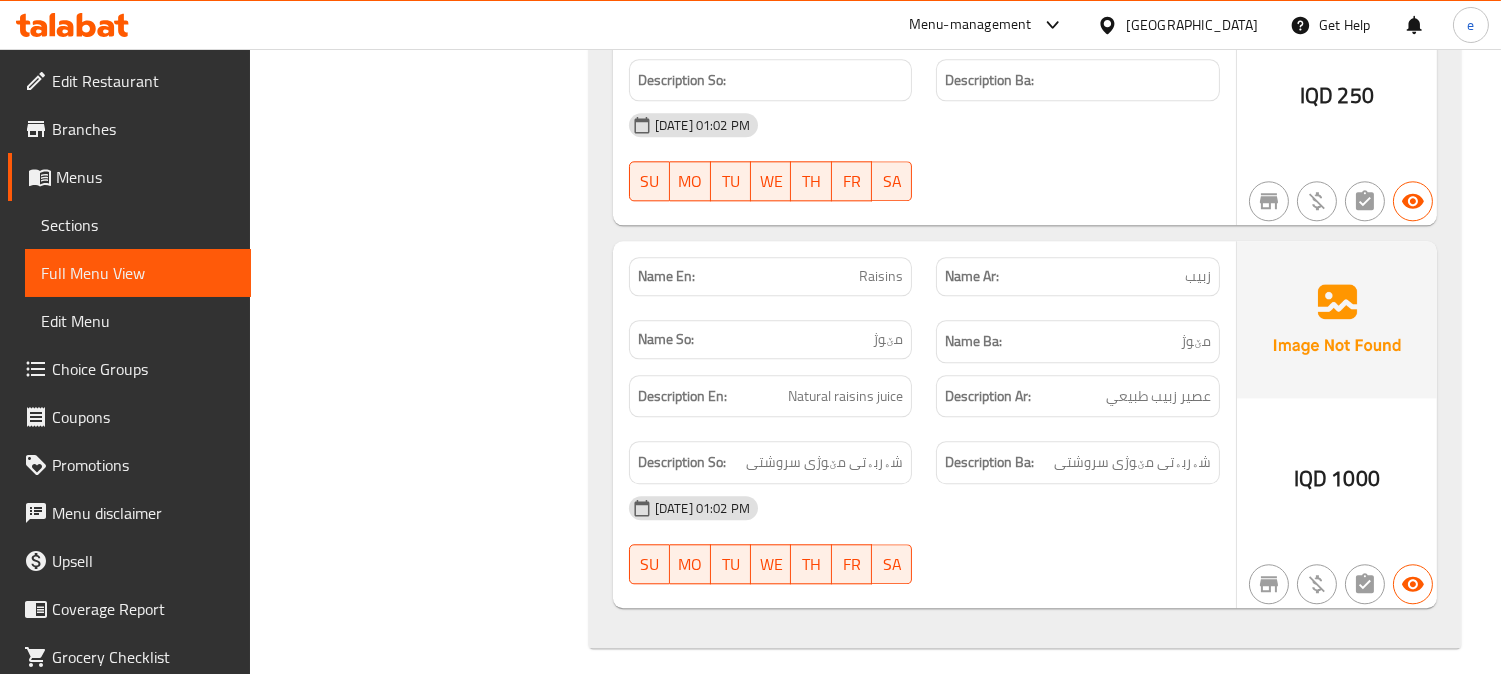 click on "Edit Restaurant" at bounding box center (143, 81) 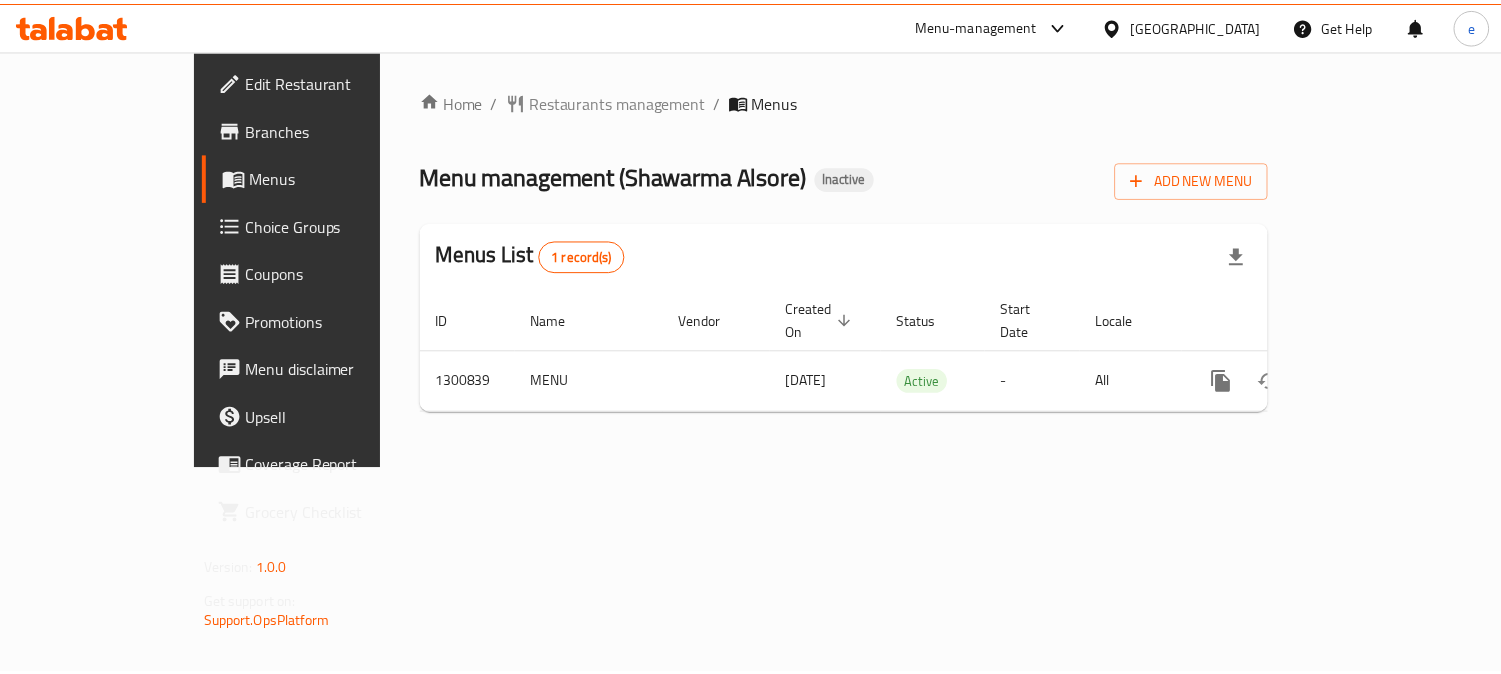 scroll, scrollTop: 0, scrollLeft: 0, axis: both 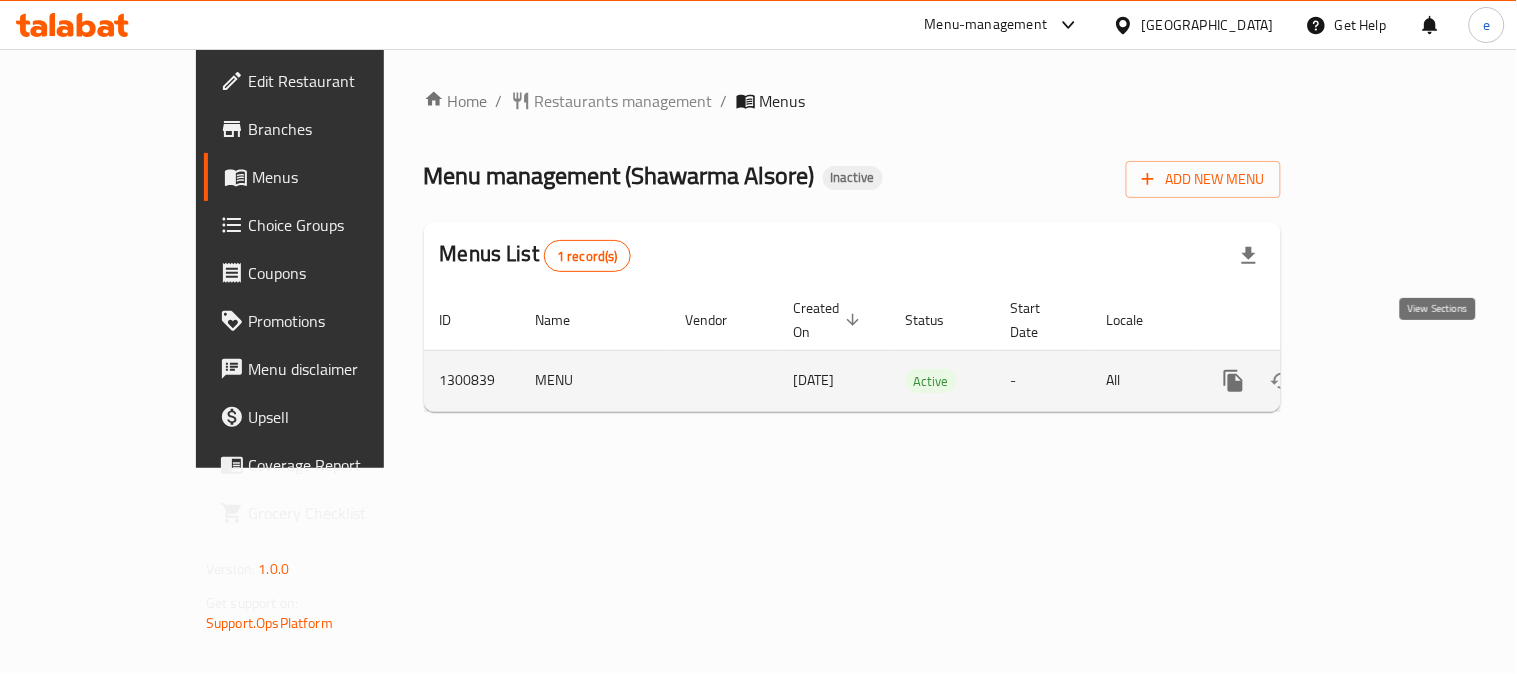 click 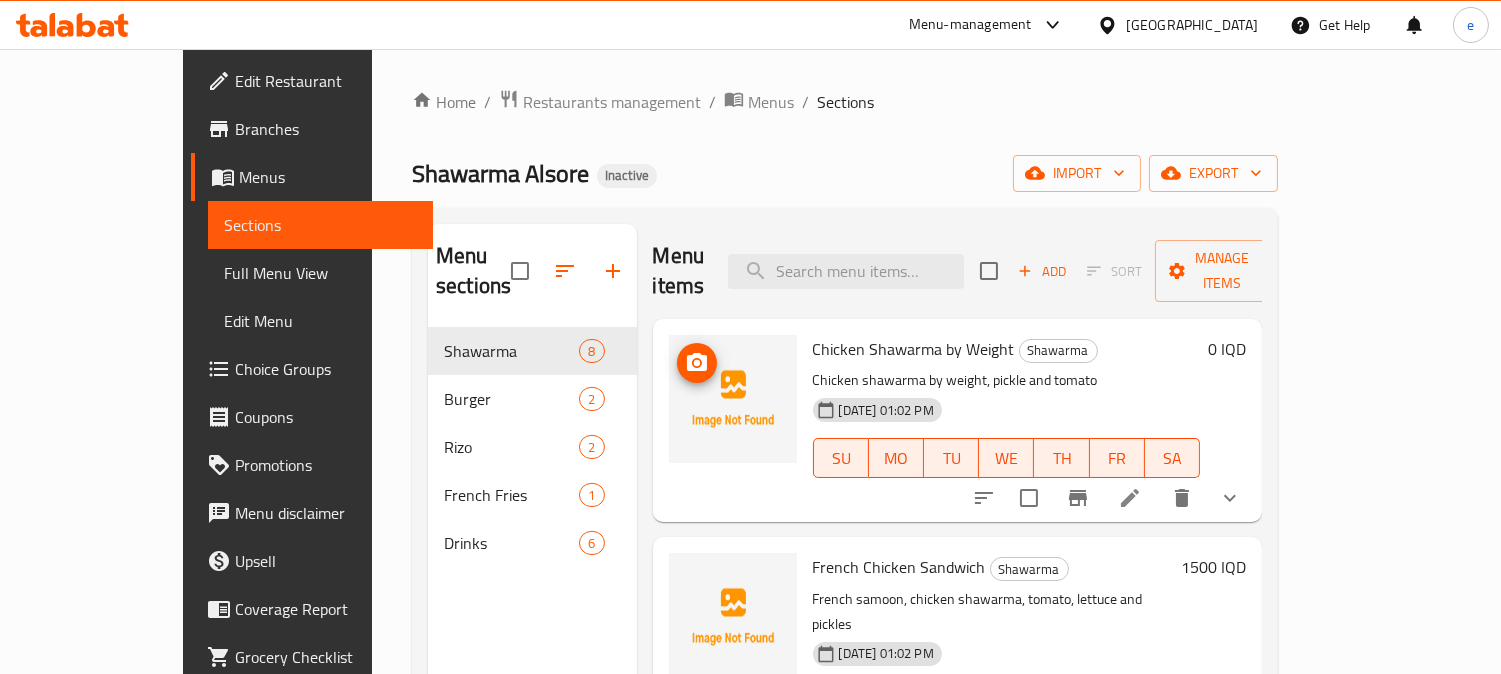 click 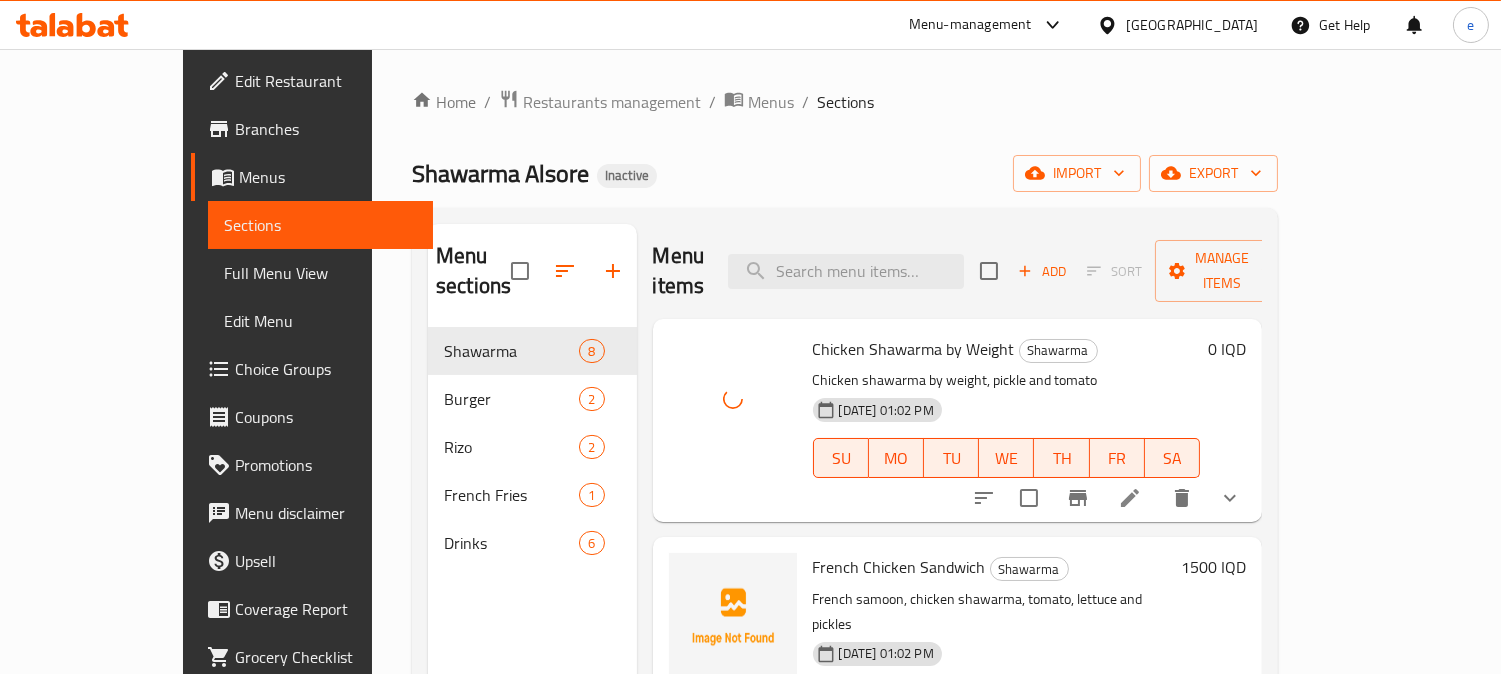scroll, scrollTop: 222, scrollLeft: 0, axis: vertical 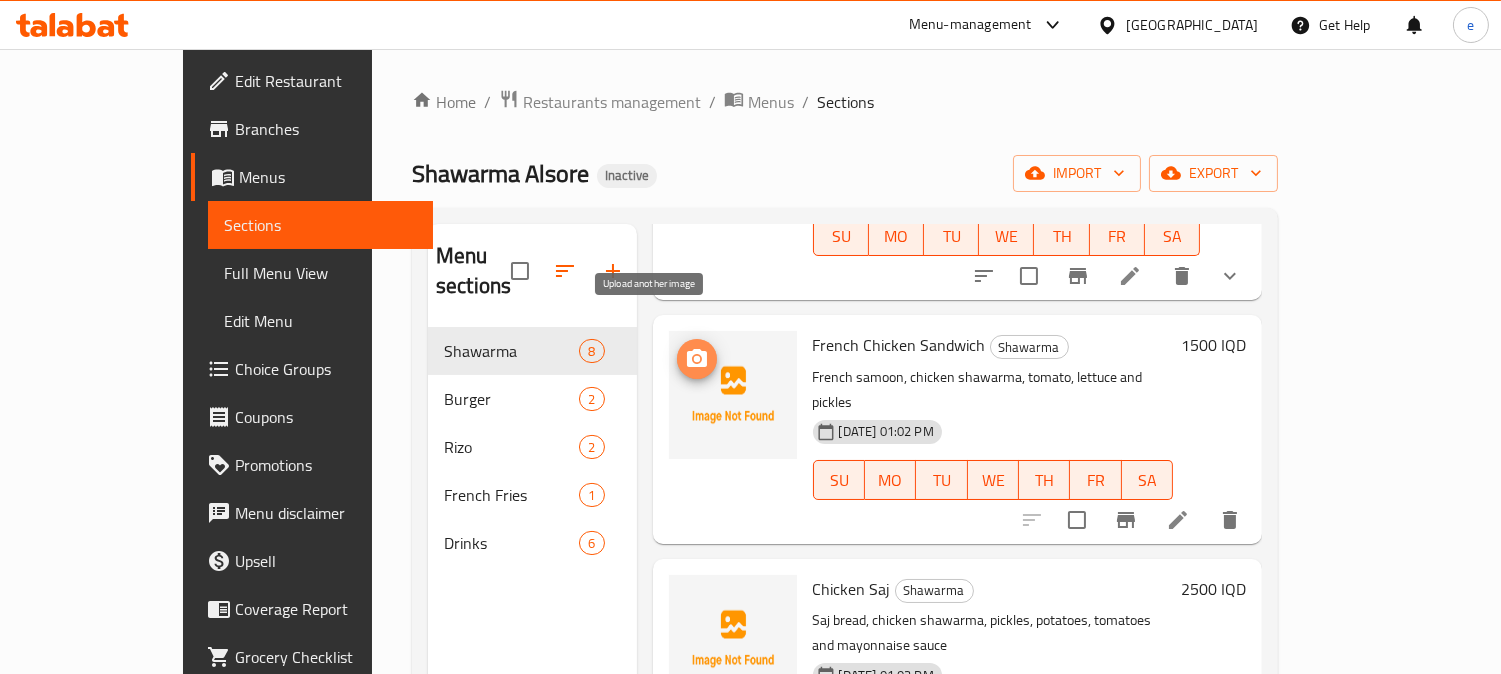 click 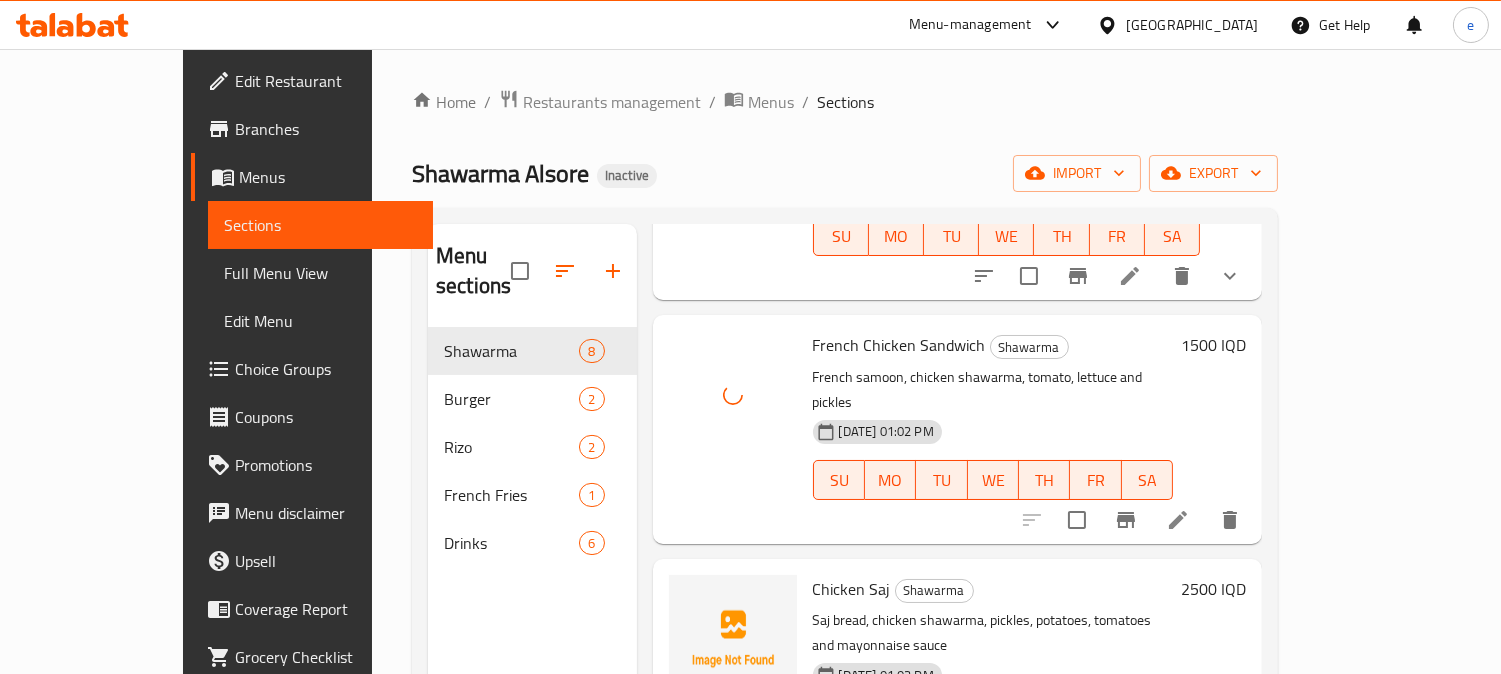 scroll, scrollTop: 444, scrollLeft: 0, axis: vertical 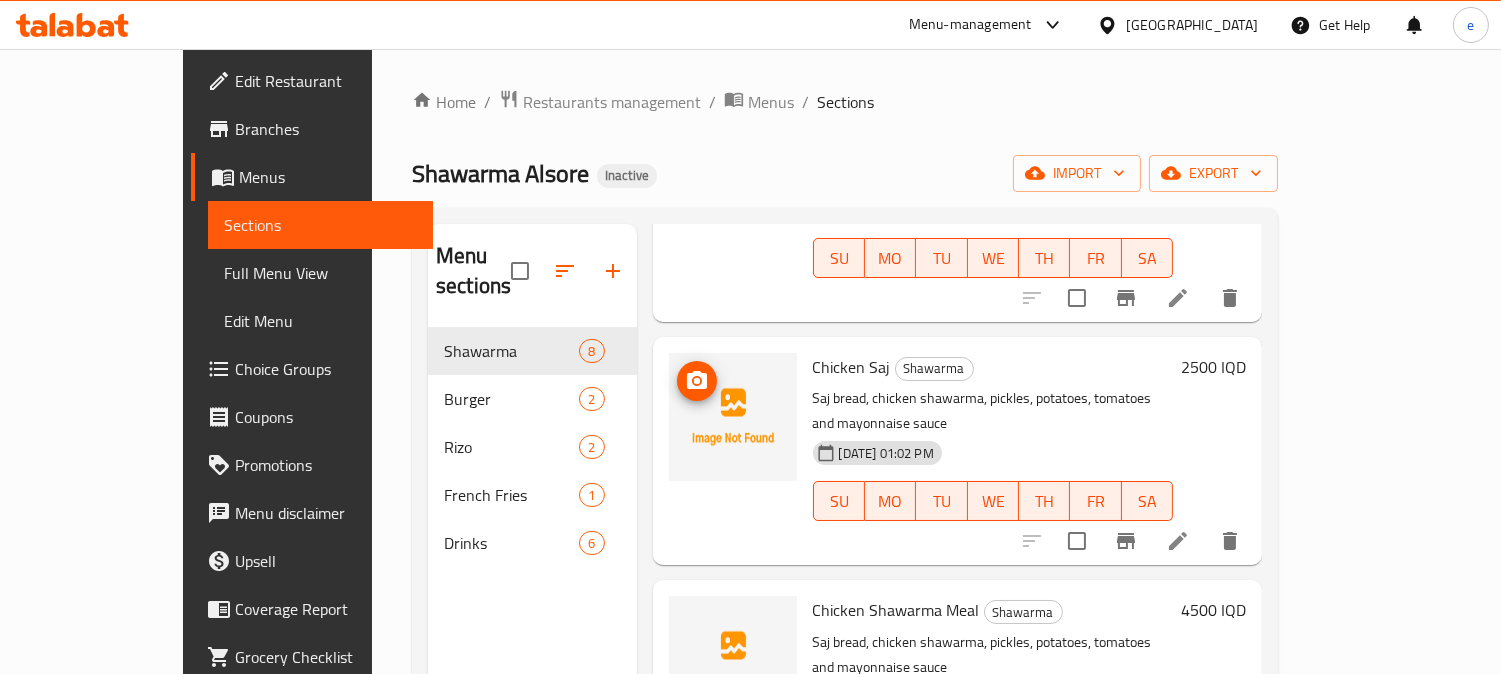 click 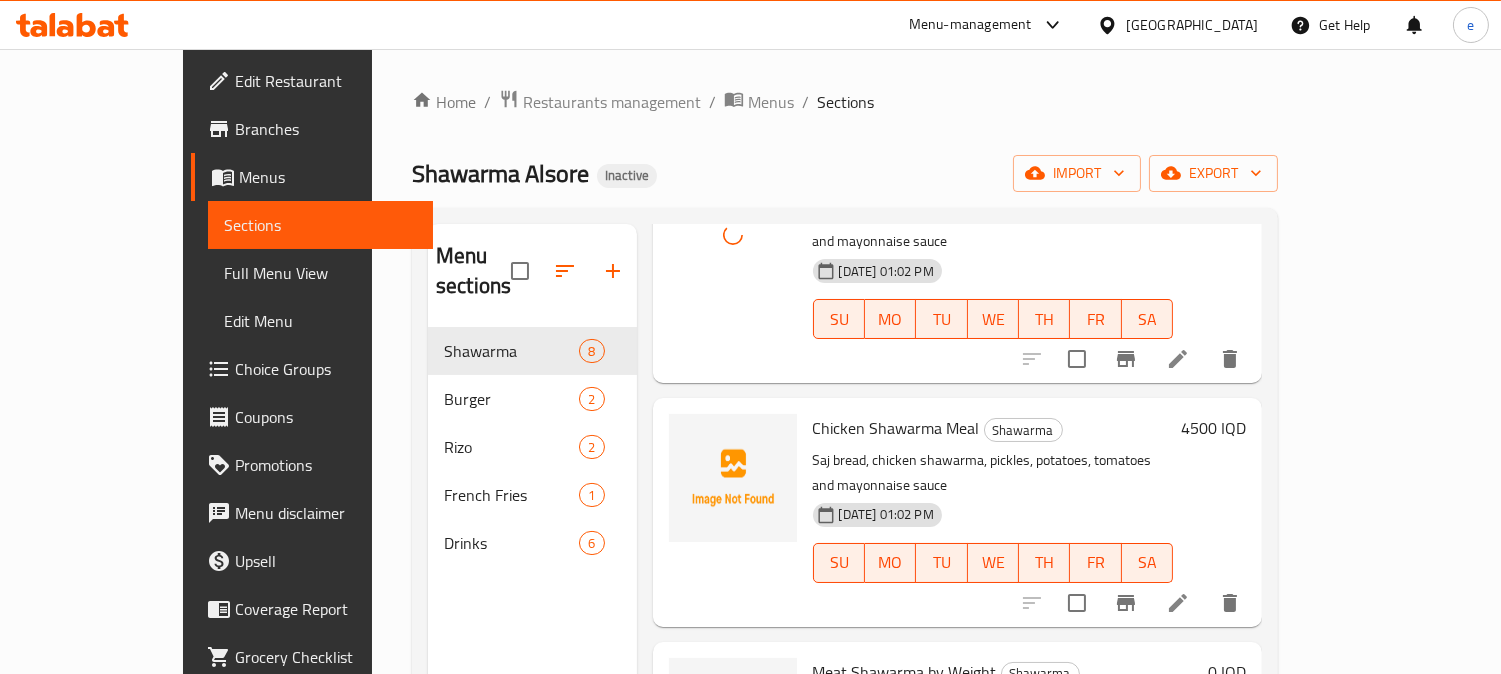 scroll, scrollTop: 666, scrollLeft: 0, axis: vertical 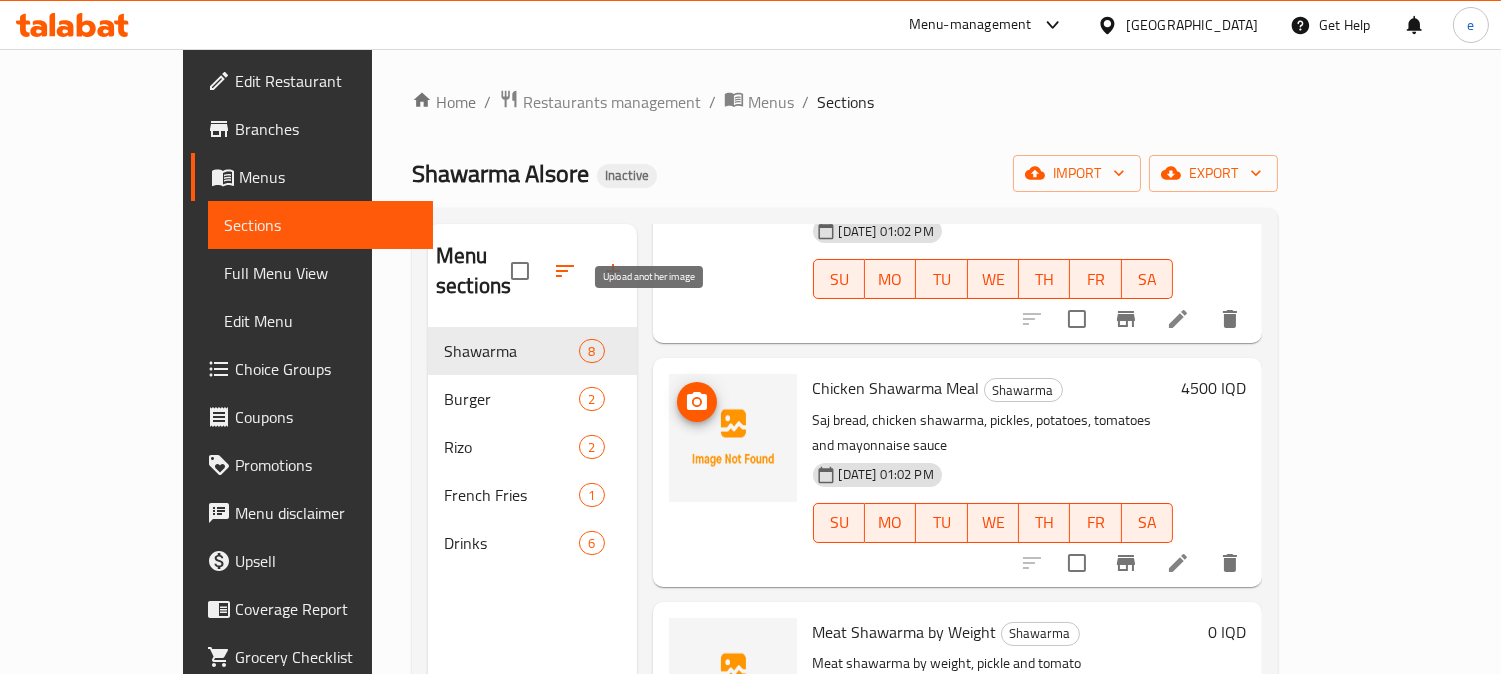 click at bounding box center (697, 402) 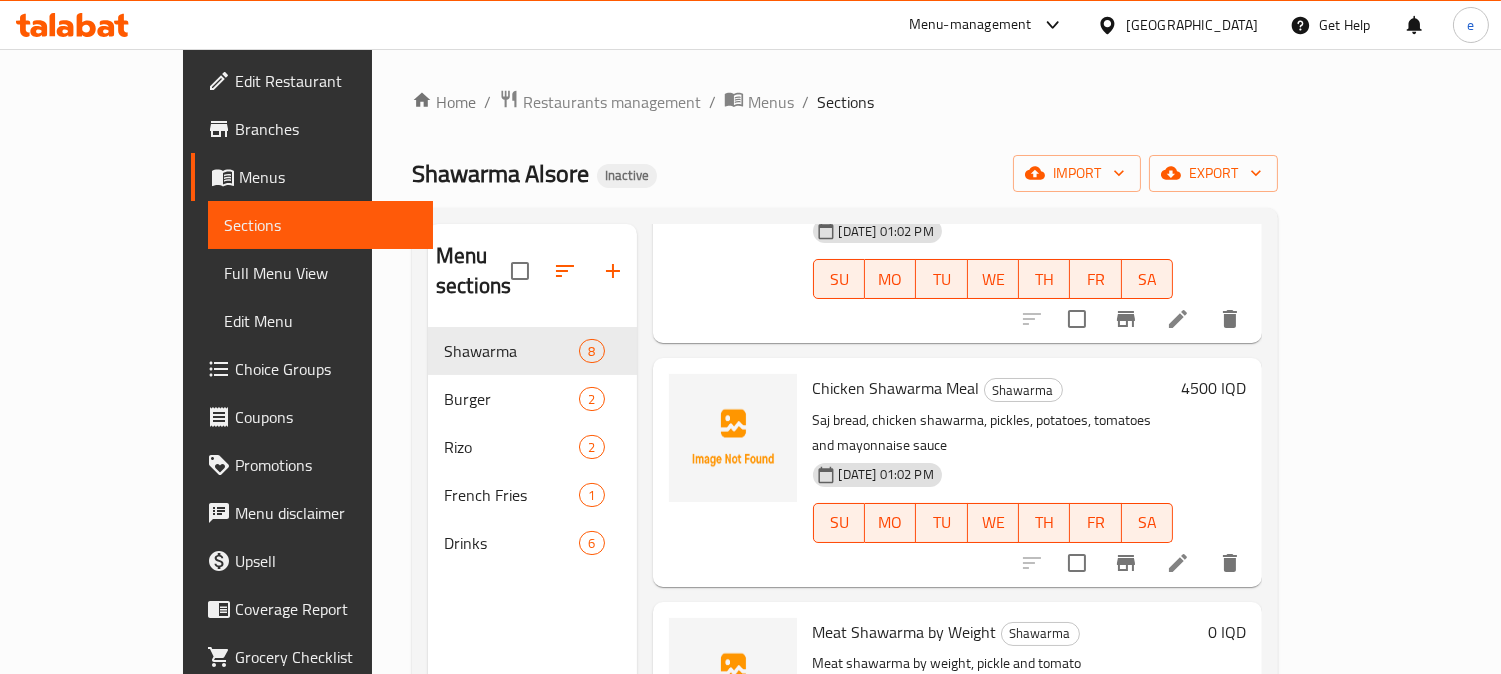 scroll, scrollTop: 888, scrollLeft: 0, axis: vertical 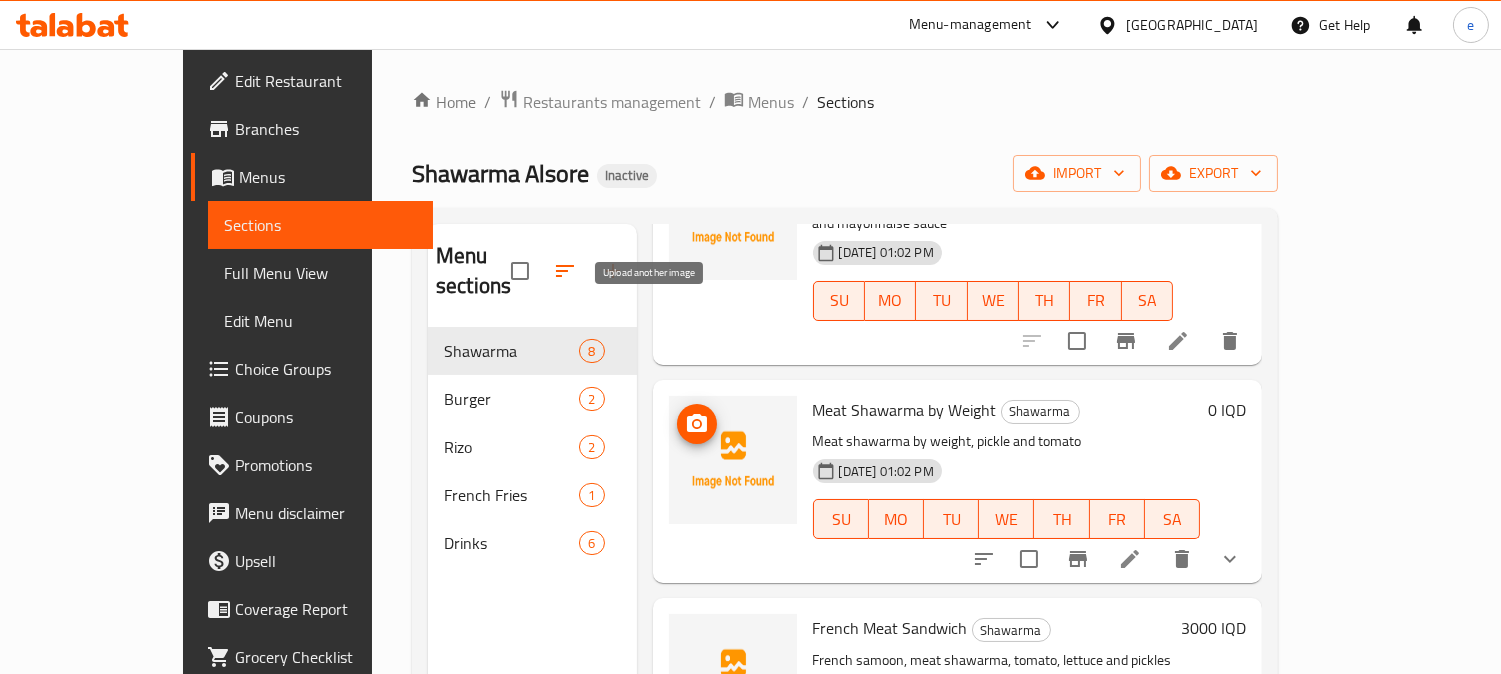 click at bounding box center [697, 424] 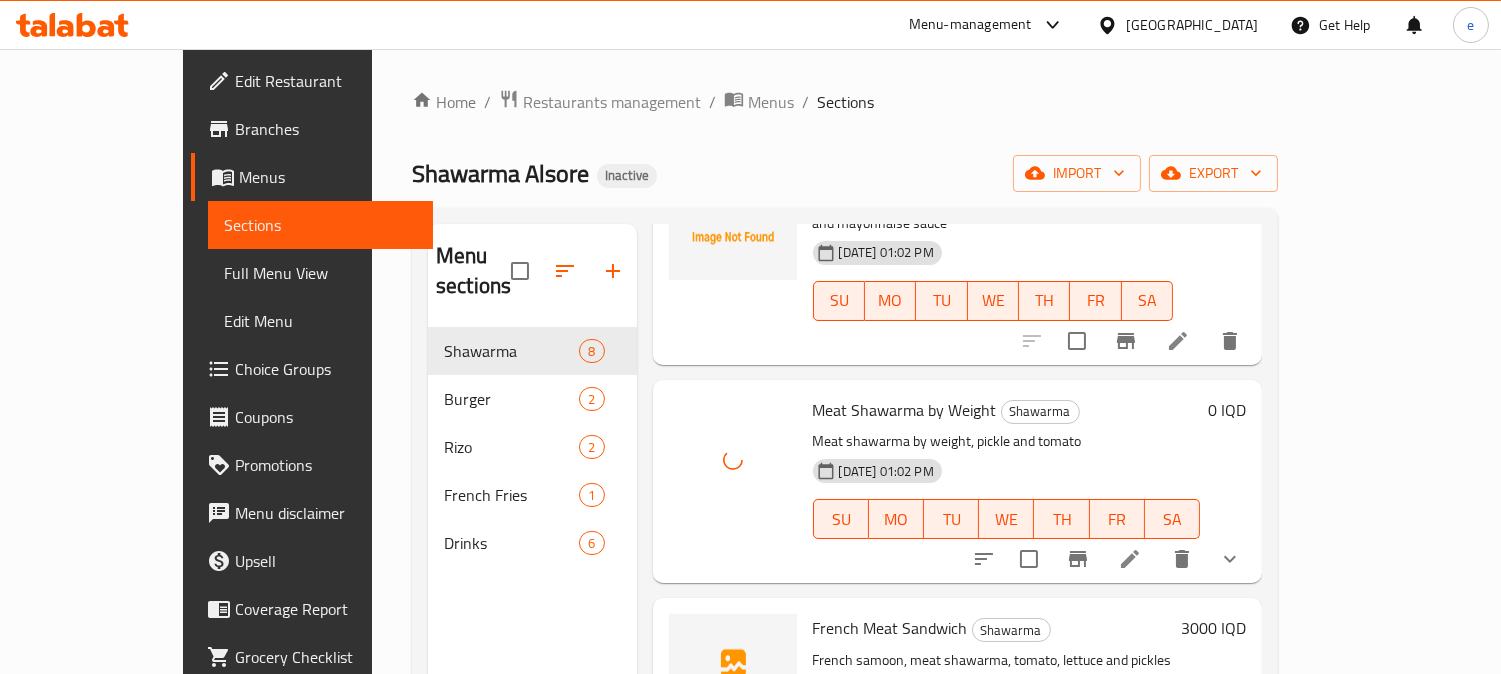 scroll, scrollTop: 1111, scrollLeft: 0, axis: vertical 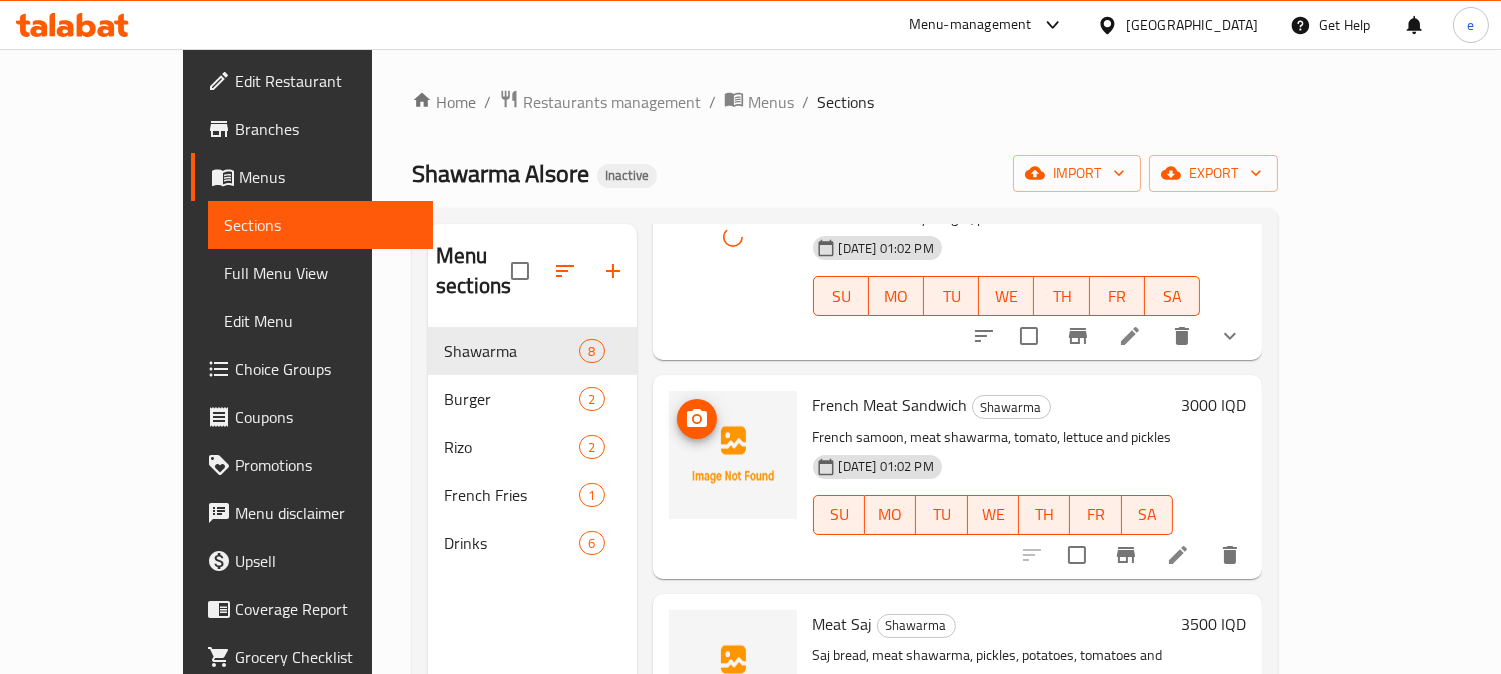 click 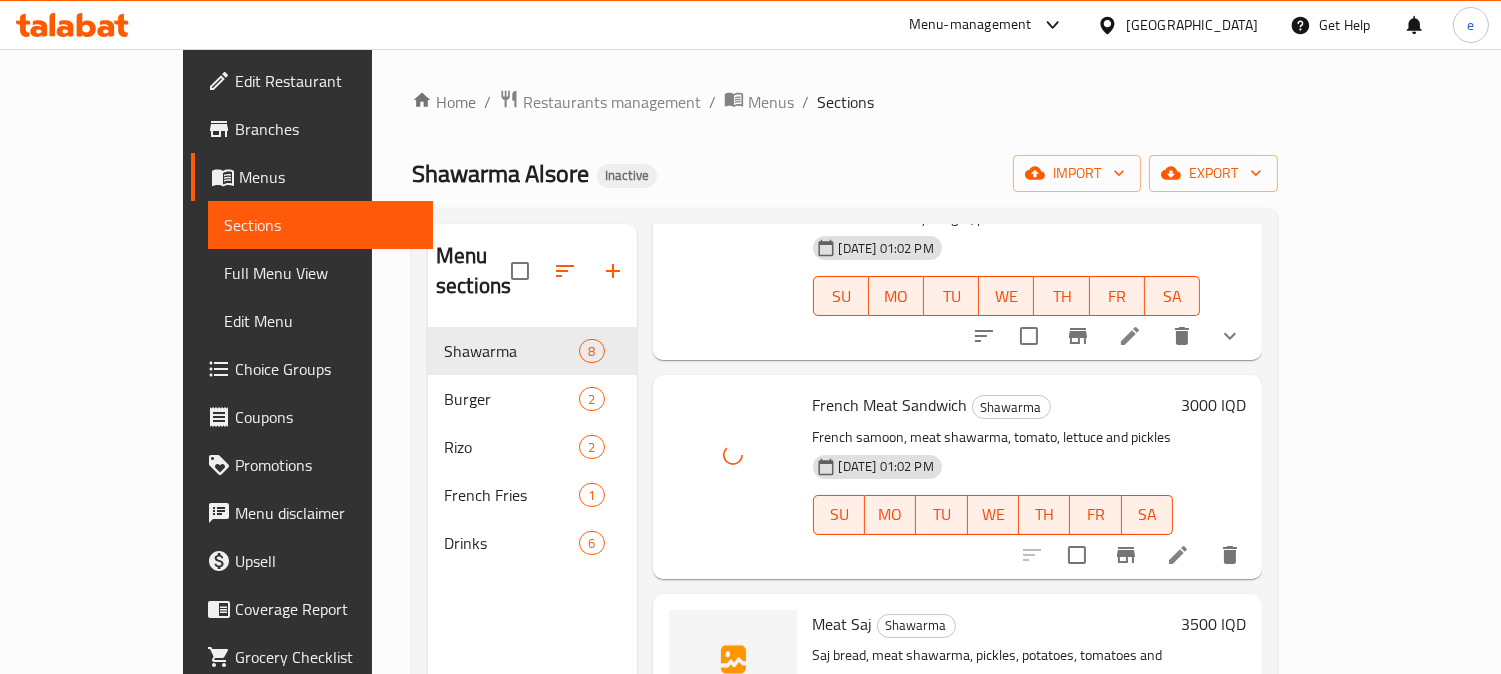 scroll, scrollTop: 1122, scrollLeft: 0, axis: vertical 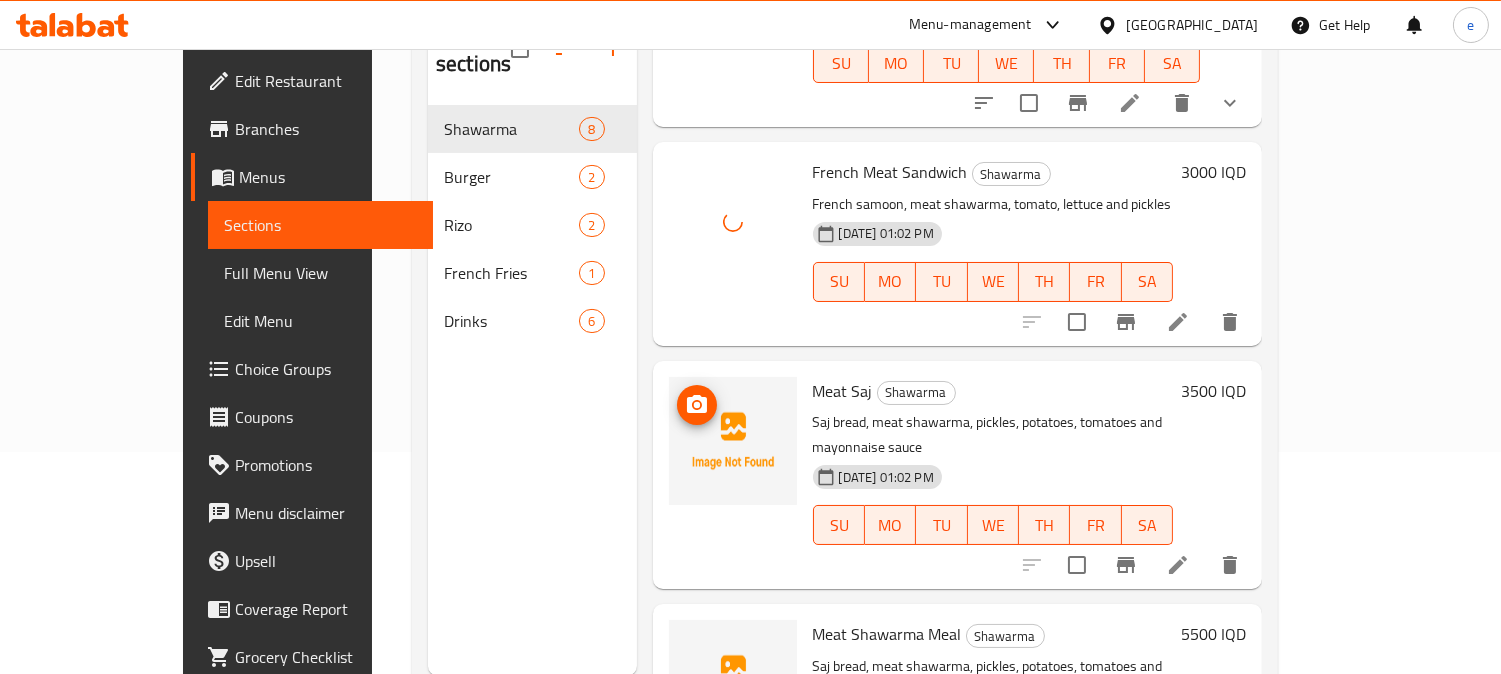 click at bounding box center [733, 441] 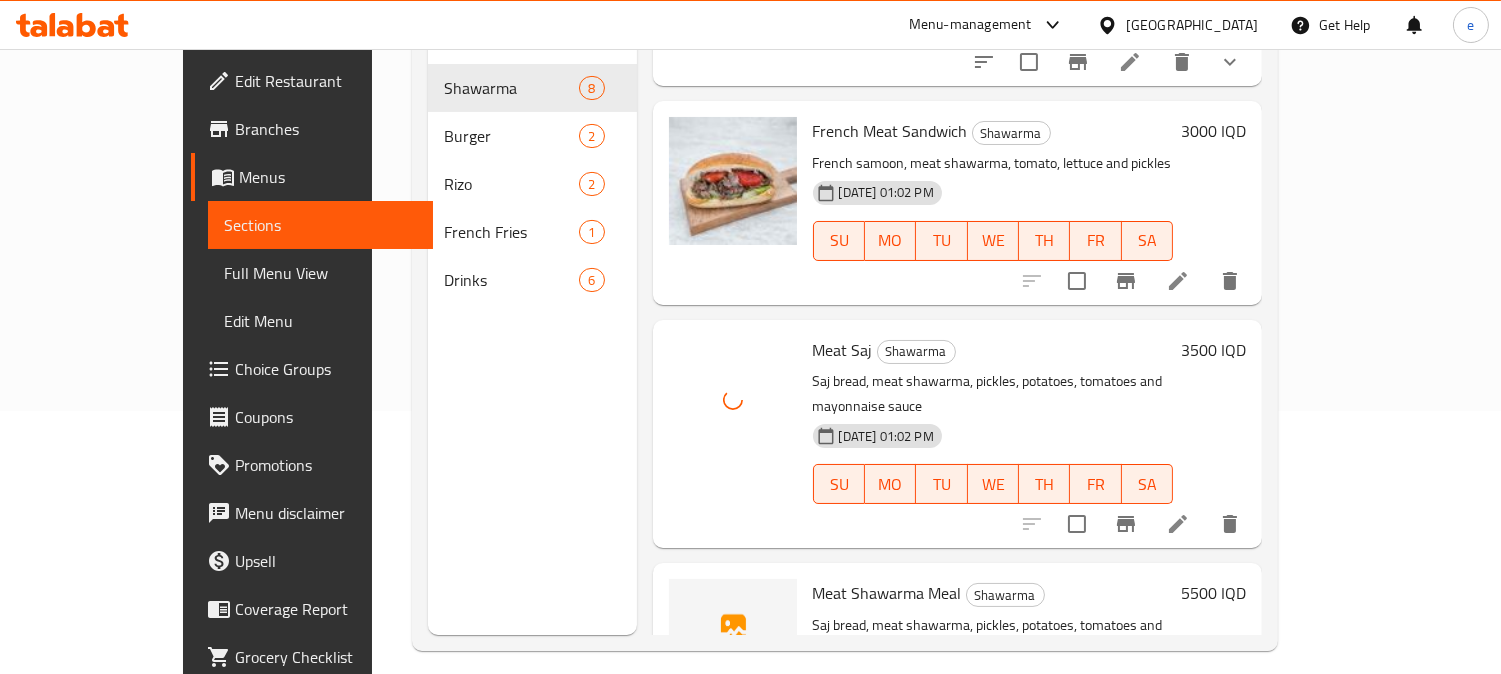 scroll, scrollTop: 280, scrollLeft: 0, axis: vertical 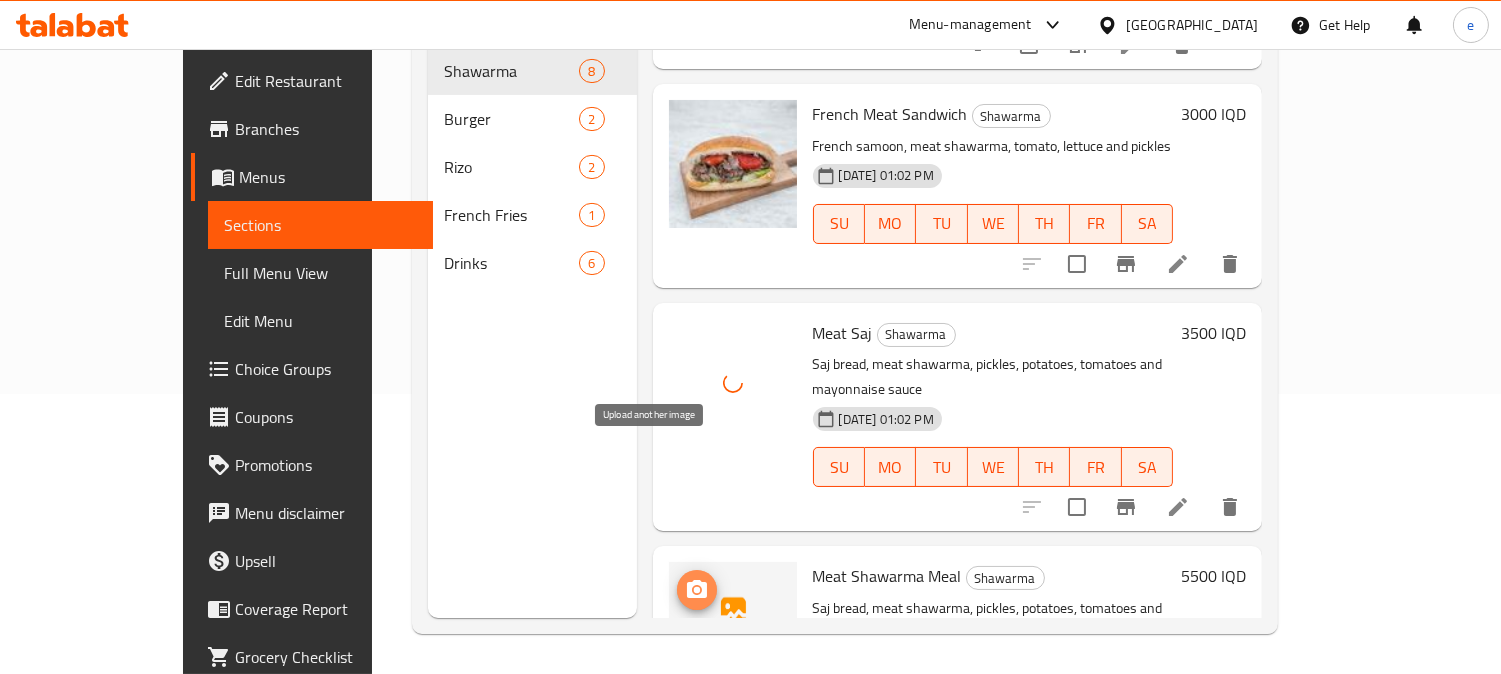 click 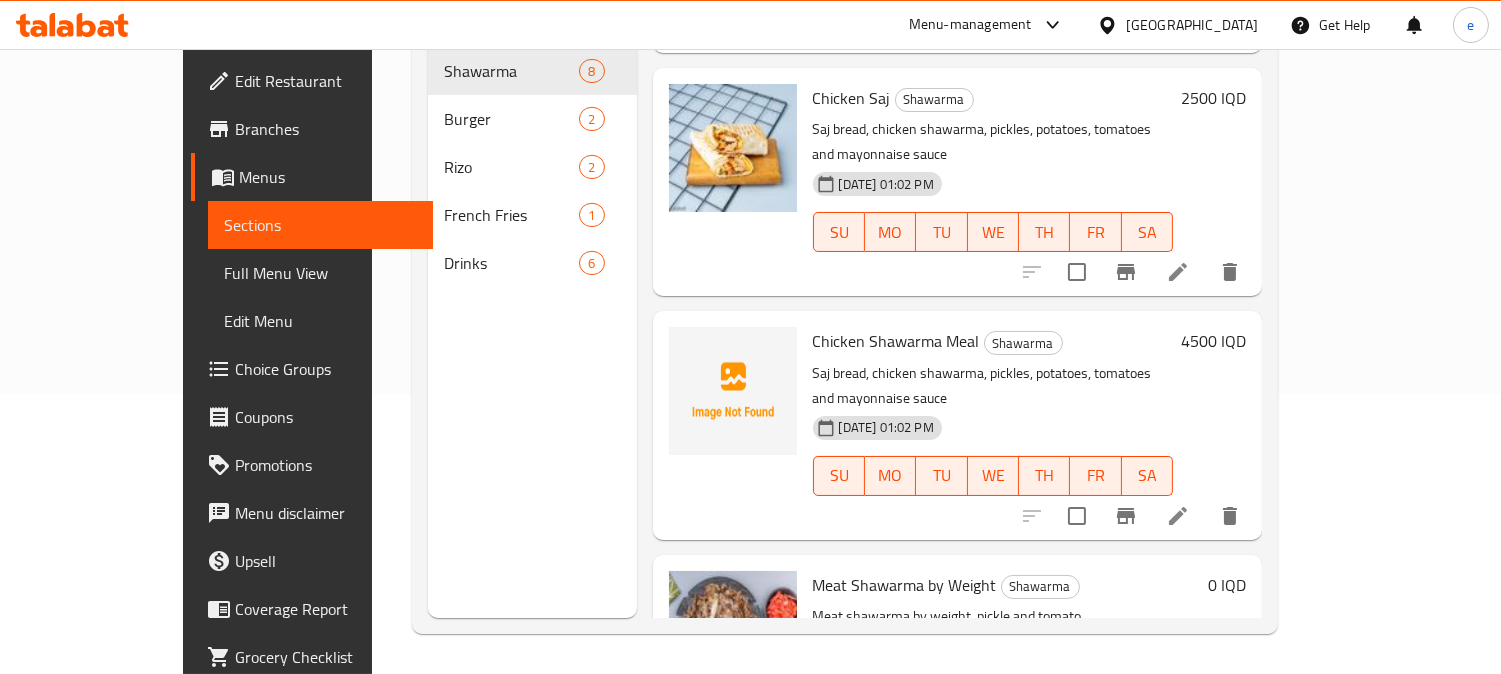 scroll, scrollTop: 455, scrollLeft: 0, axis: vertical 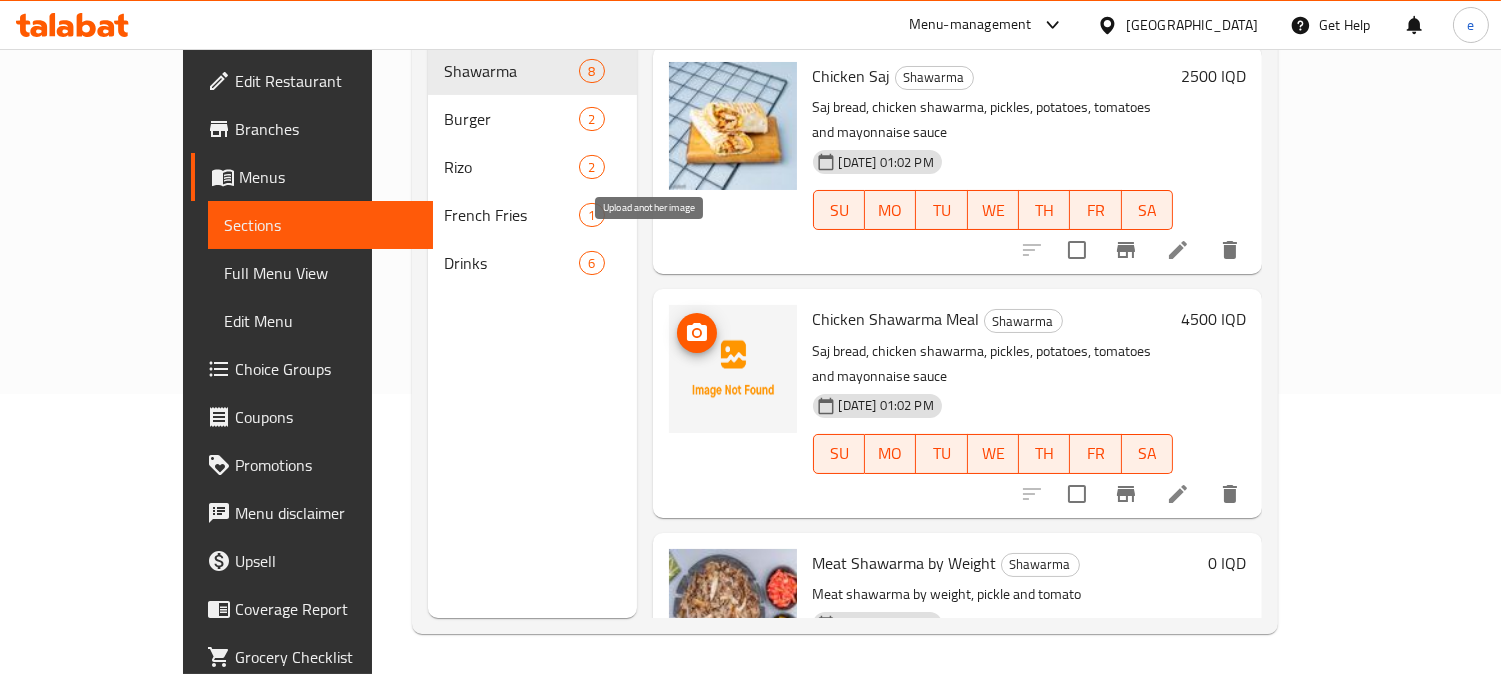 click 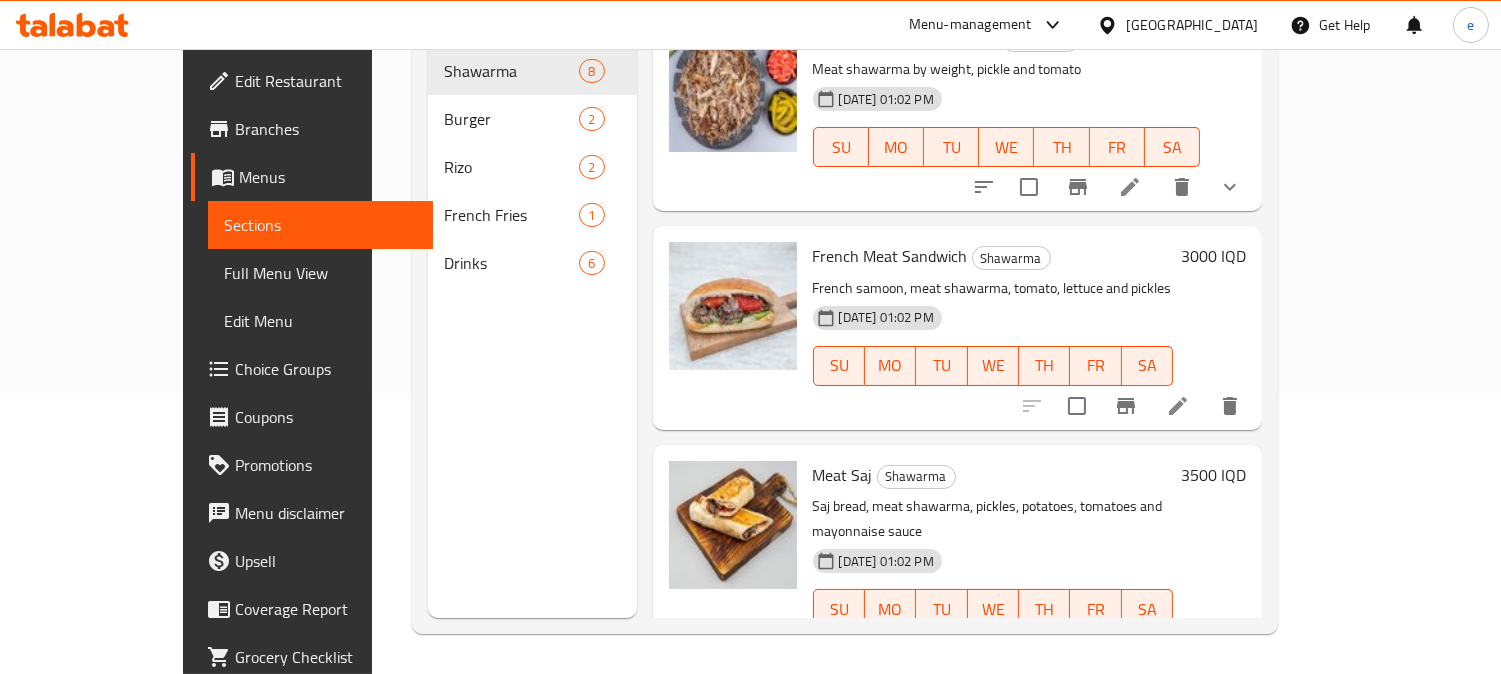 scroll, scrollTop: 1122, scrollLeft: 0, axis: vertical 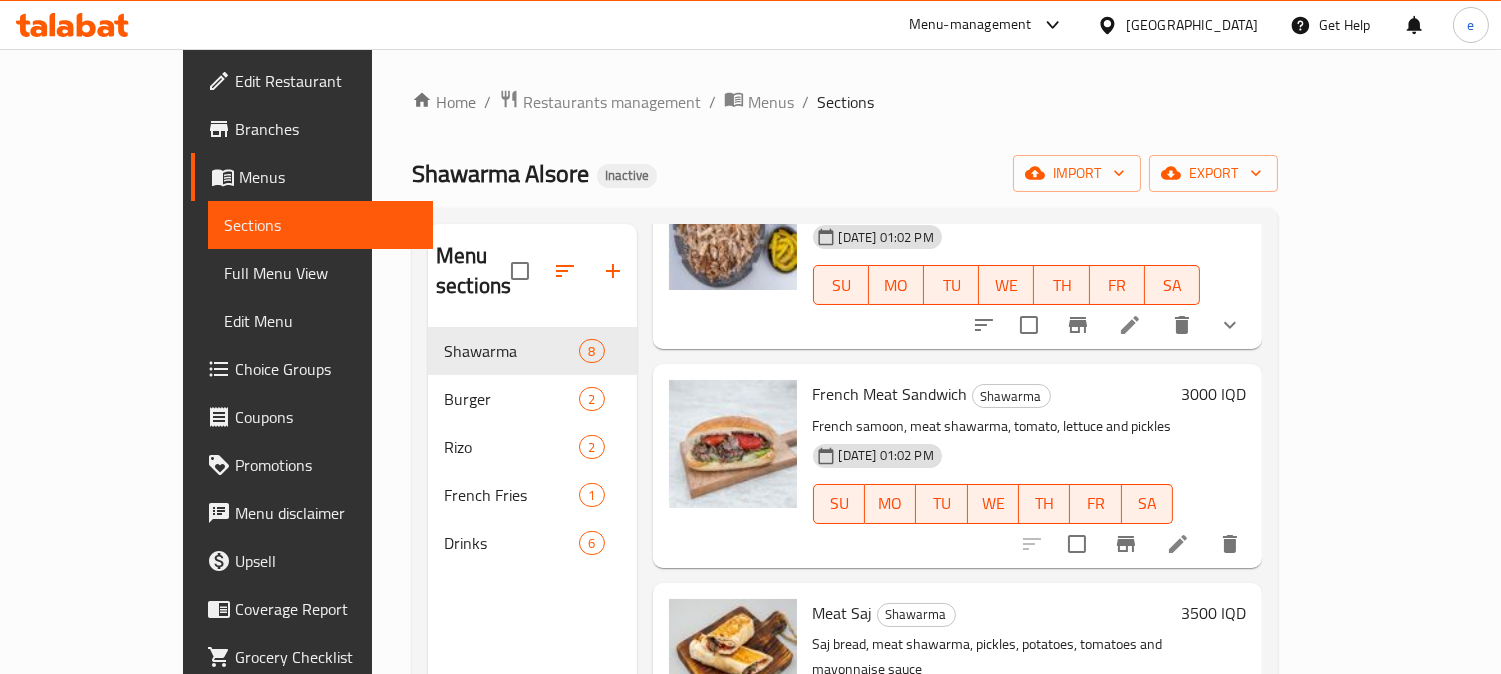 click on "Burger" at bounding box center [511, 399] 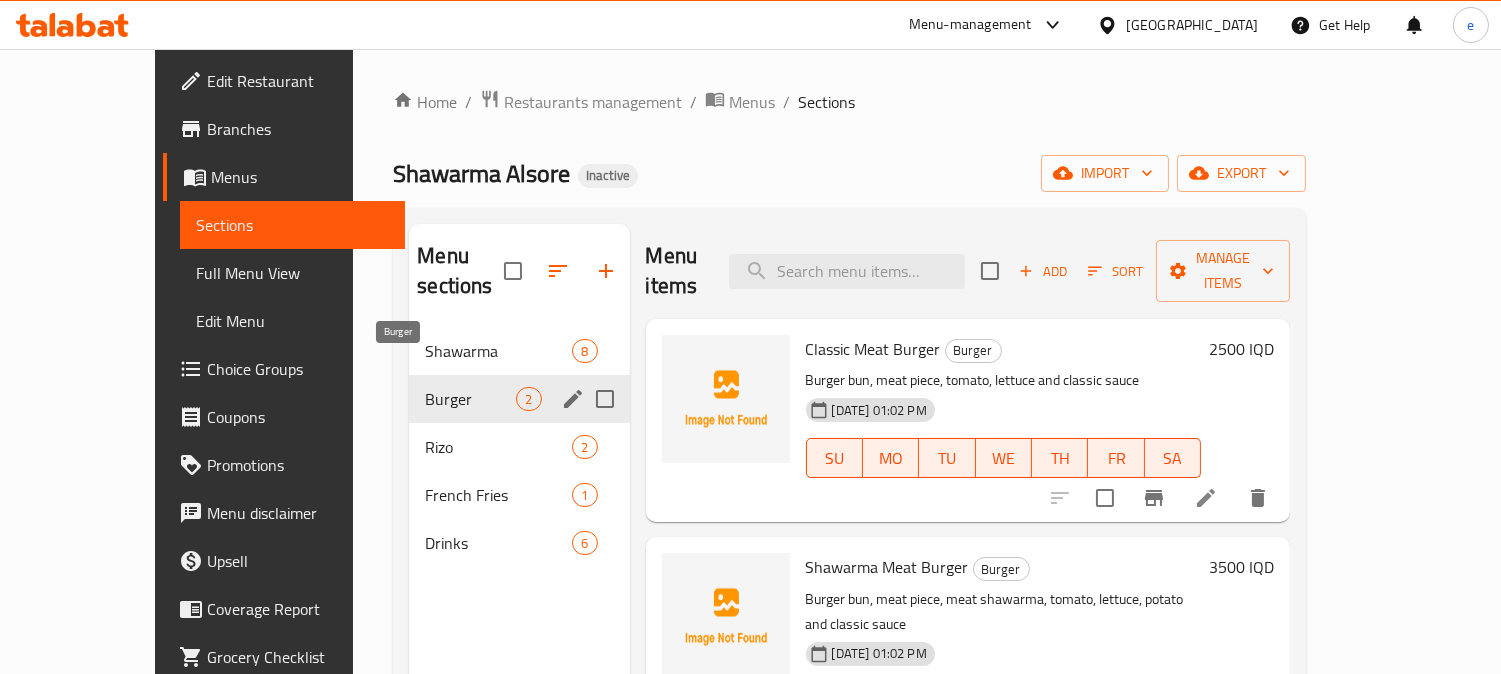 scroll, scrollTop: 0, scrollLeft: 0, axis: both 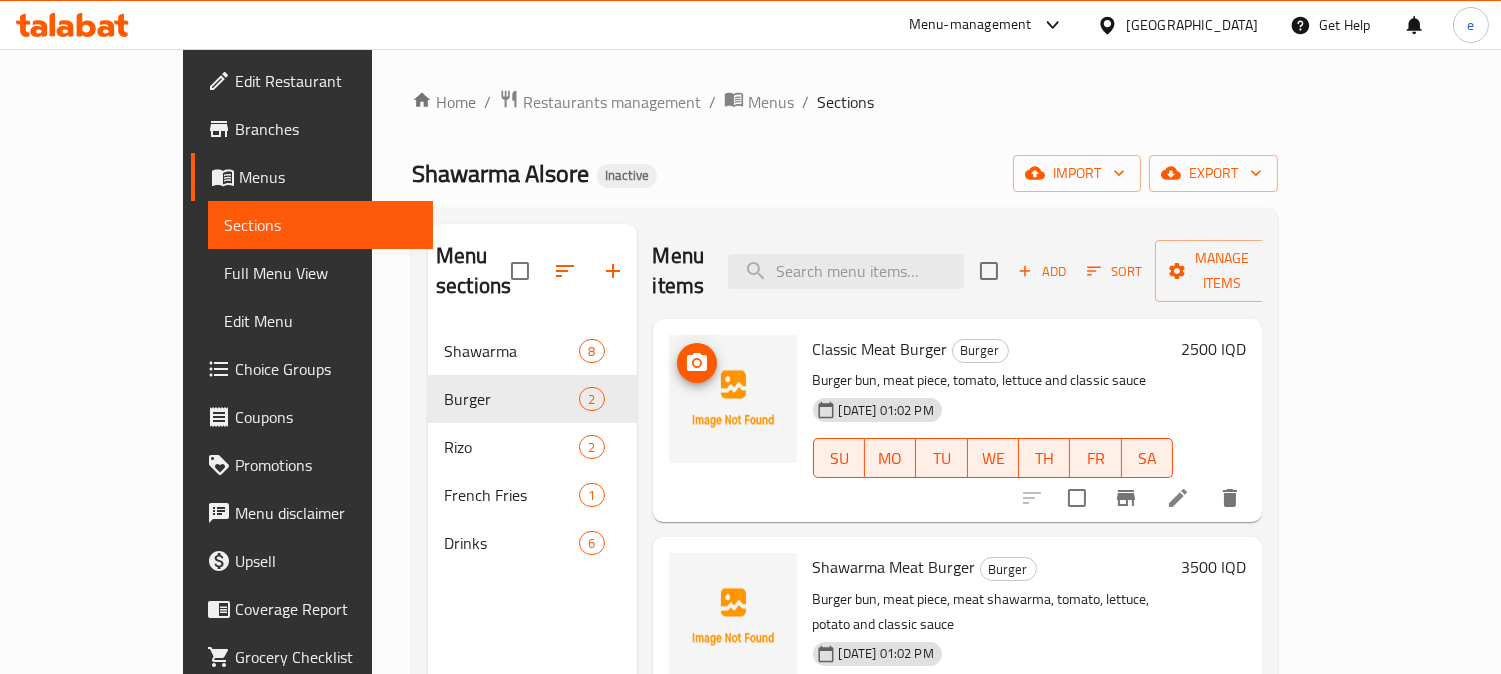 click 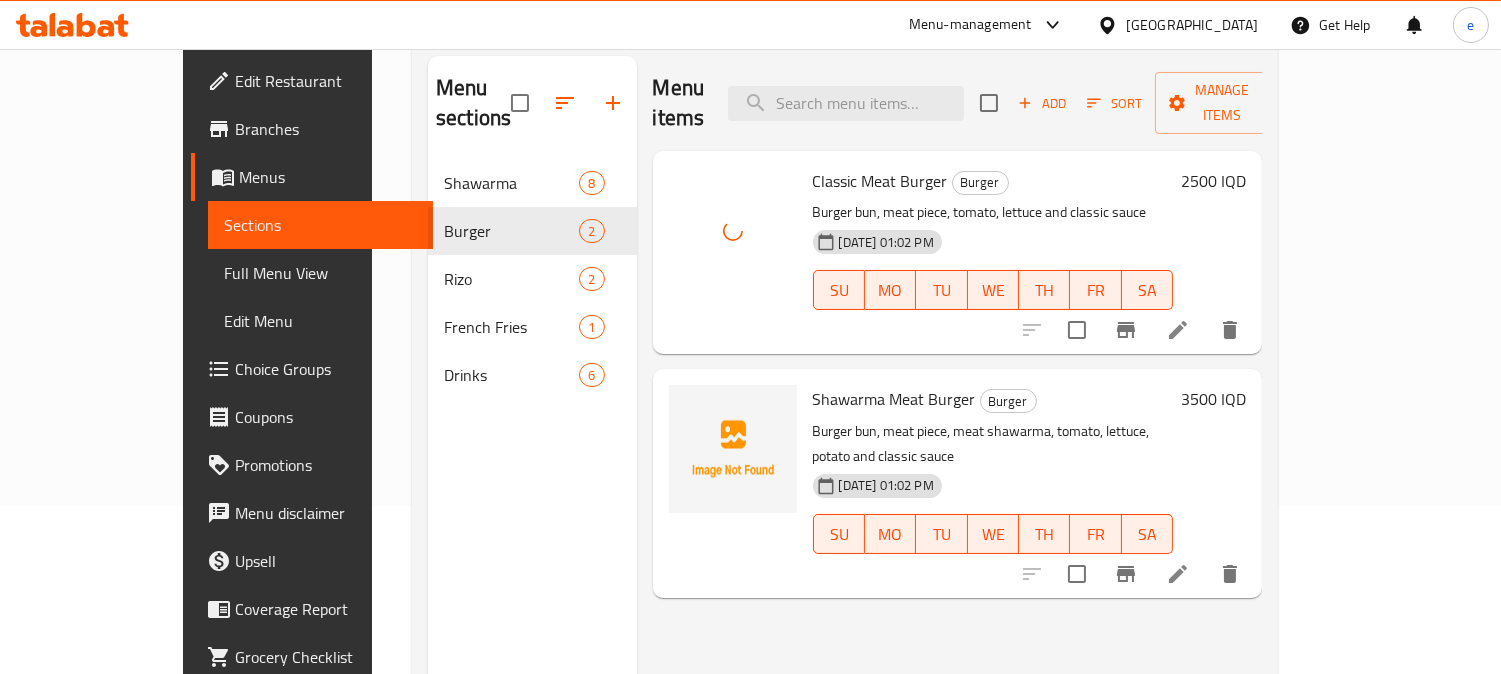 scroll, scrollTop: 222, scrollLeft: 0, axis: vertical 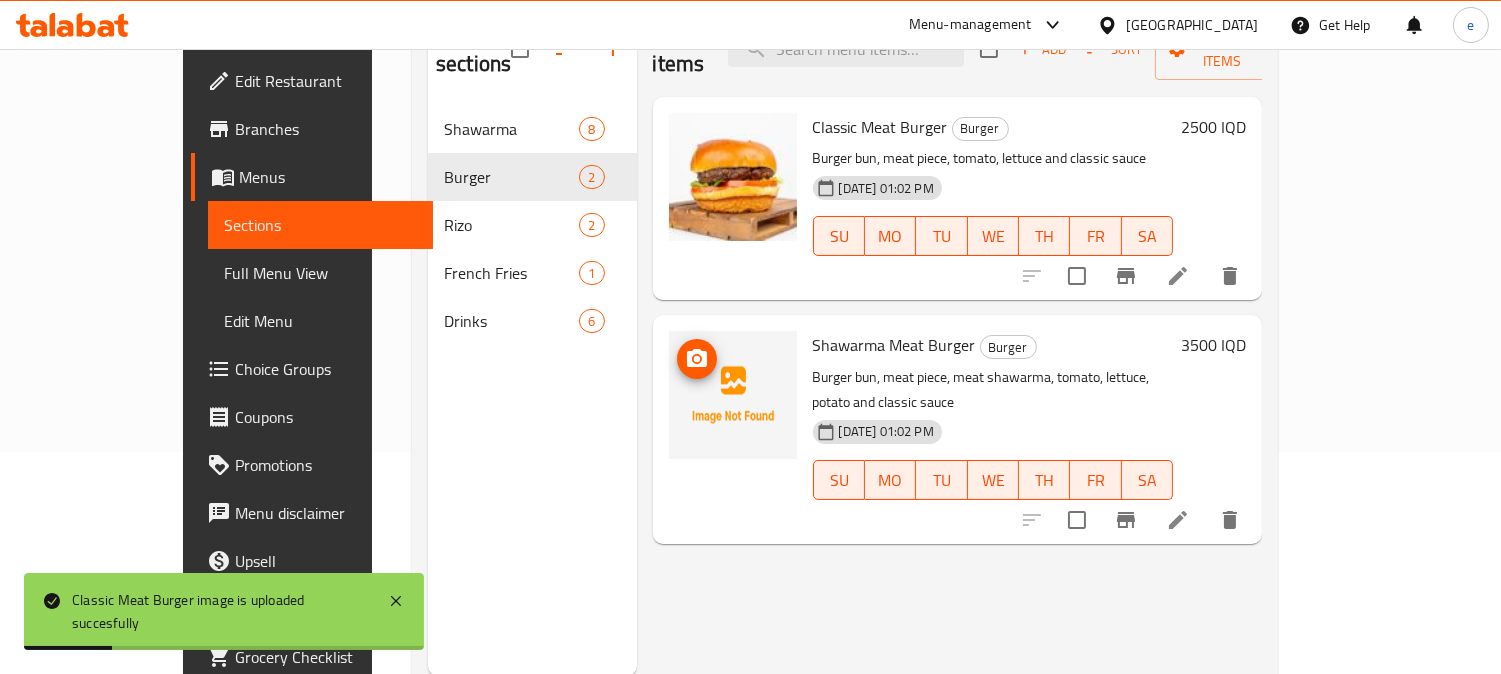 click 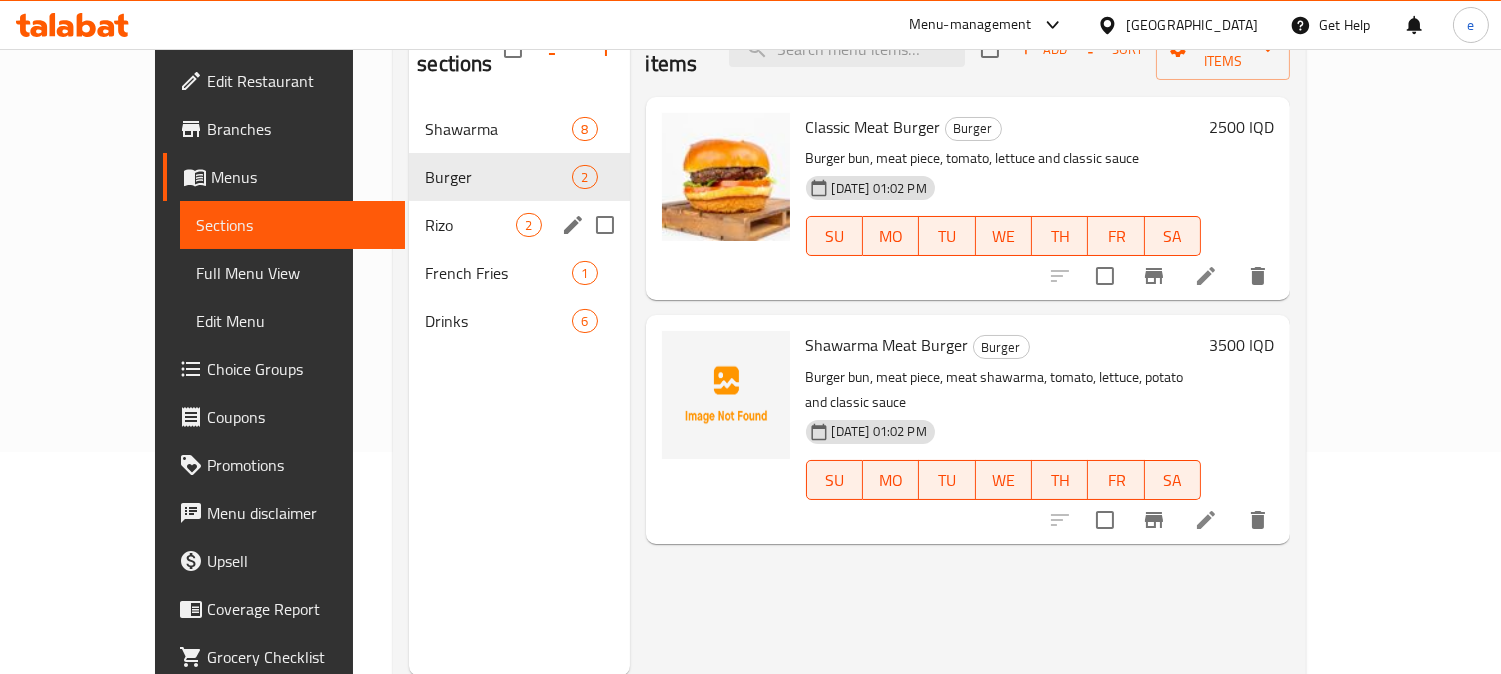 click on "Rizo 2" at bounding box center (519, 225) 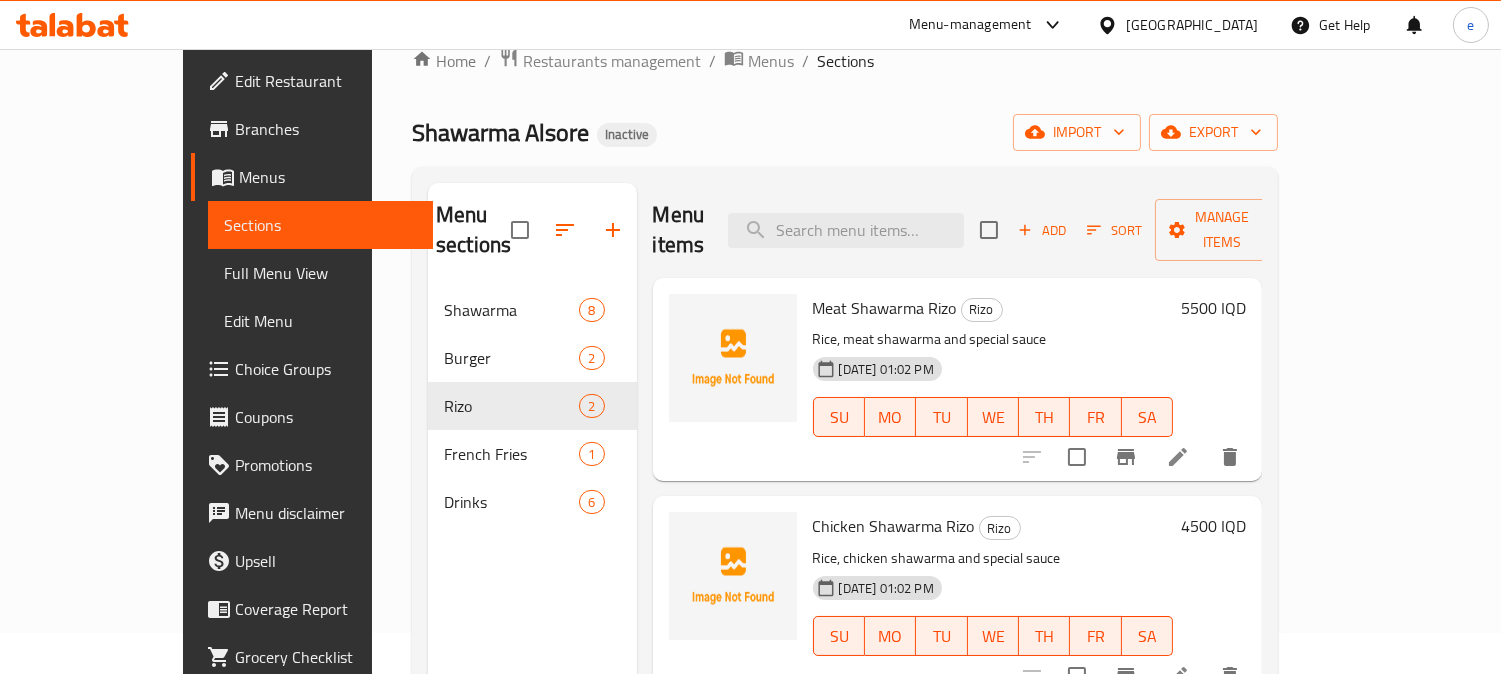 scroll, scrollTop: 0, scrollLeft: 0, axis: both 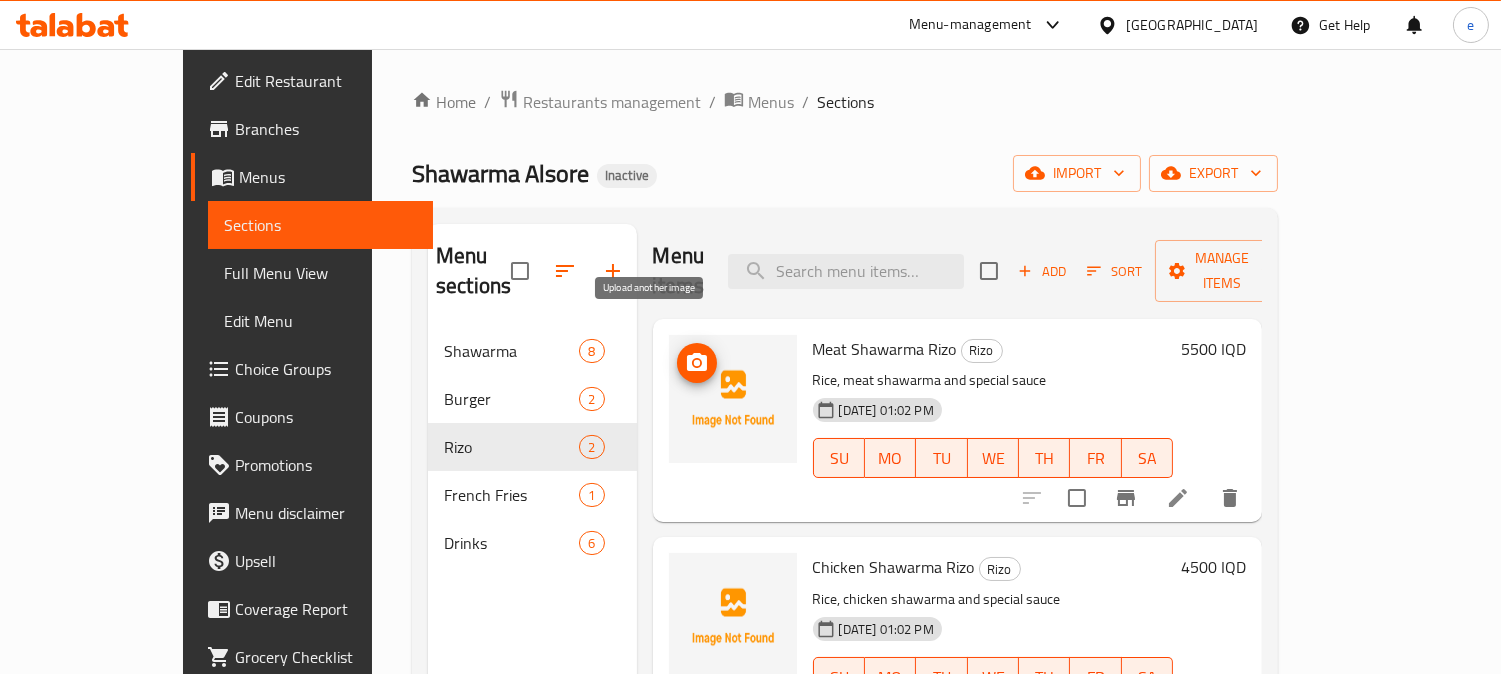 click 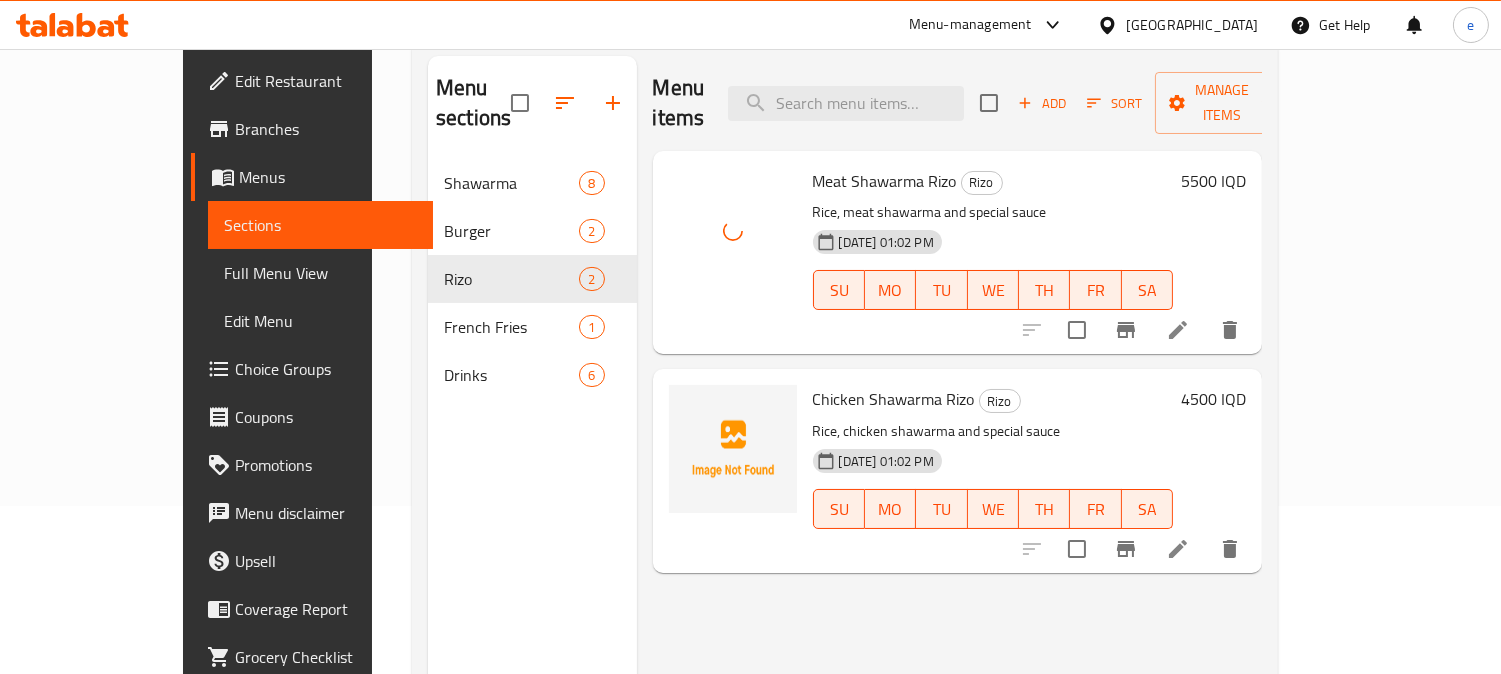 scroll, scrollTop: 222, scrollLeft: 0, axis: vertical 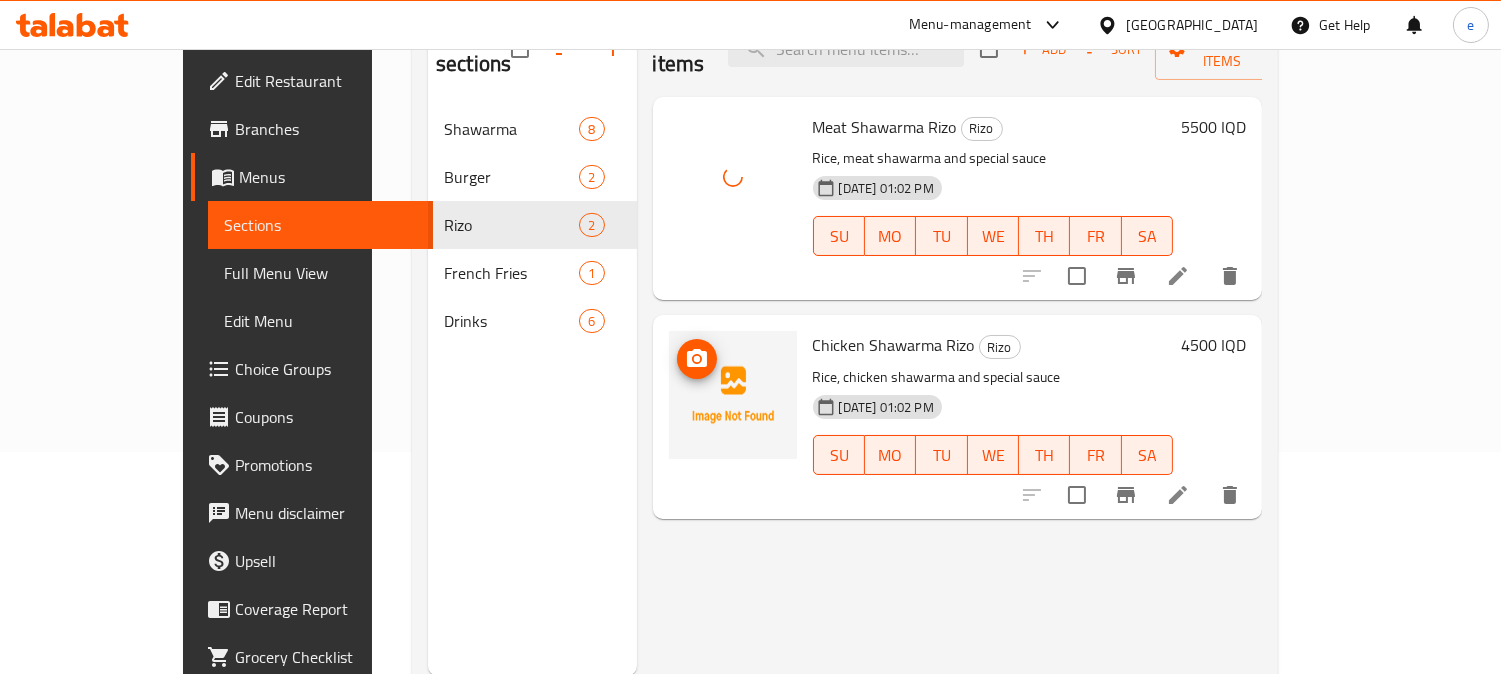 click 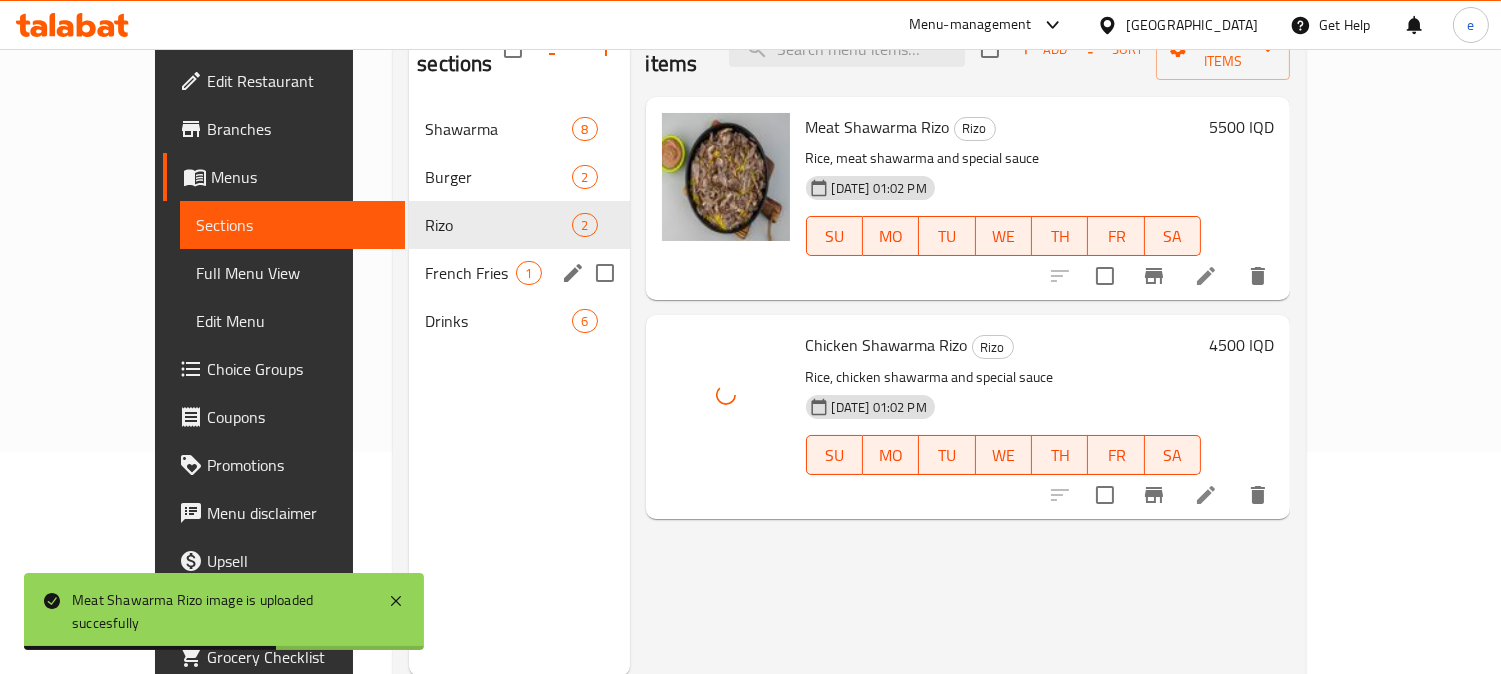 click on "French Fries" at bounding box center [470, 273] 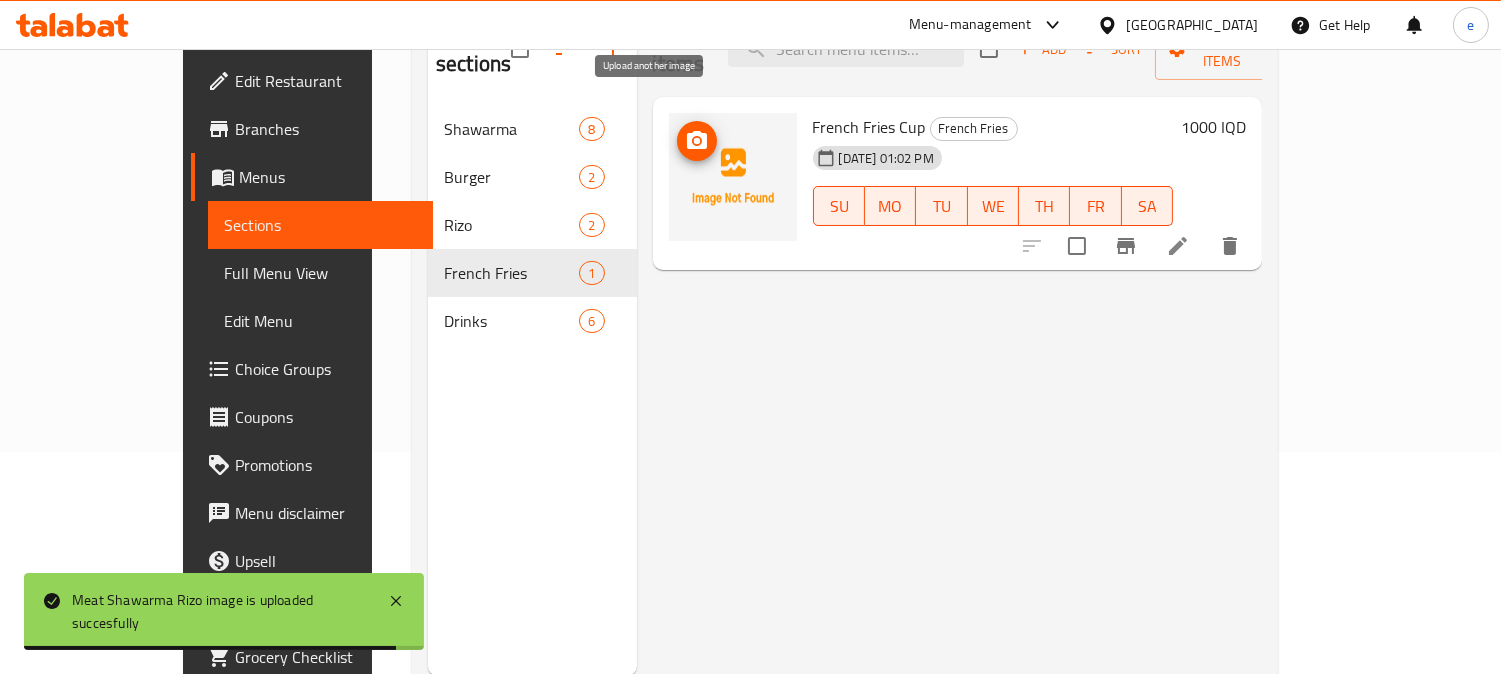 click at bounding box center [697, 141] 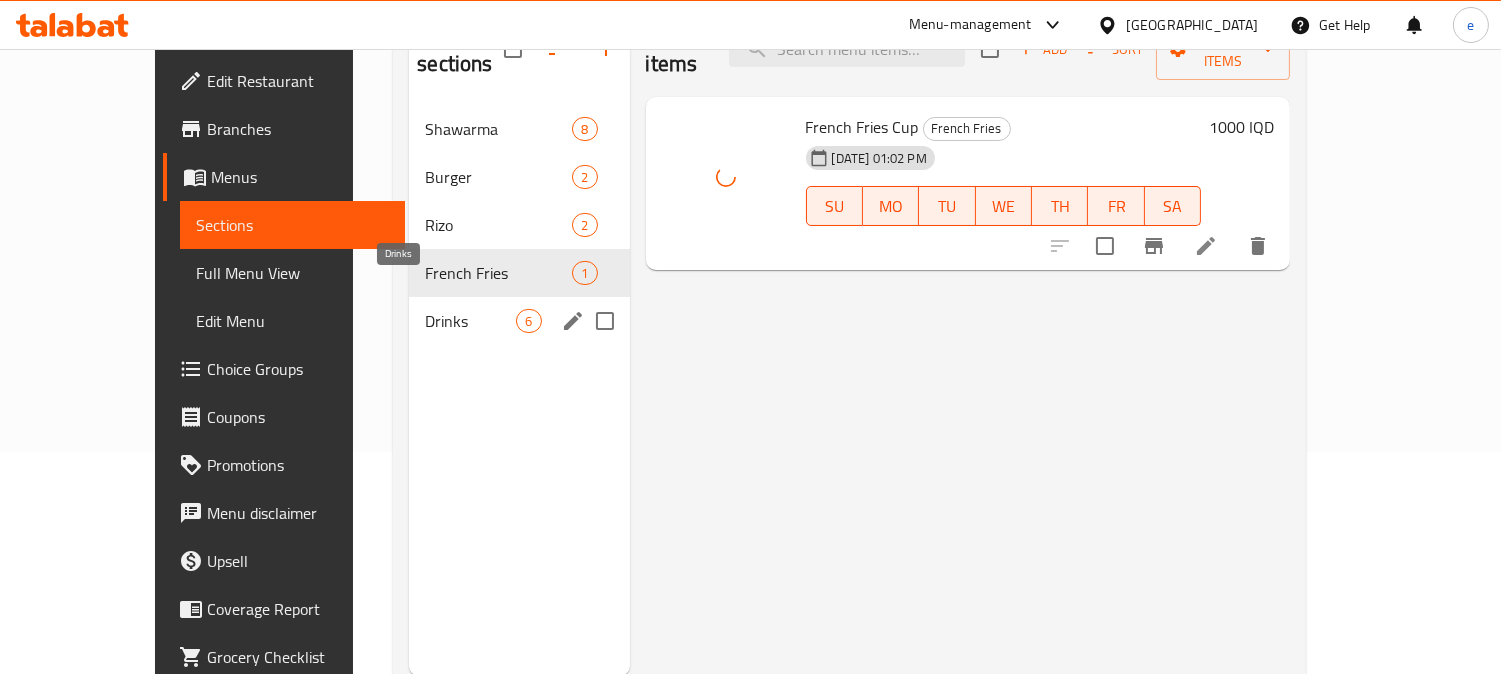 click on "Drinks" at bounding box center [470, 321] 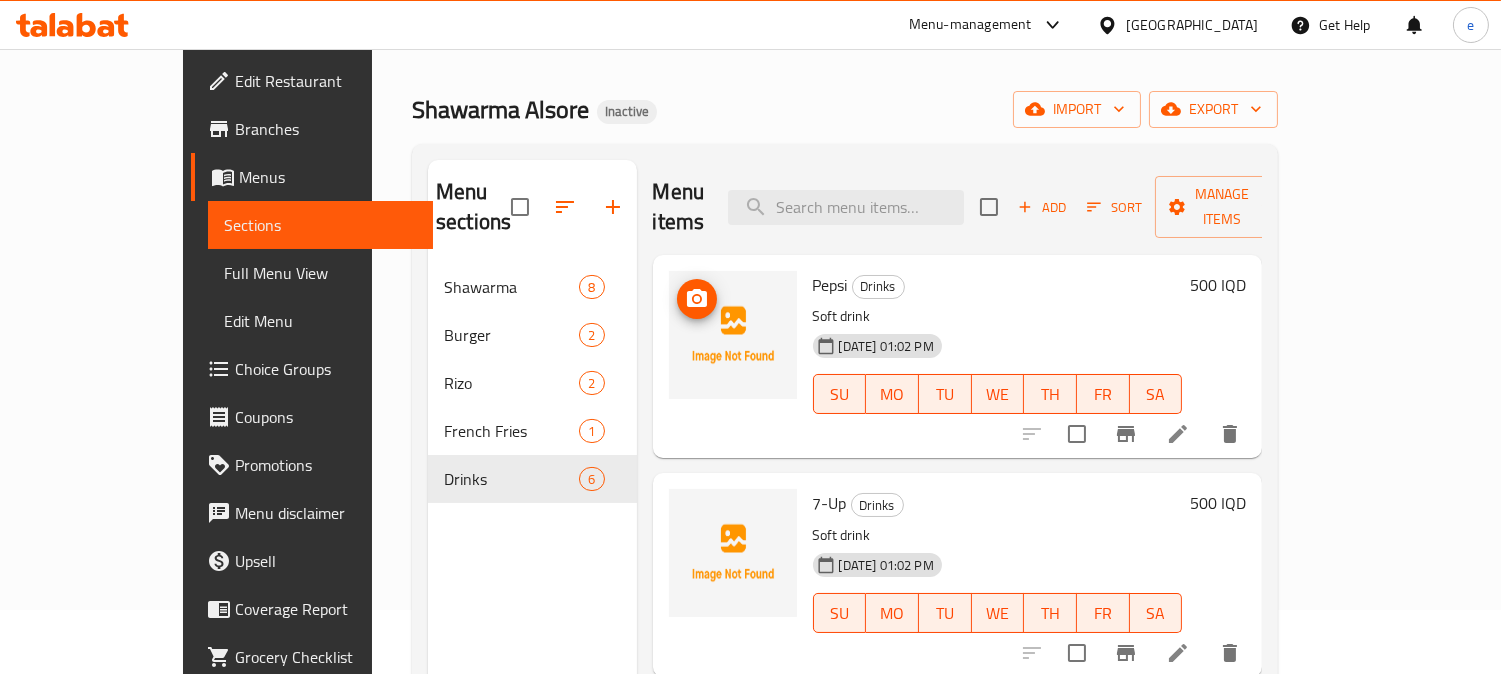 scroll, scrollTop: 0, scrollLeft: 0, axis: both 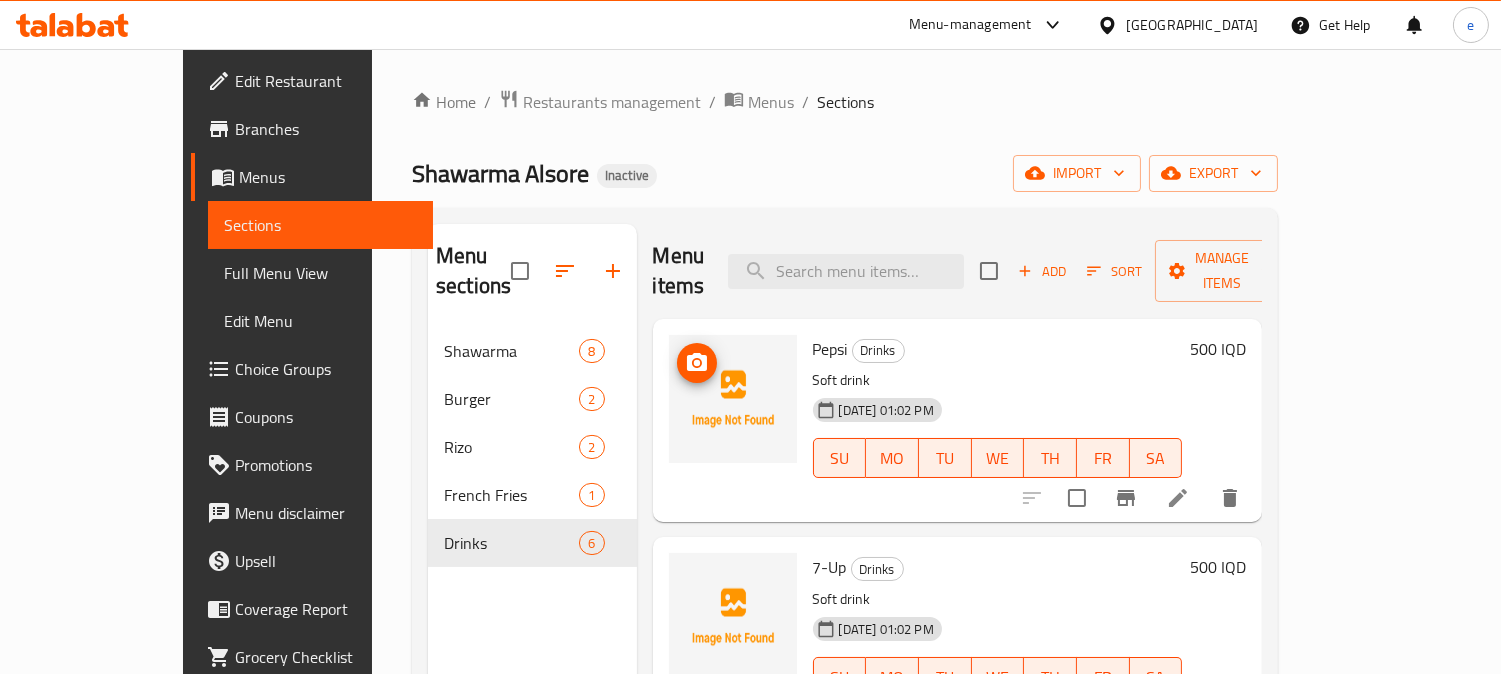 click at bounding box center [697, 363] 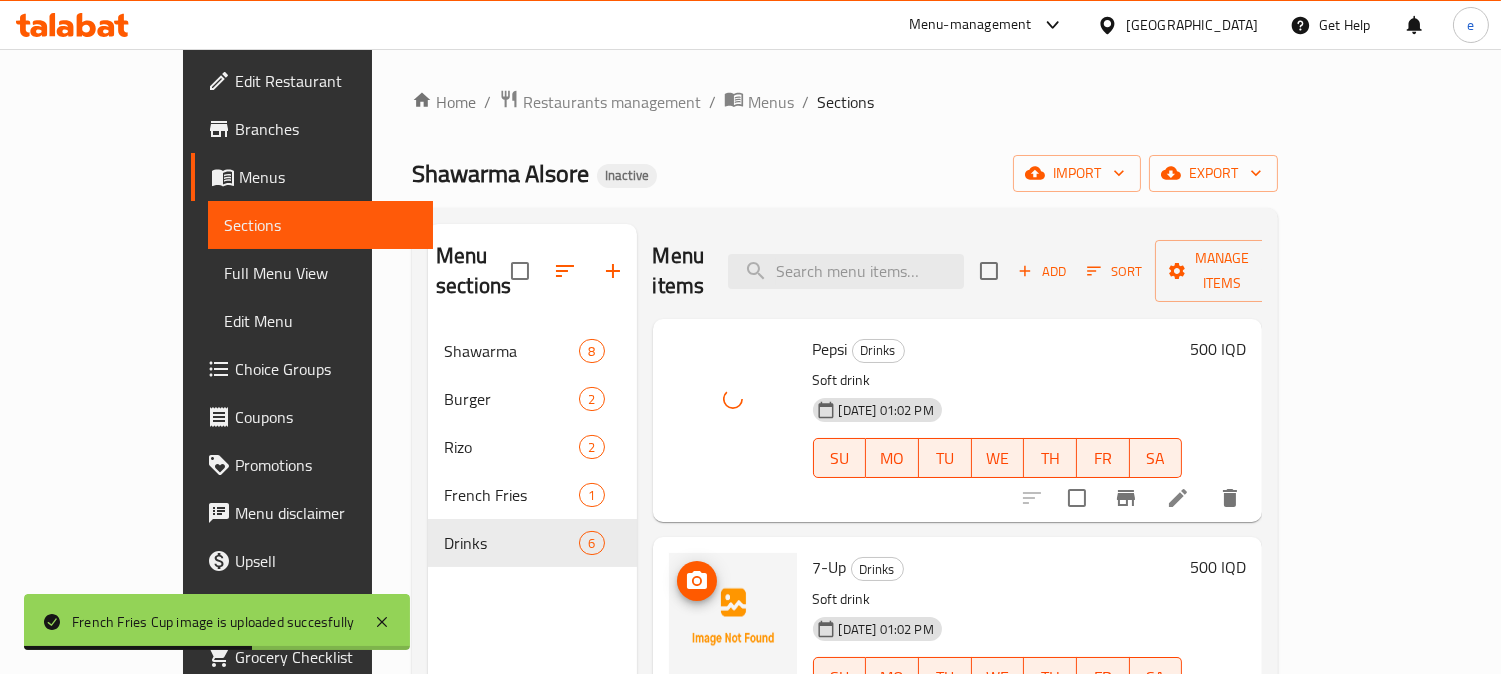 click 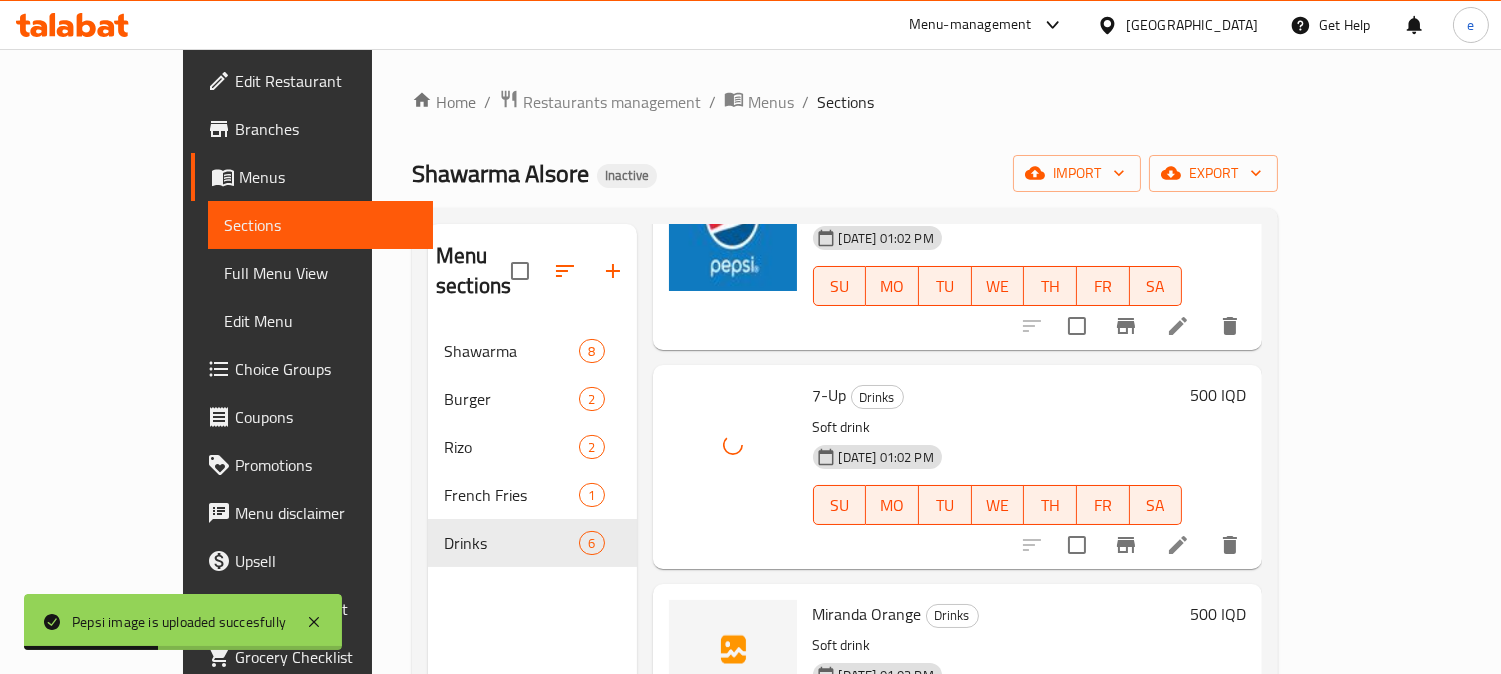 scroll, scrollTop: 222, scrollLeft: 0, axis: vertical 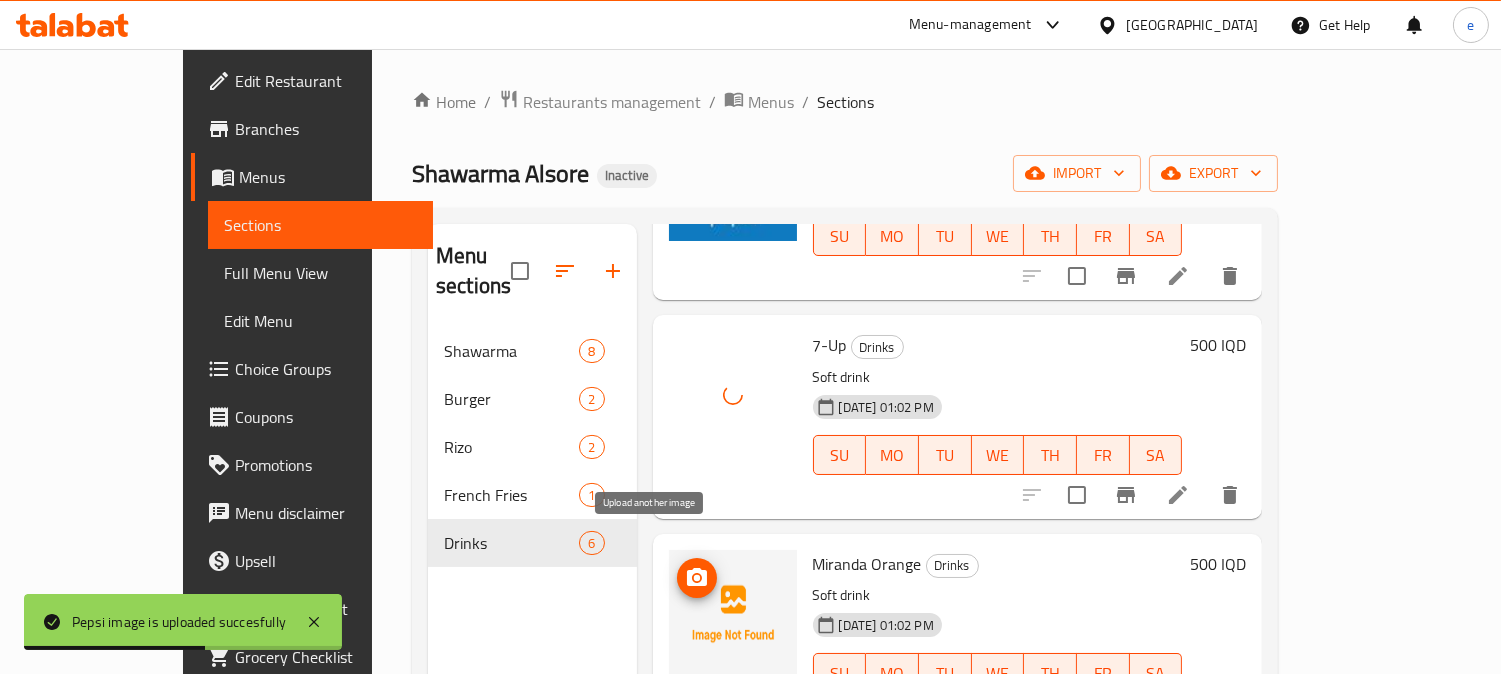click 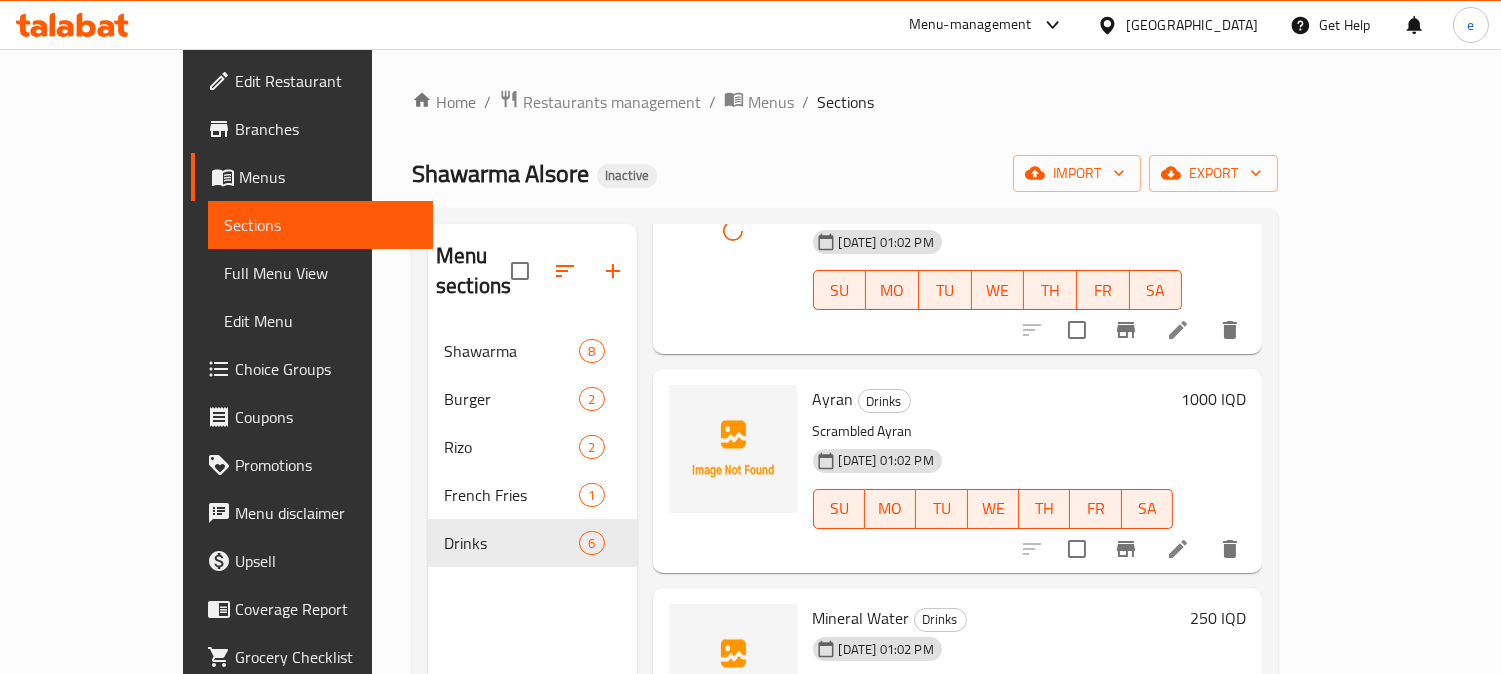 scroll, scrollTop: 655, scrollLeft: 0, axis: vertical 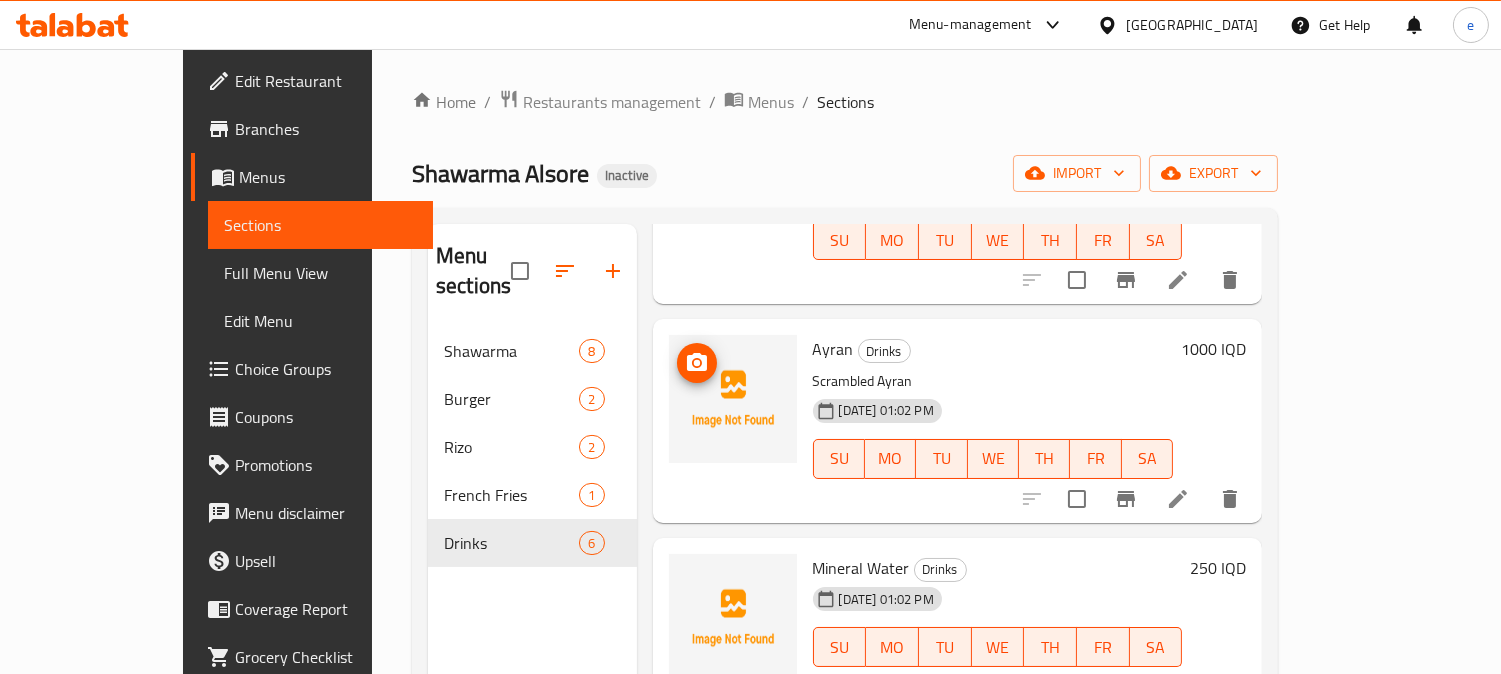 click 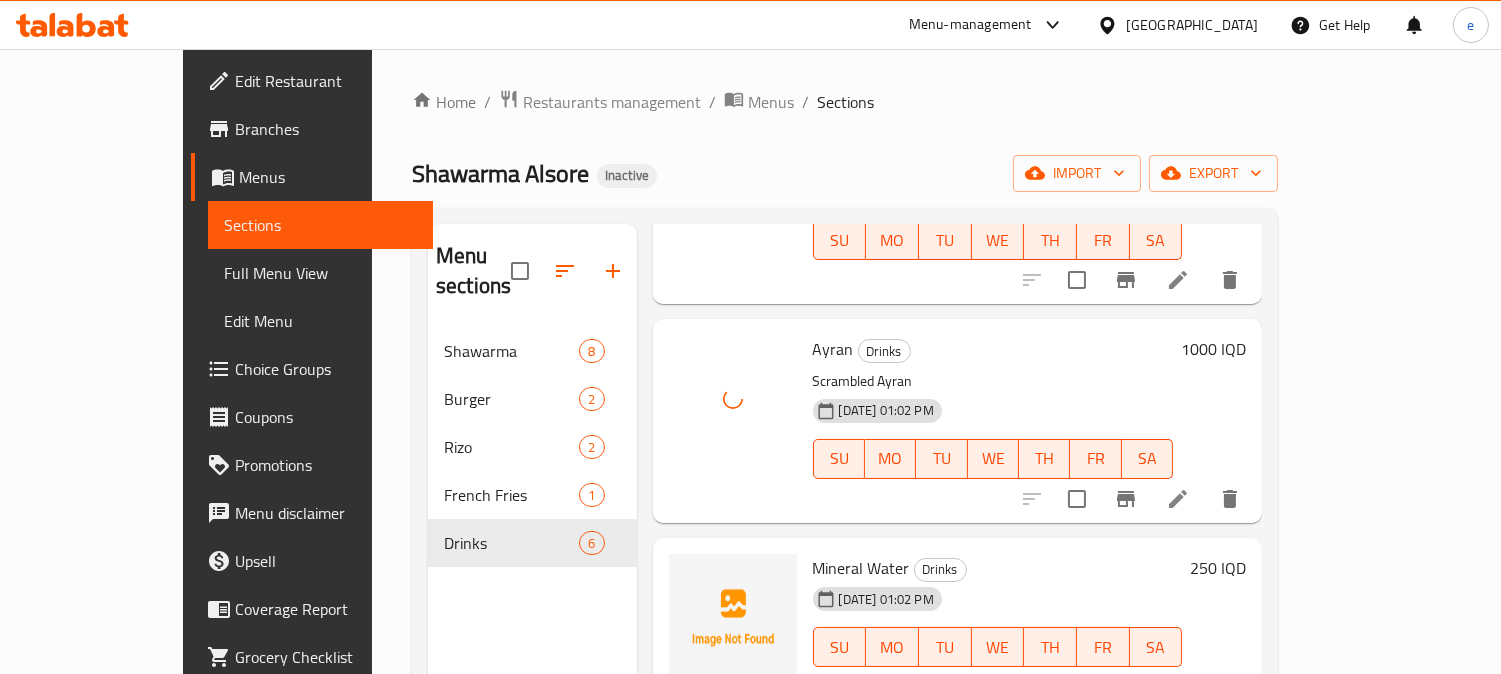 scroll, scrollTop: 222, scrollLeft: 0, axis: vertical 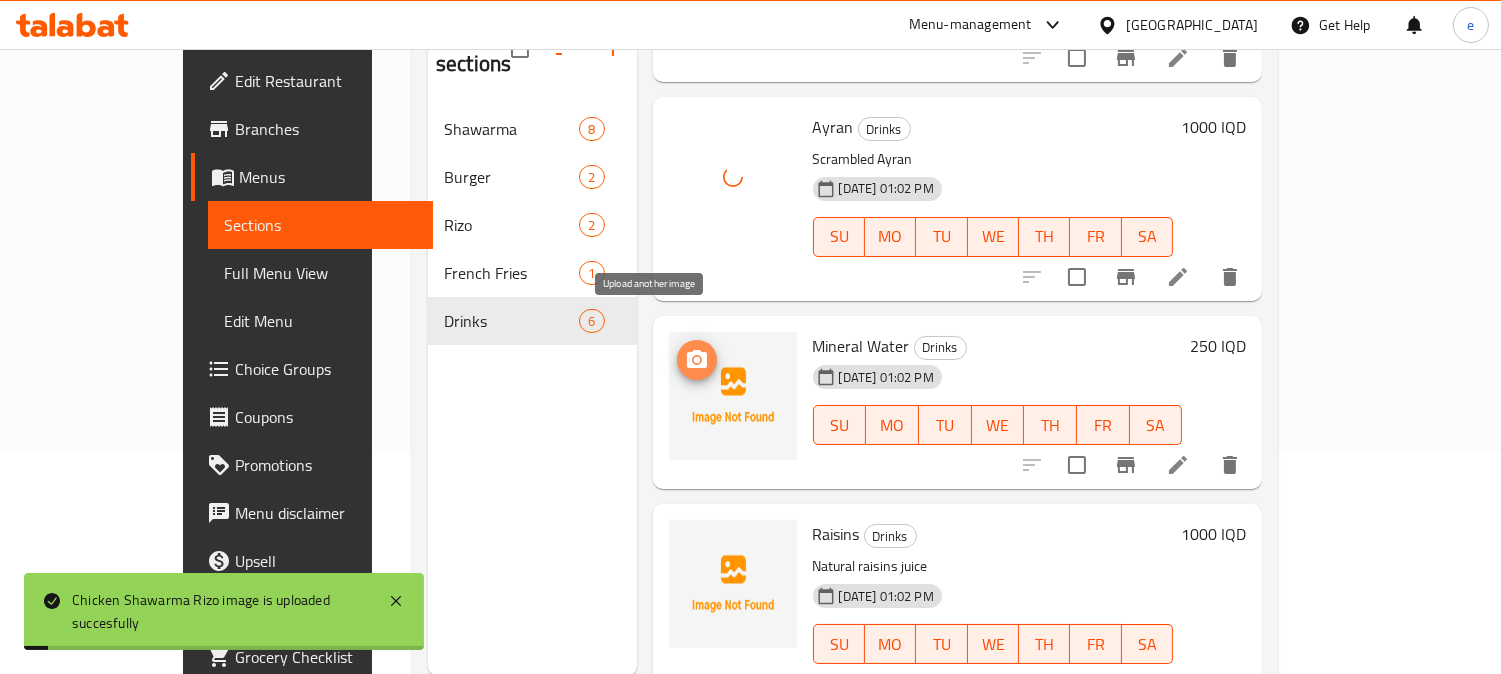 click 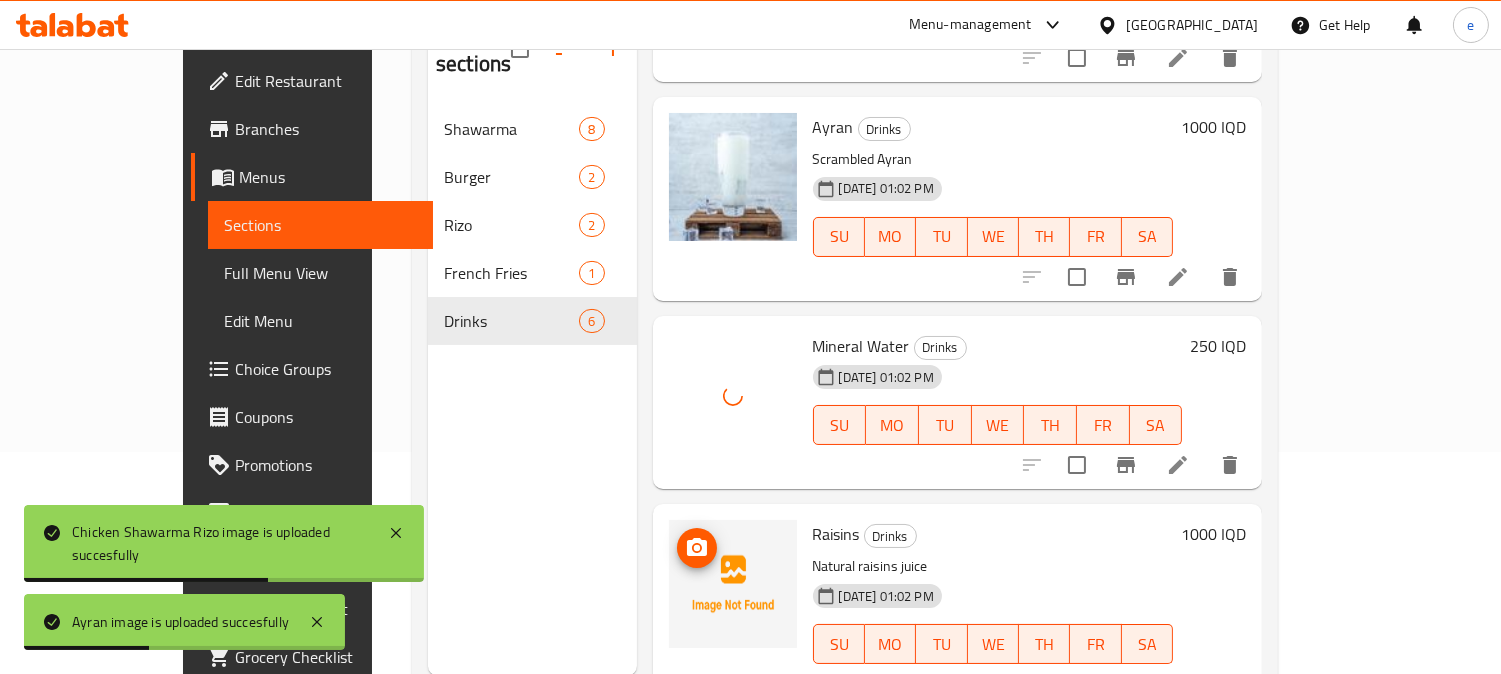 click 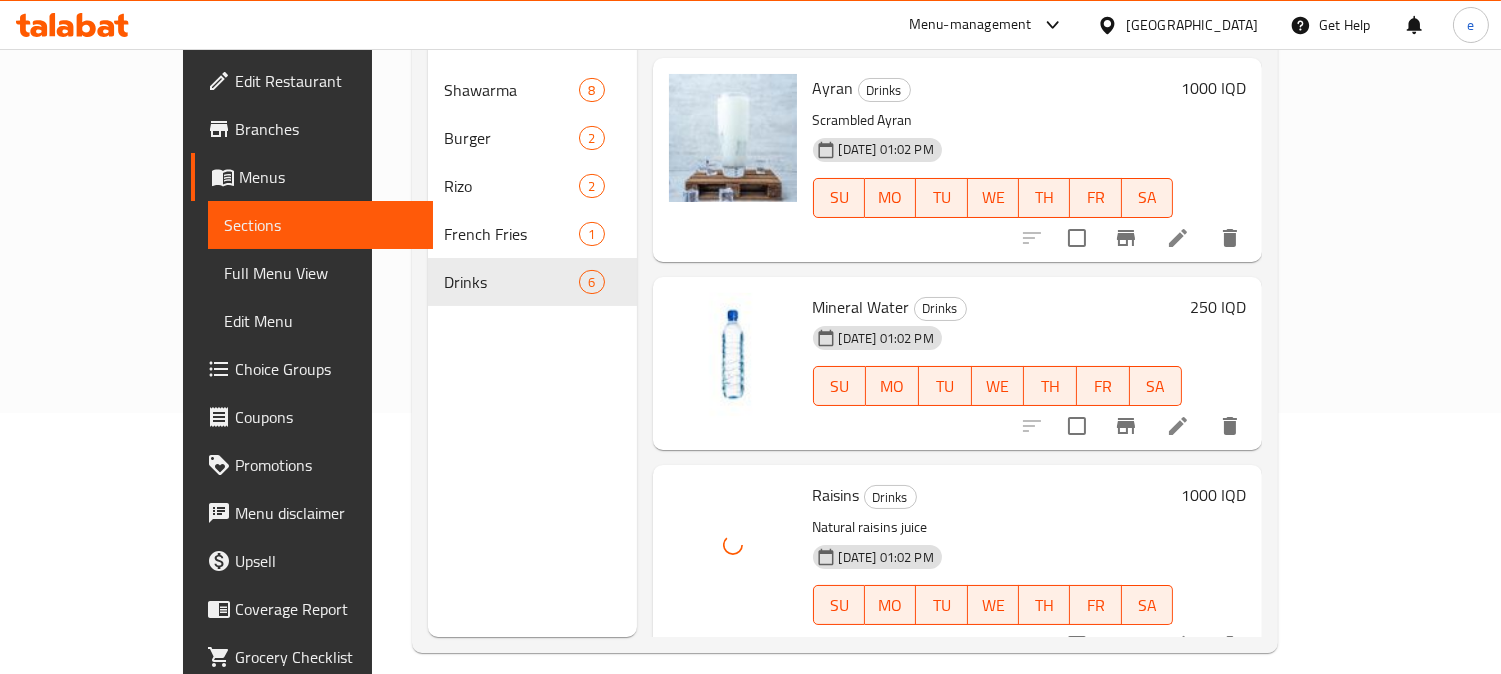 scroll, scrollTop: 280, scrollLeft: 0, axis: vertical 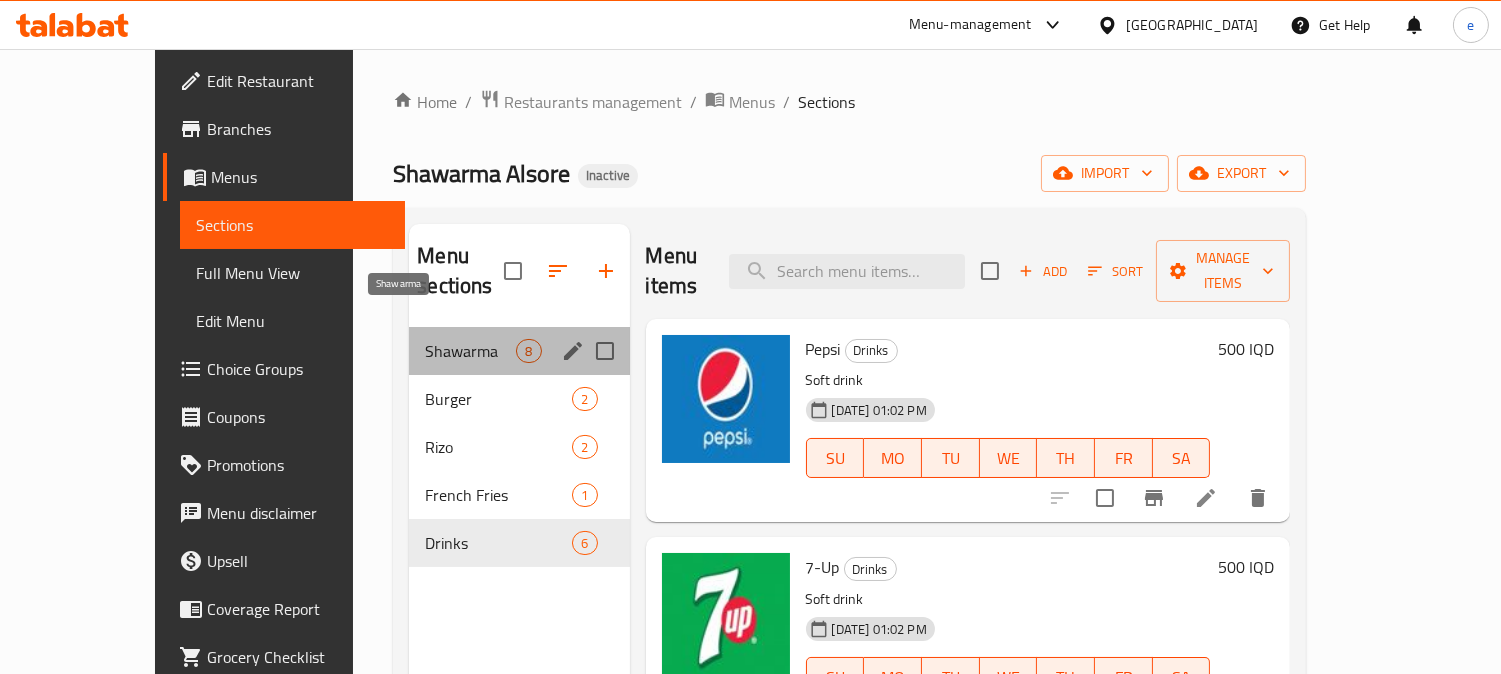 click on "Shawarma" at bounding box center (470, 351) 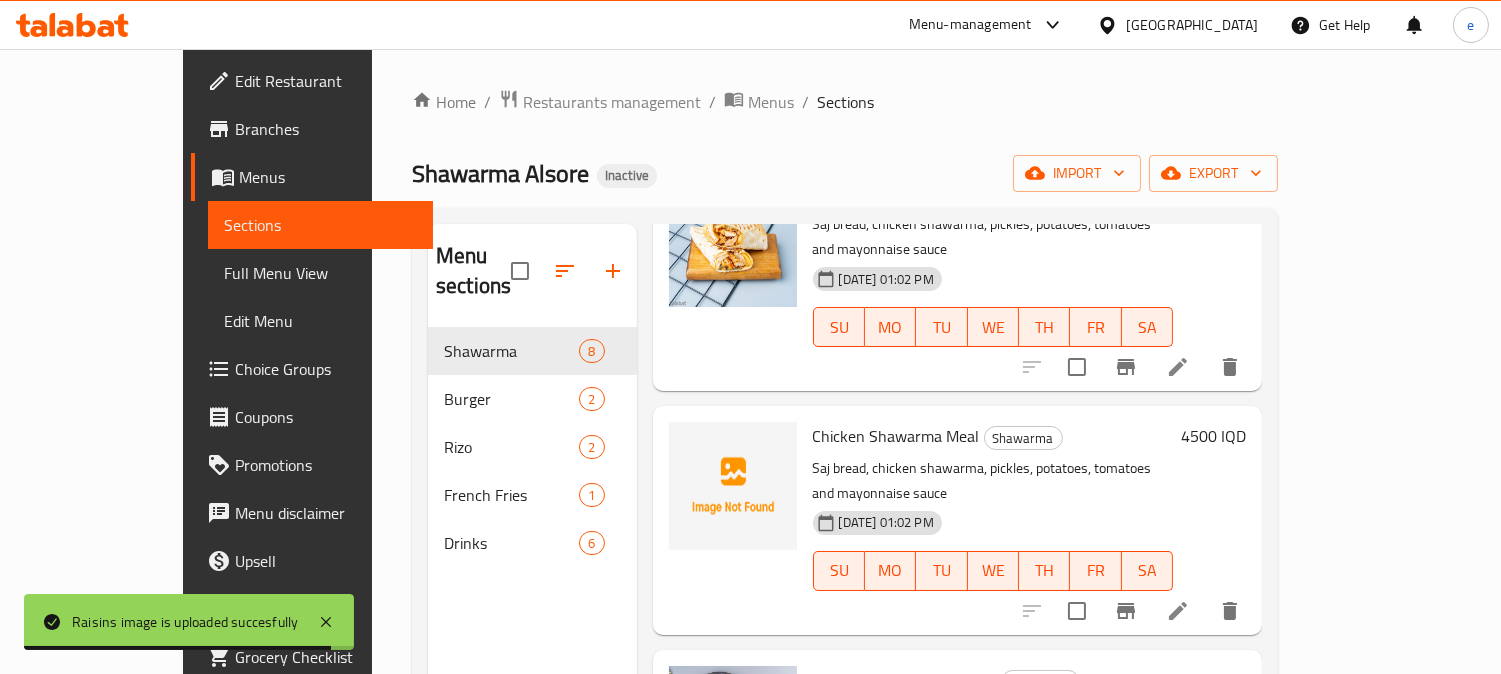 scroll, scrollTop: 666, scrollLeft: 0, axis: vertical 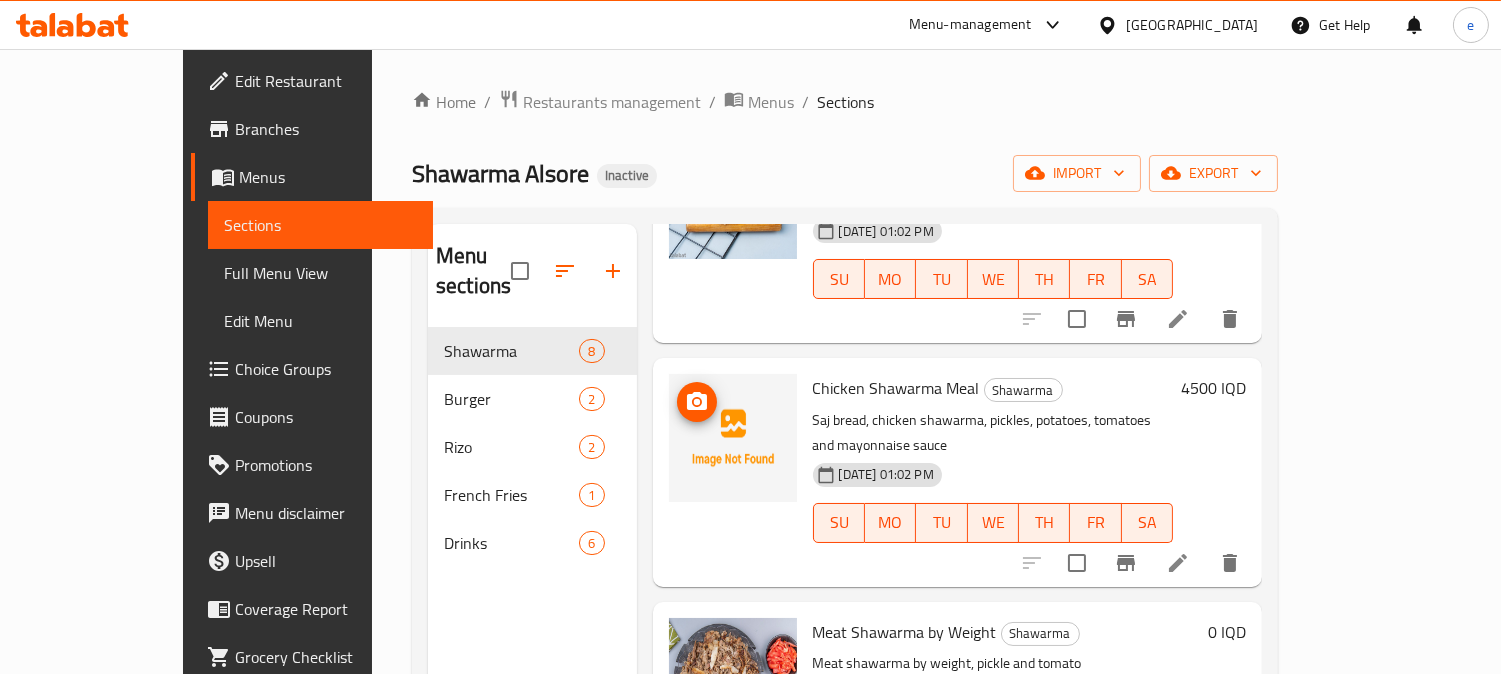 click 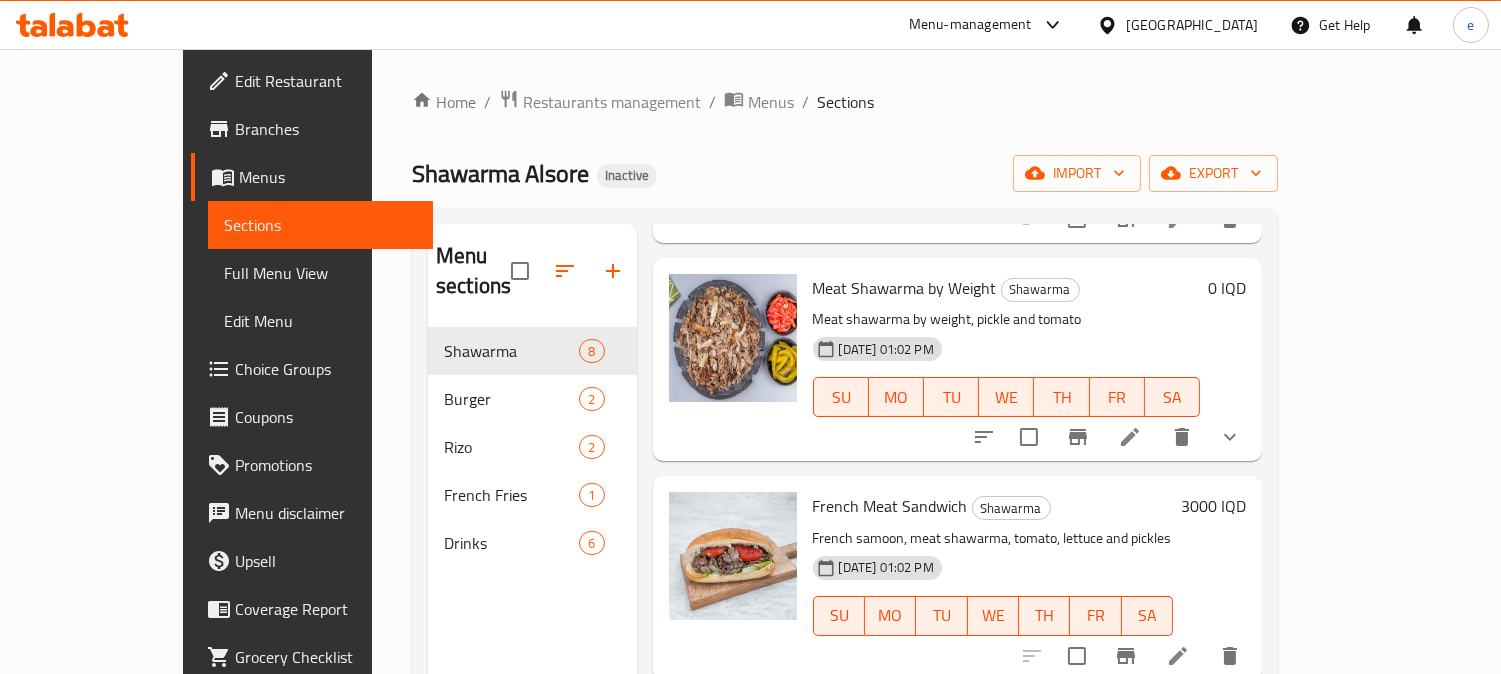 scroll, scrollTop: 1122, scrollLeft: 0, axis: vertical 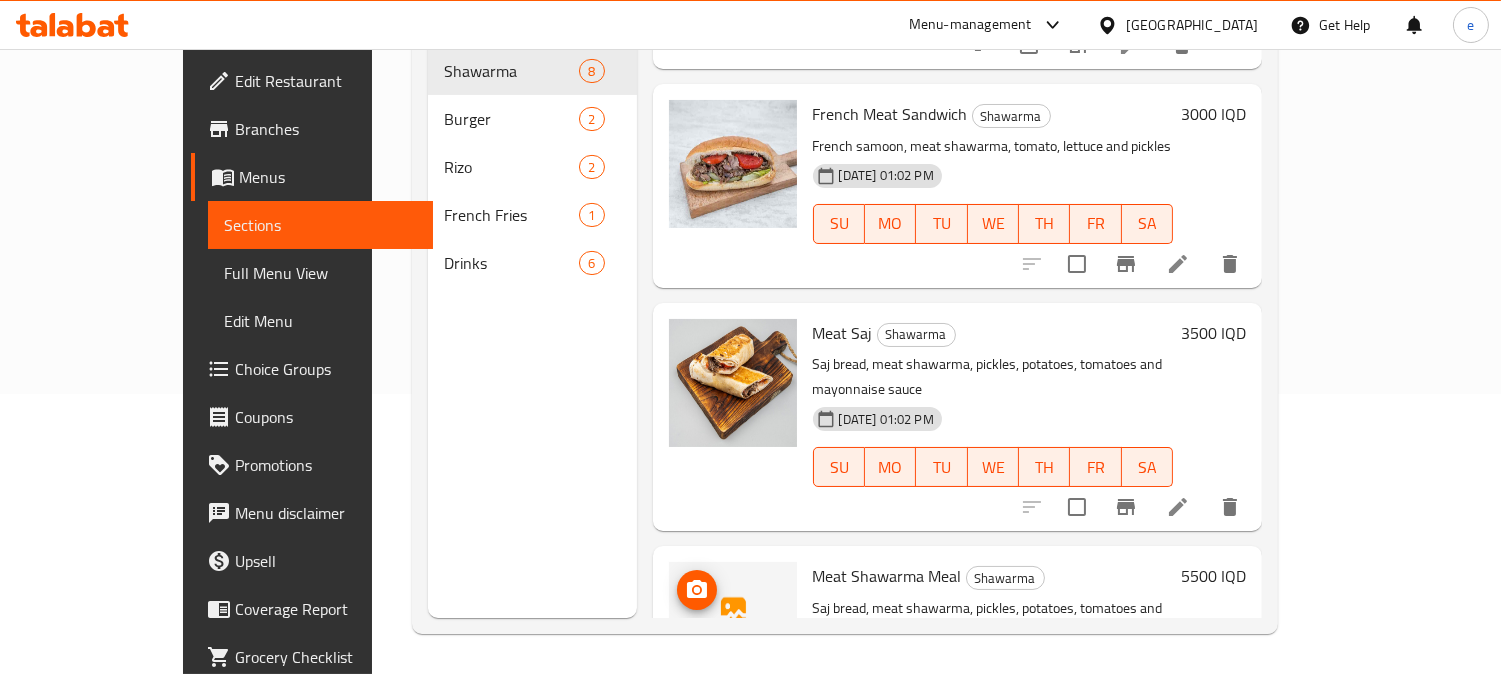 click at bounding box center (697, 590) 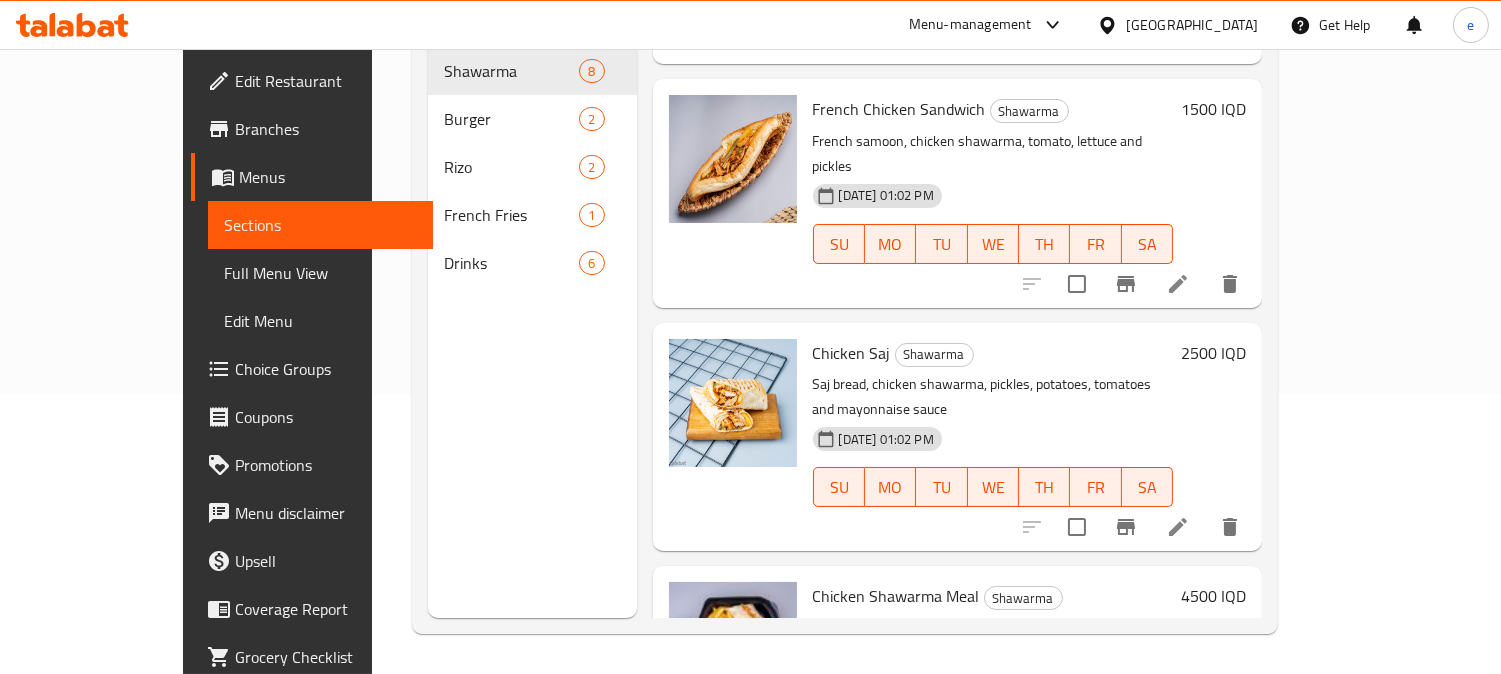 scroll, scrollTop: 0, scrollLeft: 0, axis: both 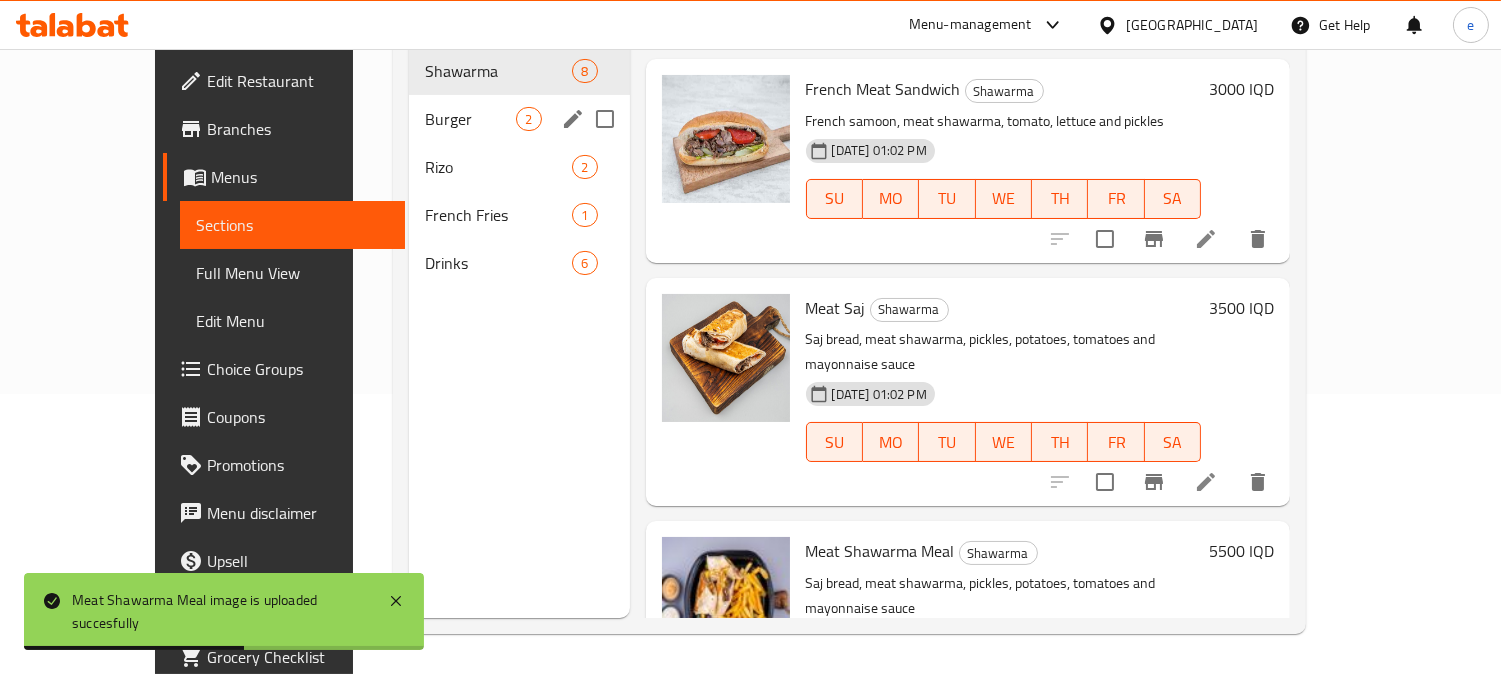 click on "Burger 2" at bounding box center (519, 119) 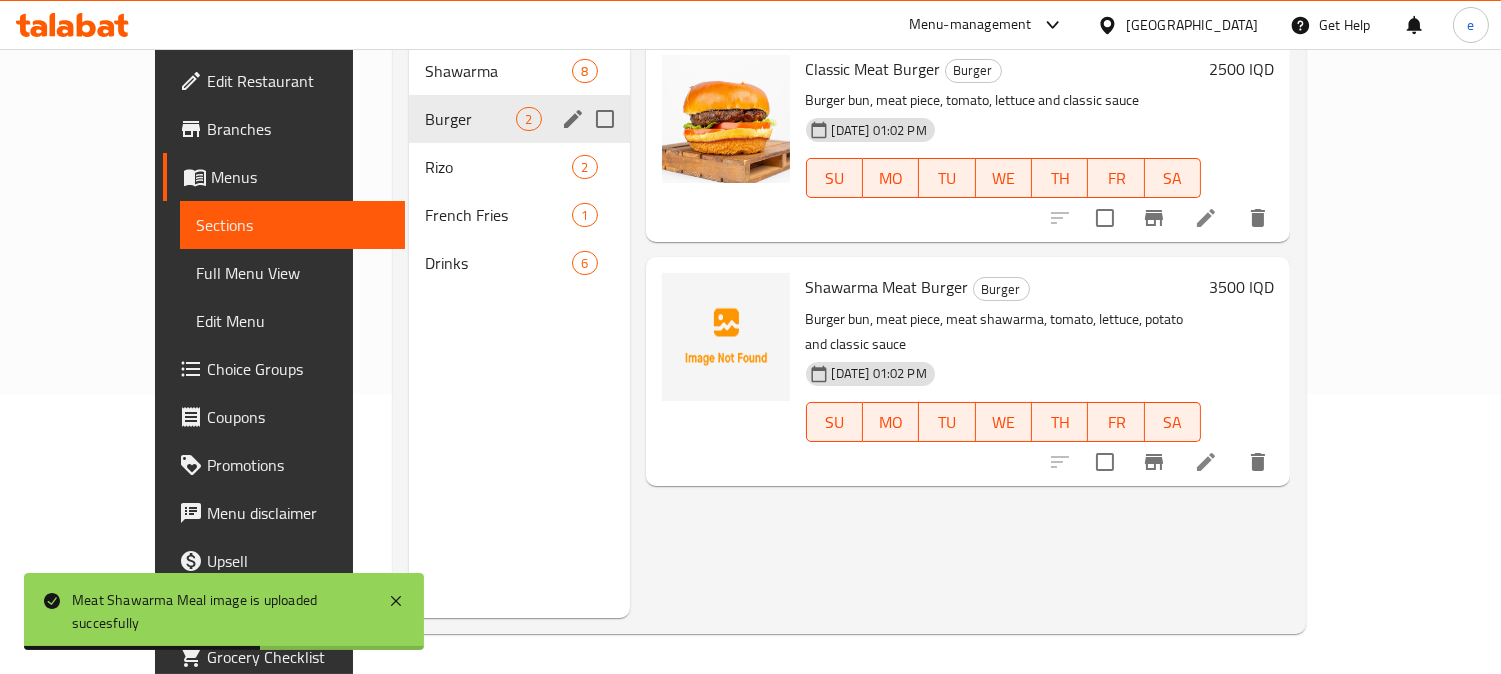 scroll, scrollTop: 0, scrollLeft: 0, axis: both 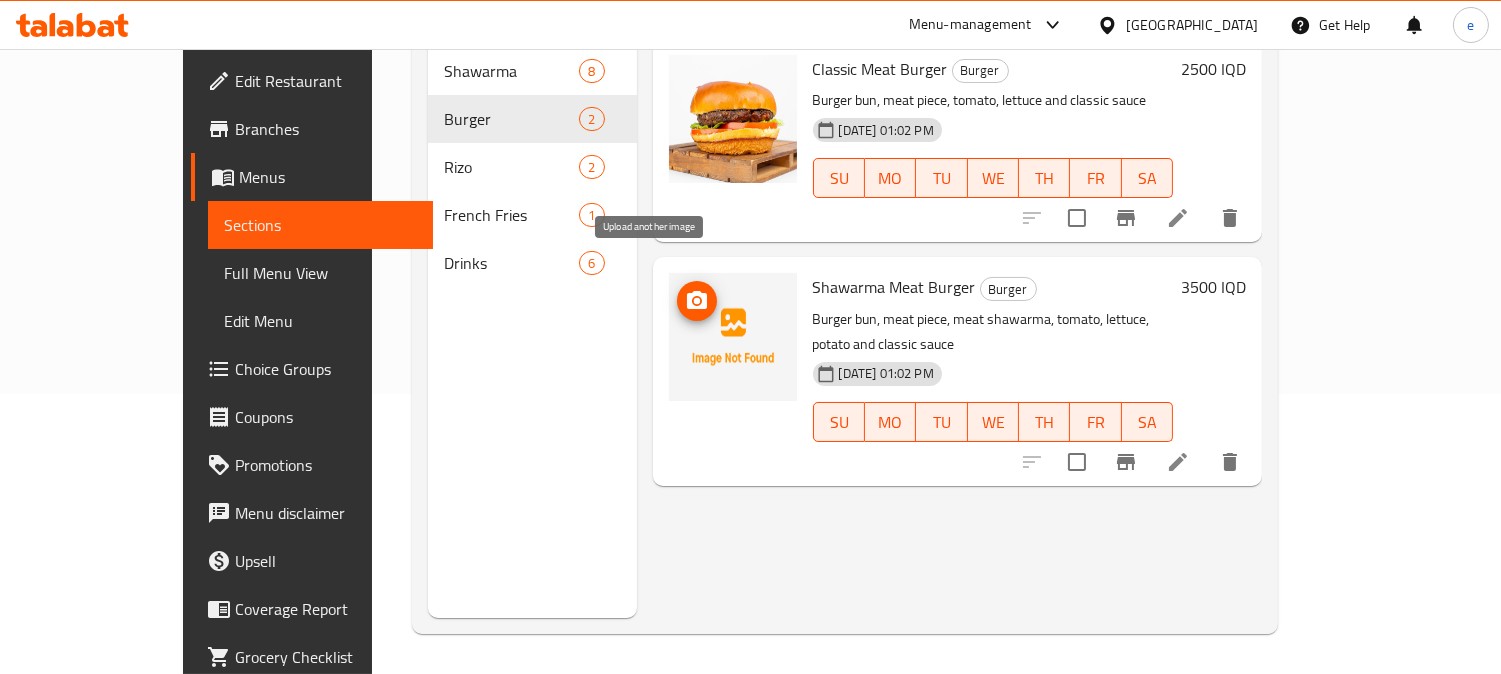 click 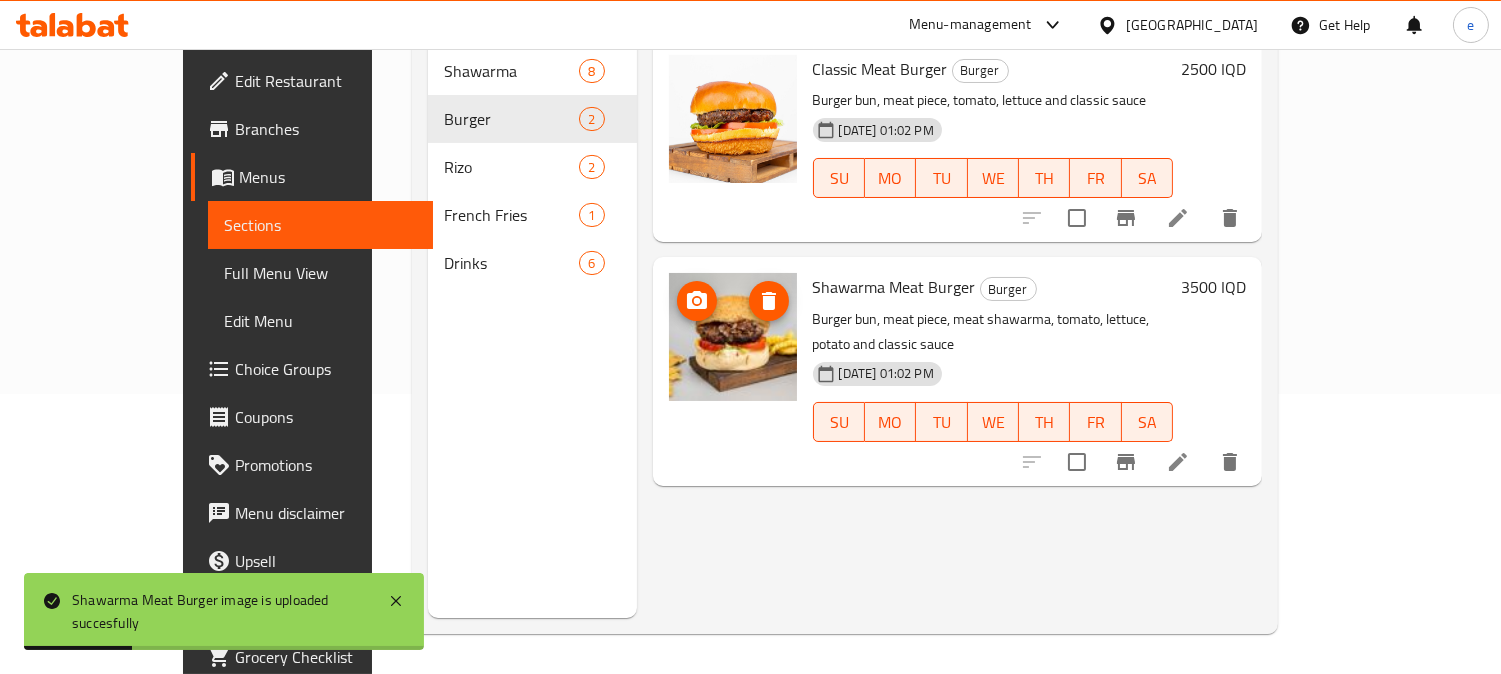 scroll, scrollTop: 0, scrollLeft: 0, axis: both 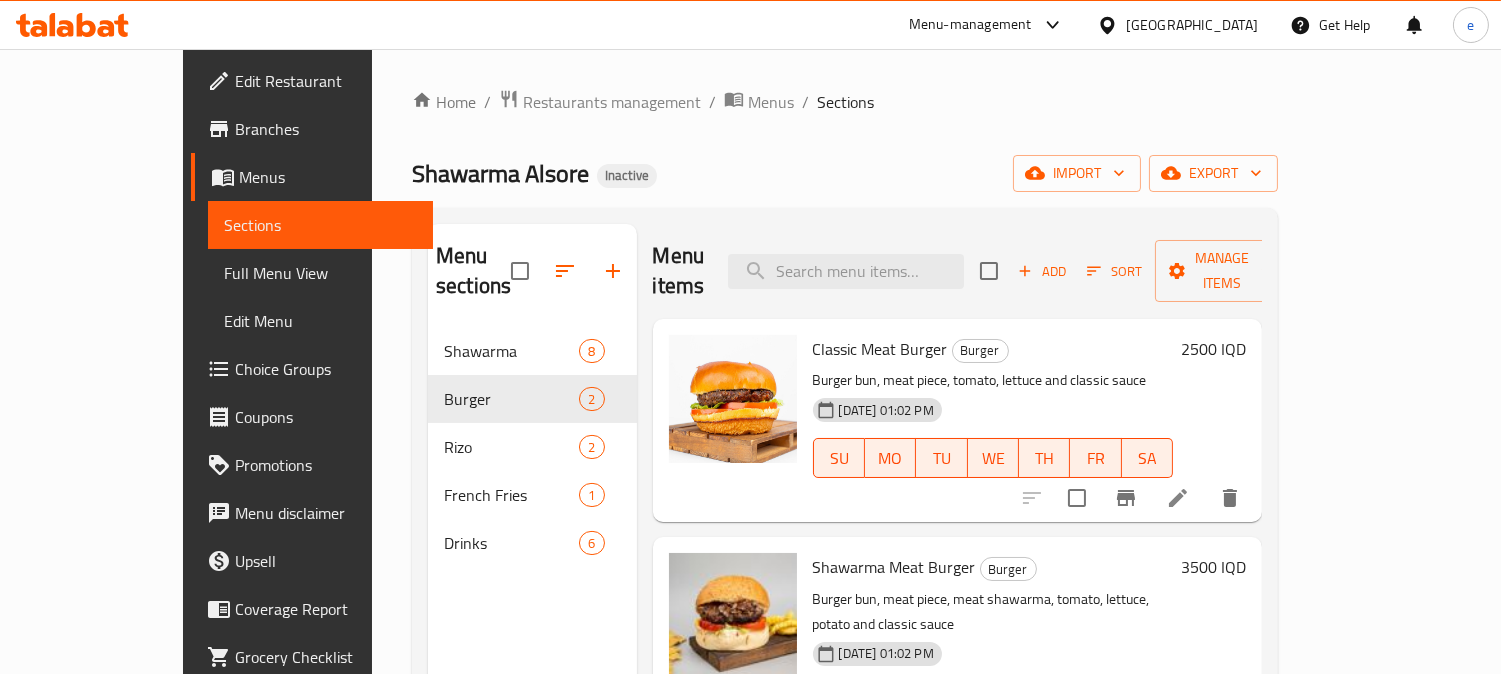 click on "Edit Restaurant" at bounding box center (326, 81) 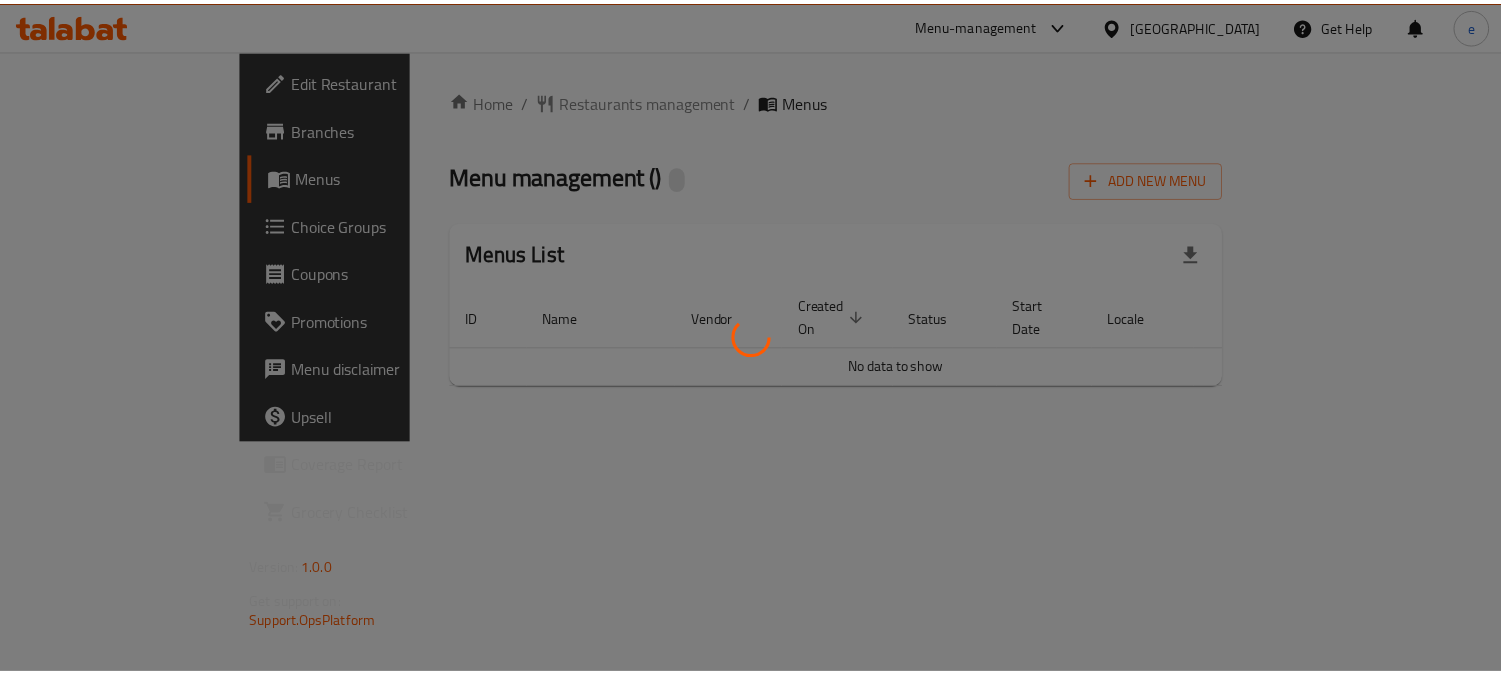 scroll, scrollTop: 0, scrollLeft: 0, axis: both 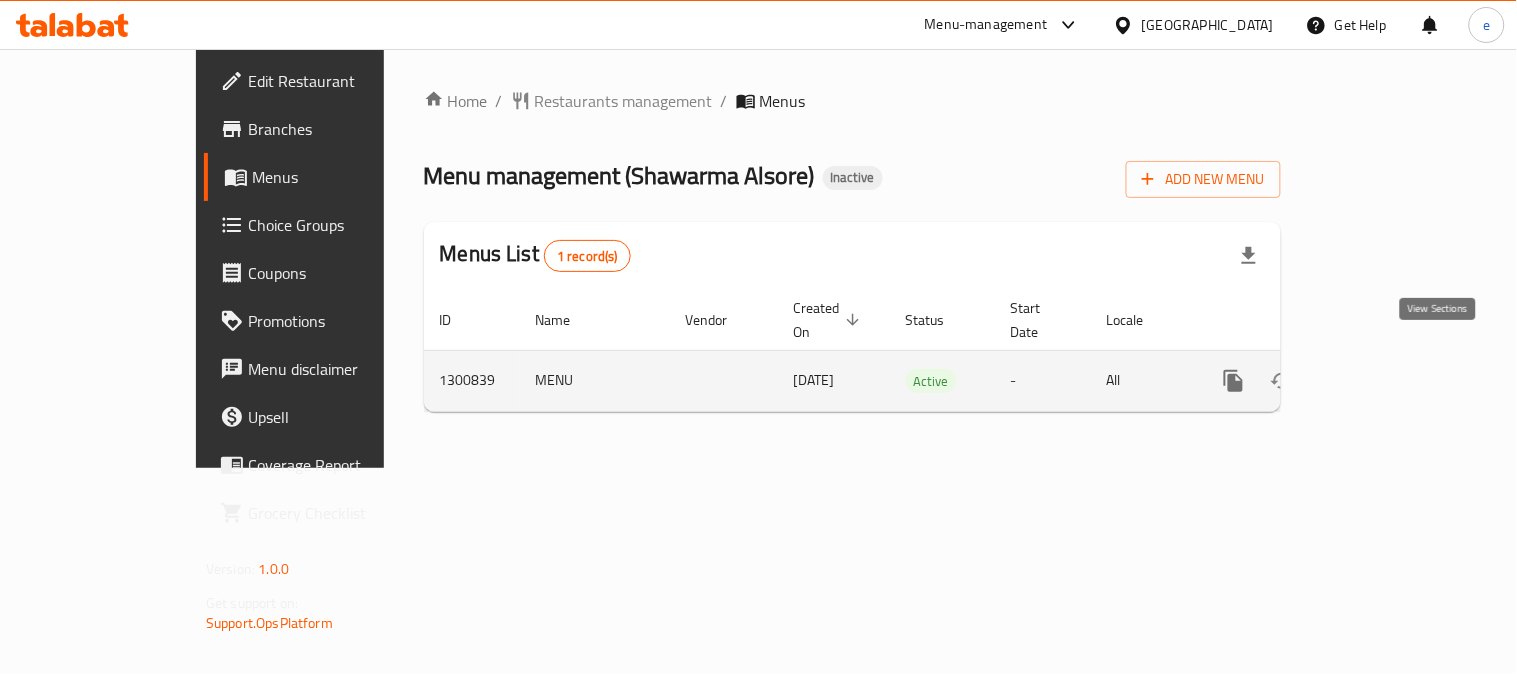 click at bounding box center (1378, 381) 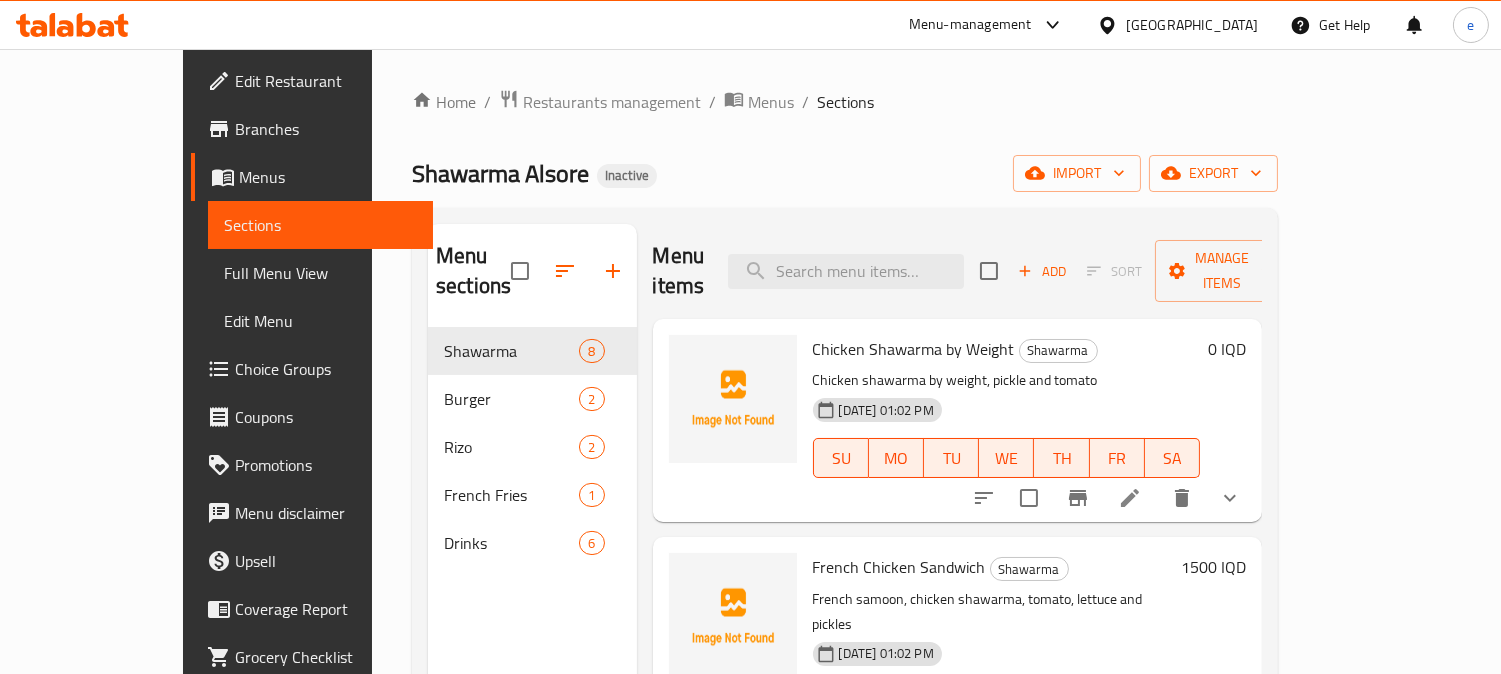click on "Full Menu View" at bounding box center (321, 273) 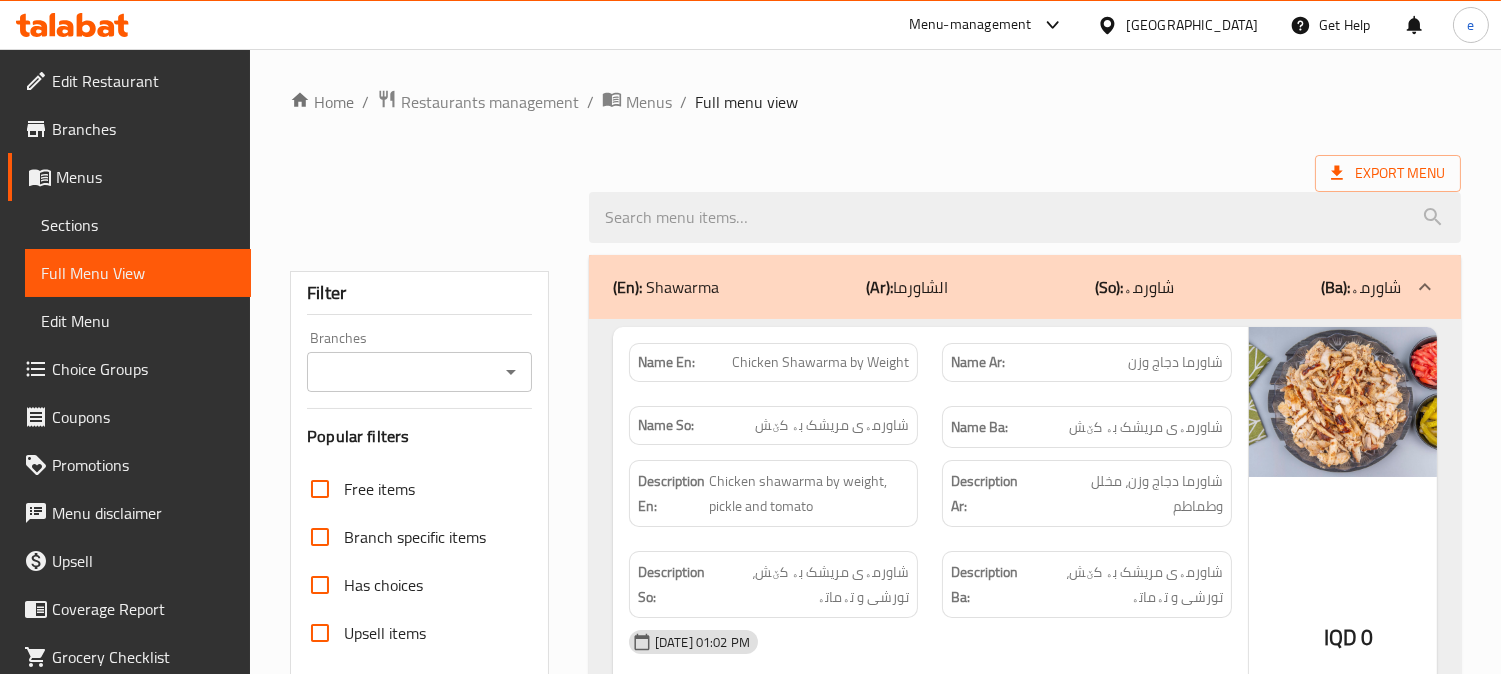 click on "Branches" at bounding box center (419, 372) 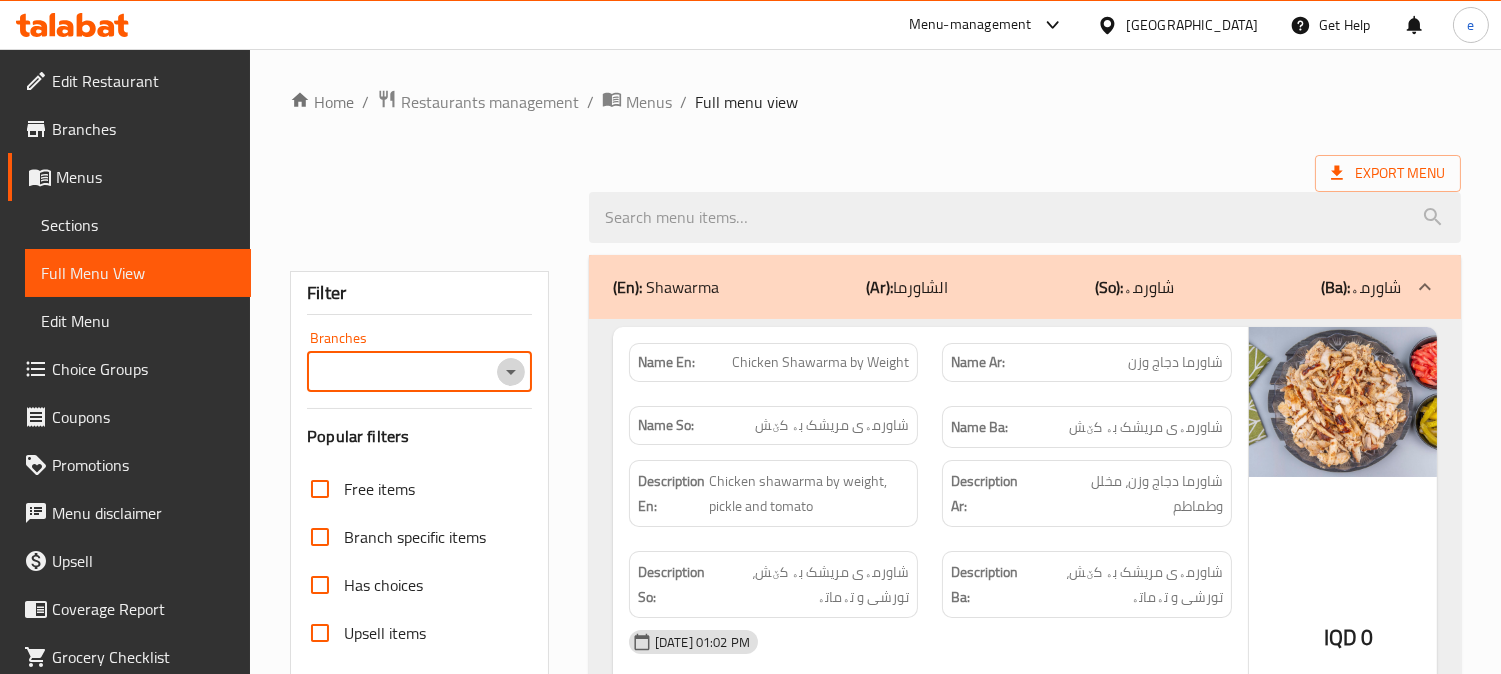 click 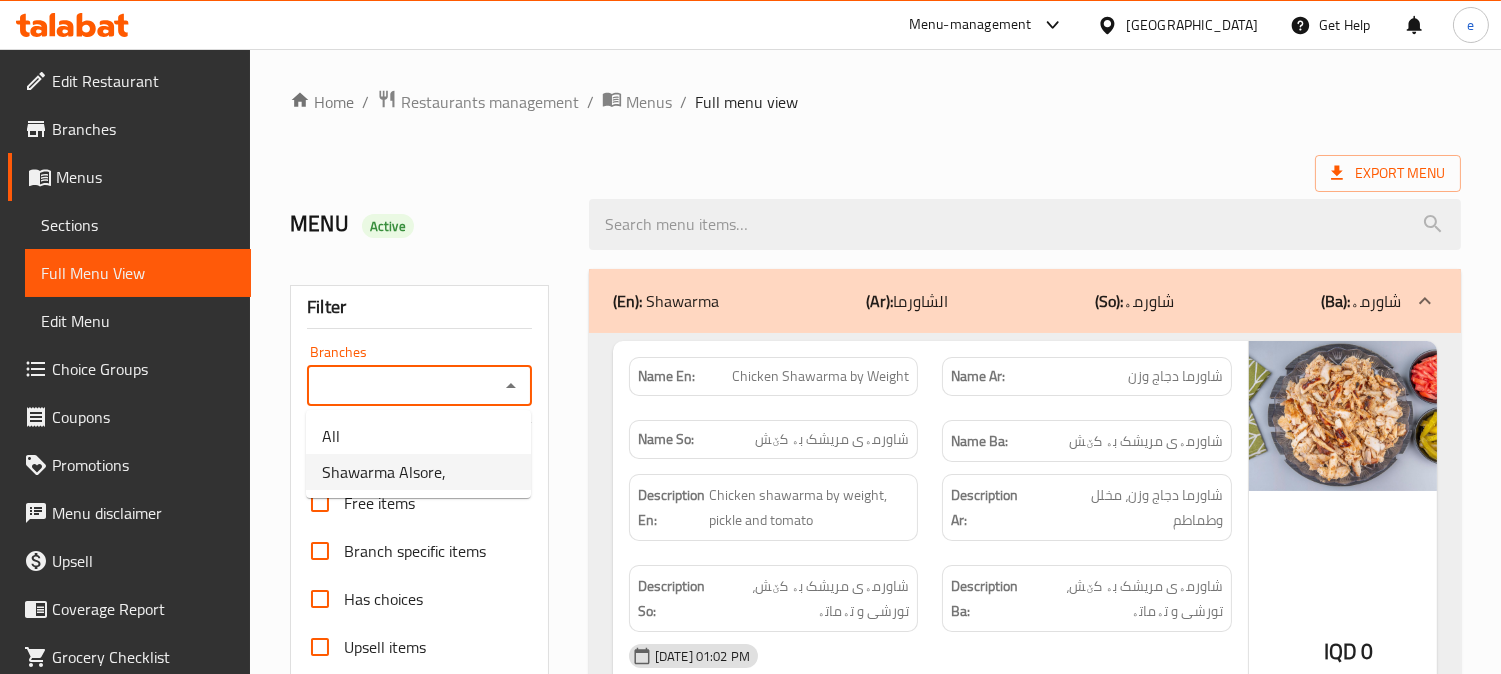 click on "Shawarma Alsore," at bounding box center (418, 472) 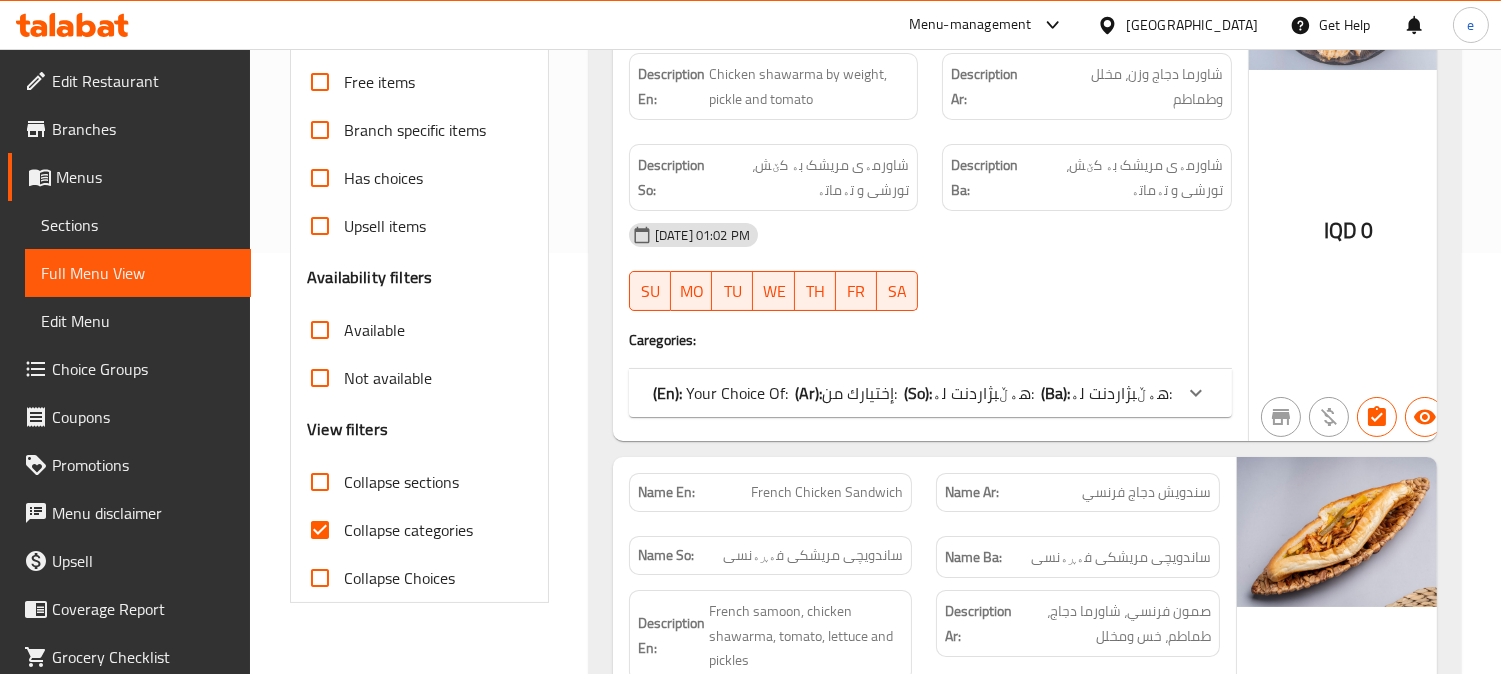 scroll, scrollTop: 444, scrollLeft: 0, axis: vertical 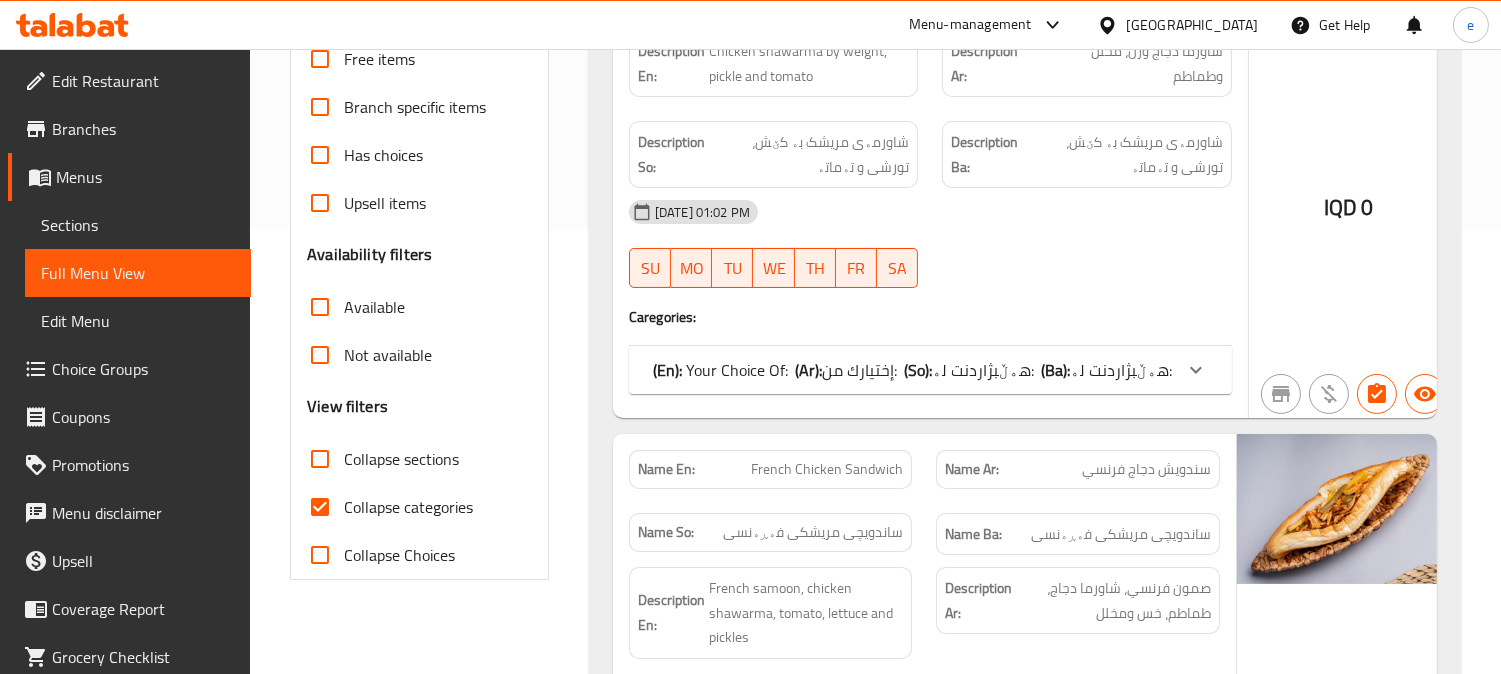 click on "Collapse categories" at bounding box center [320, 507] 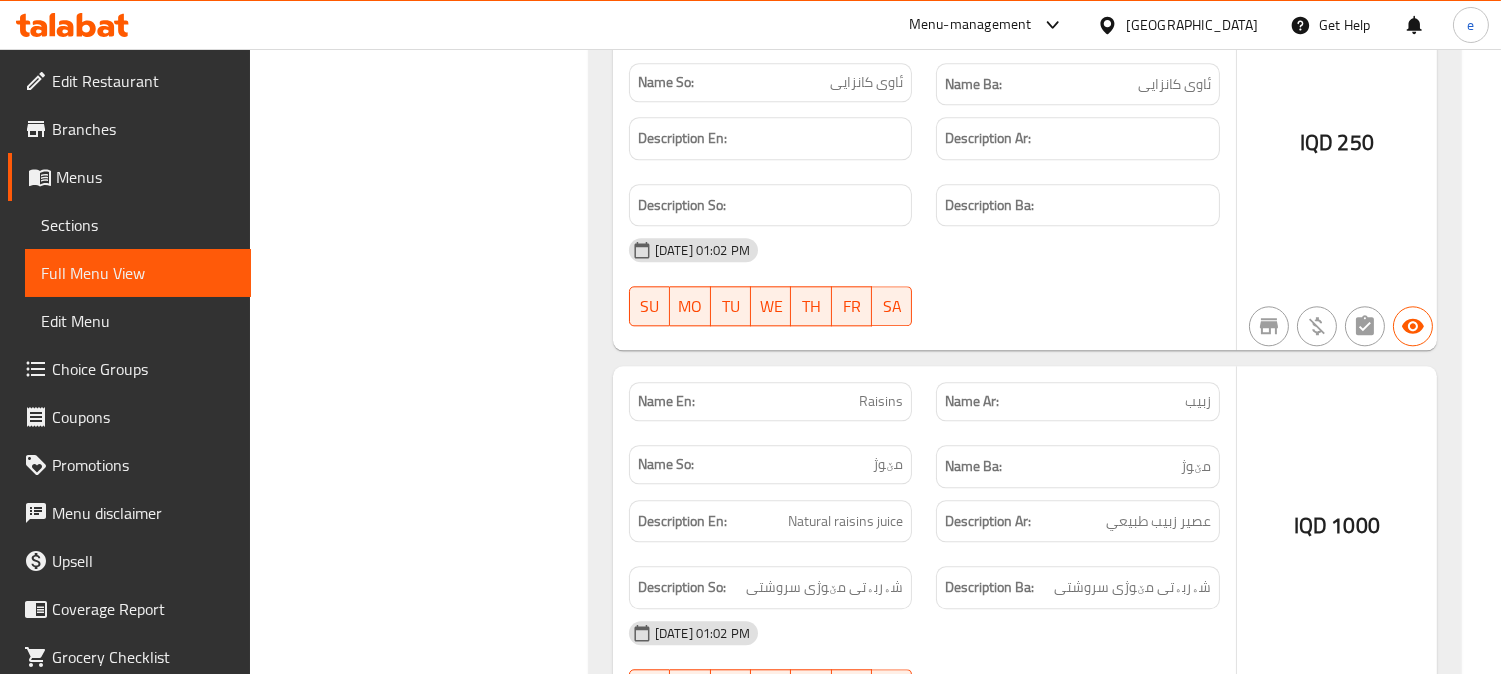 scroll, scrollTop: 8997, scrollLeft: 0, axis: vertical 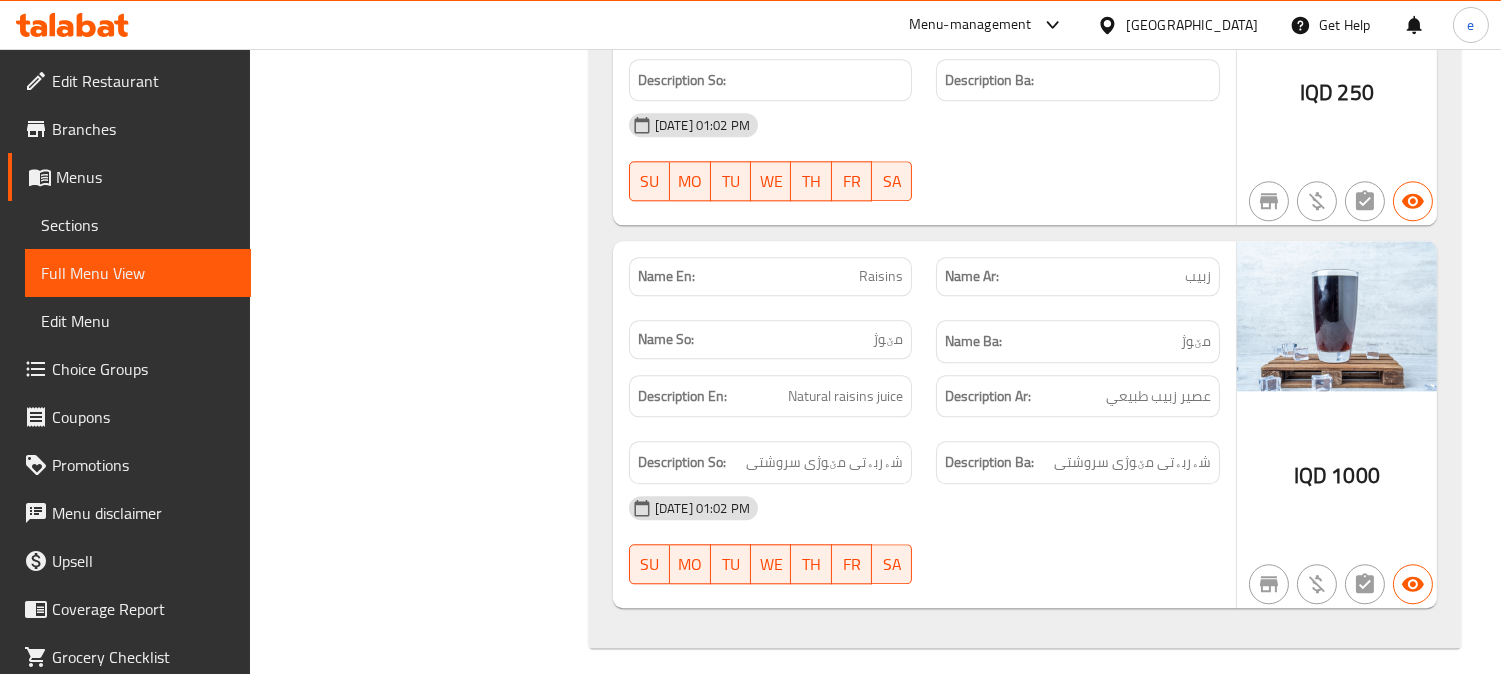 click on "Edit Restaurant" at bounding box center [143, 81] 